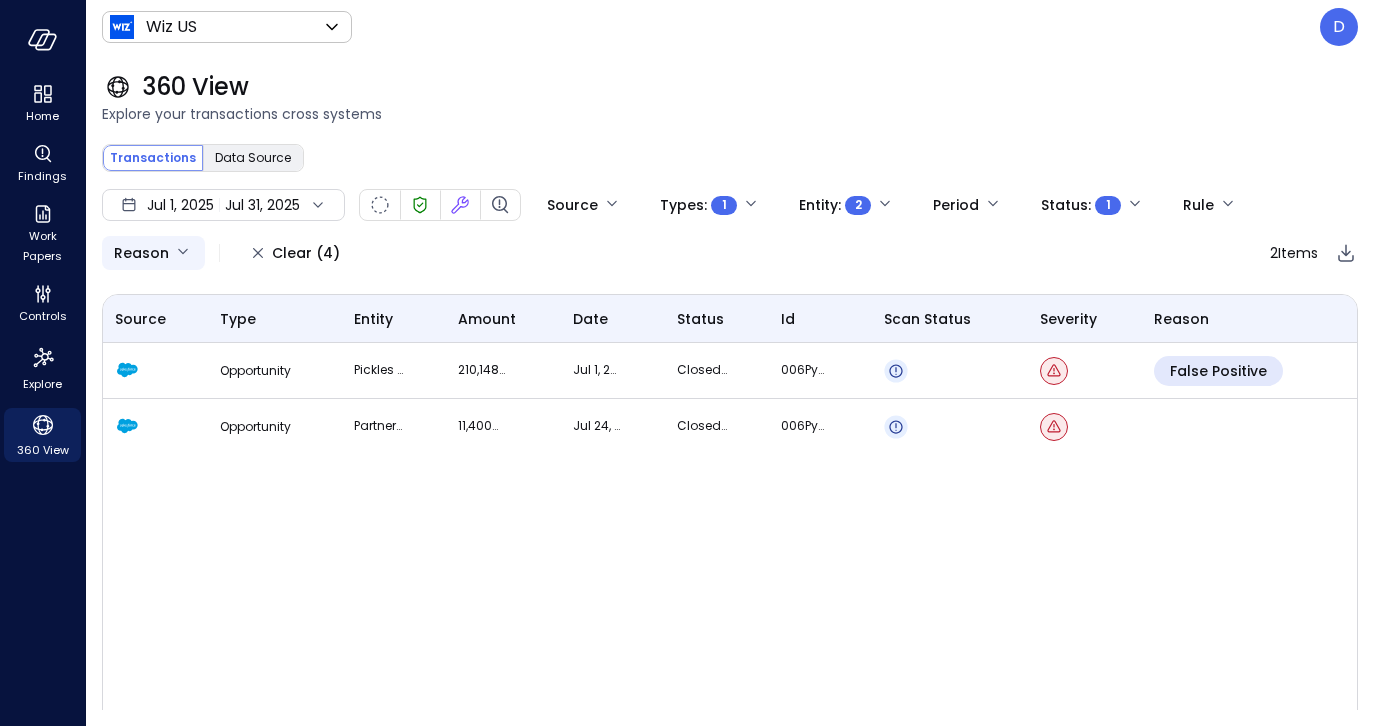 scroll, scrollTop: 0, scrollLeft: 0, axis: both 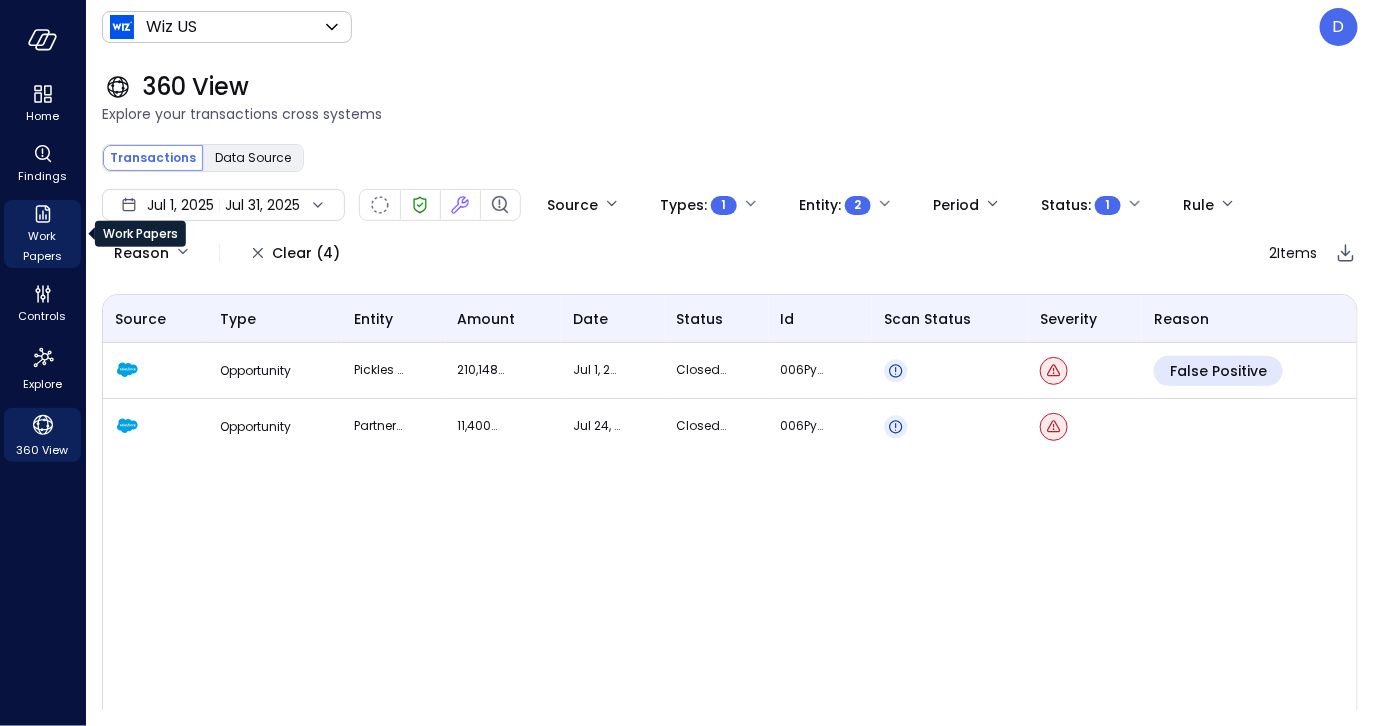 click on "Work Papers" at bounding box center [42, 246] 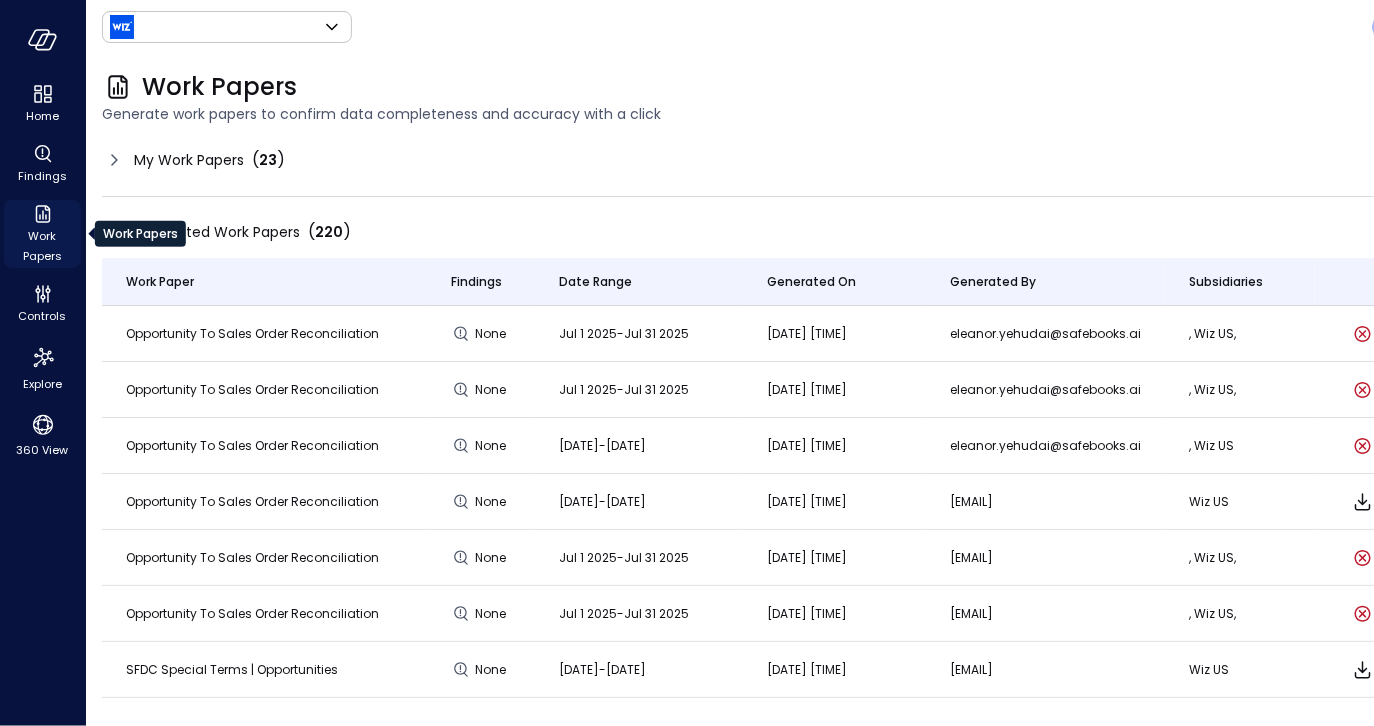 type on "******" 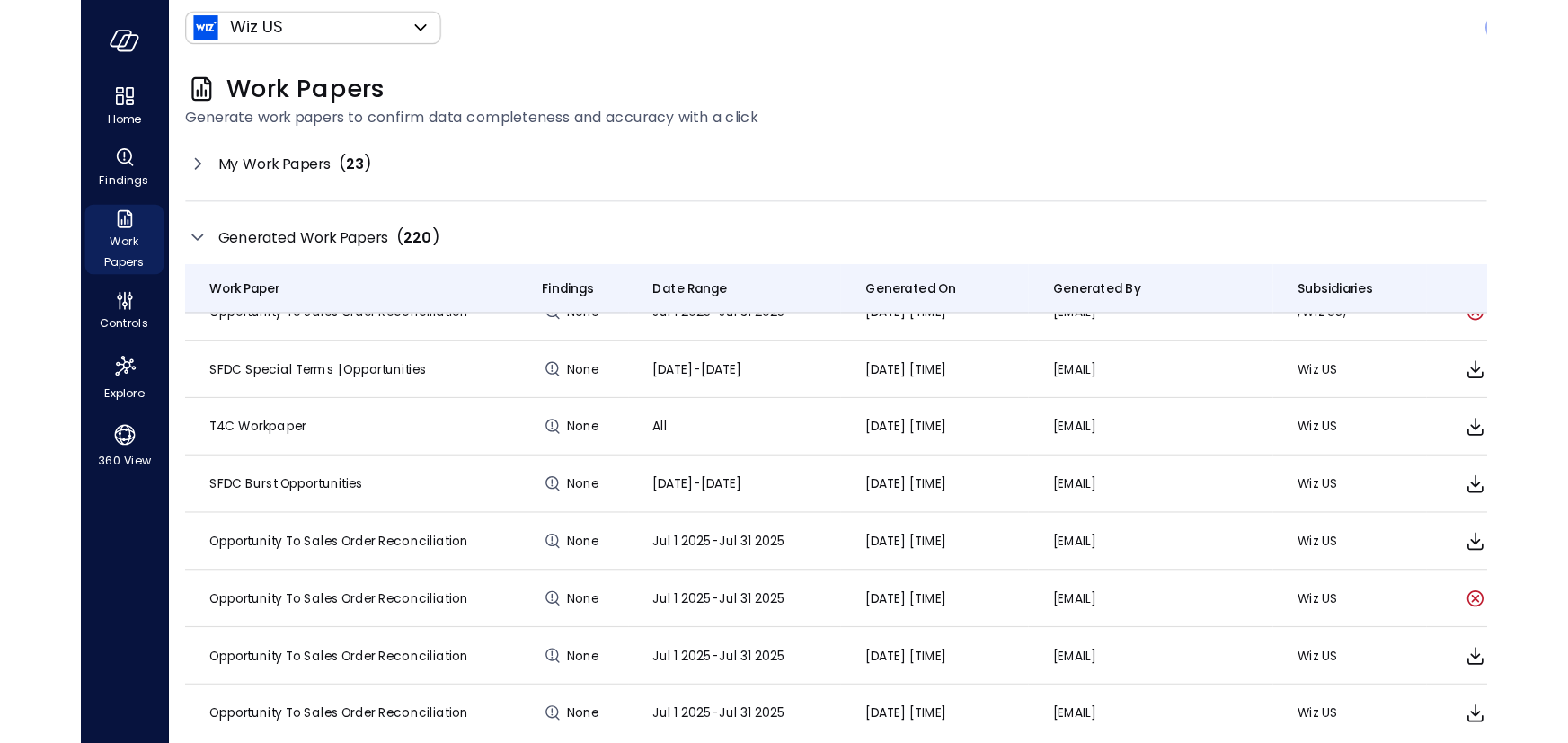 scroll, scrollTop: 280, scrollLeft: 0, axis: vertical 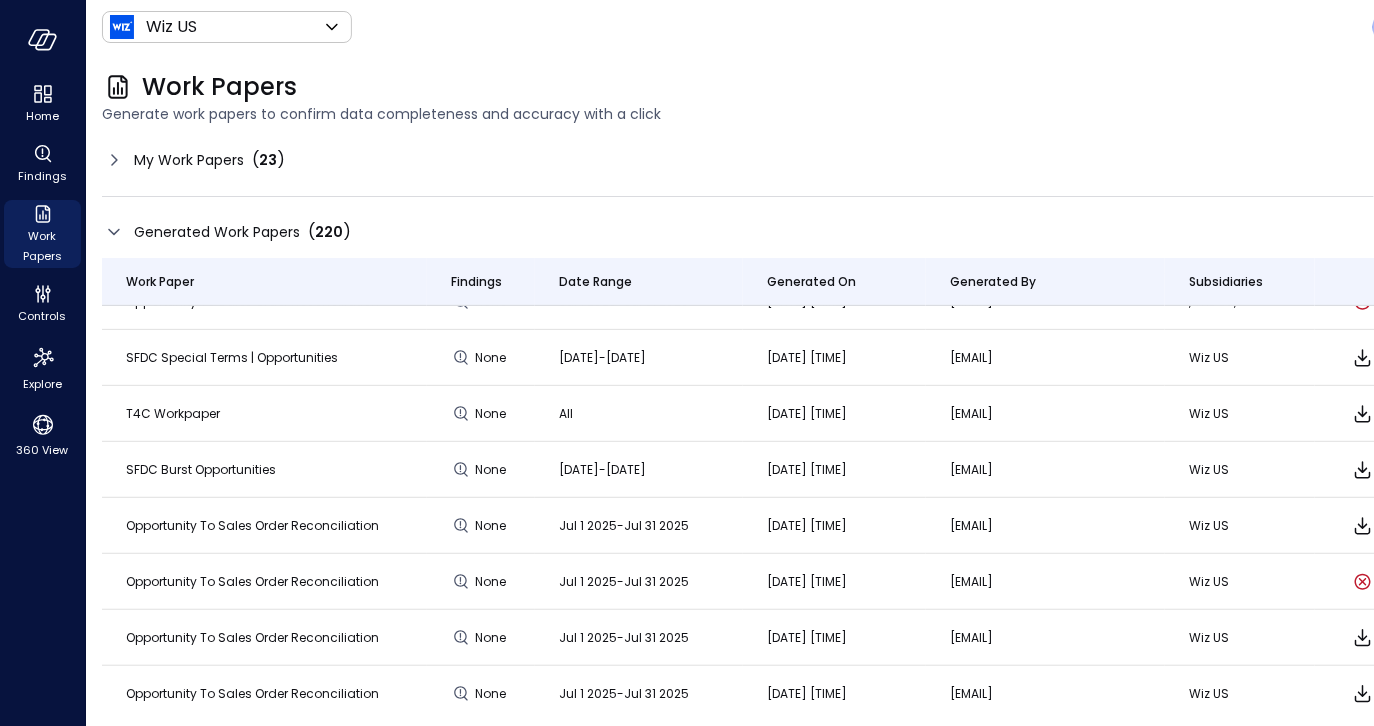 click 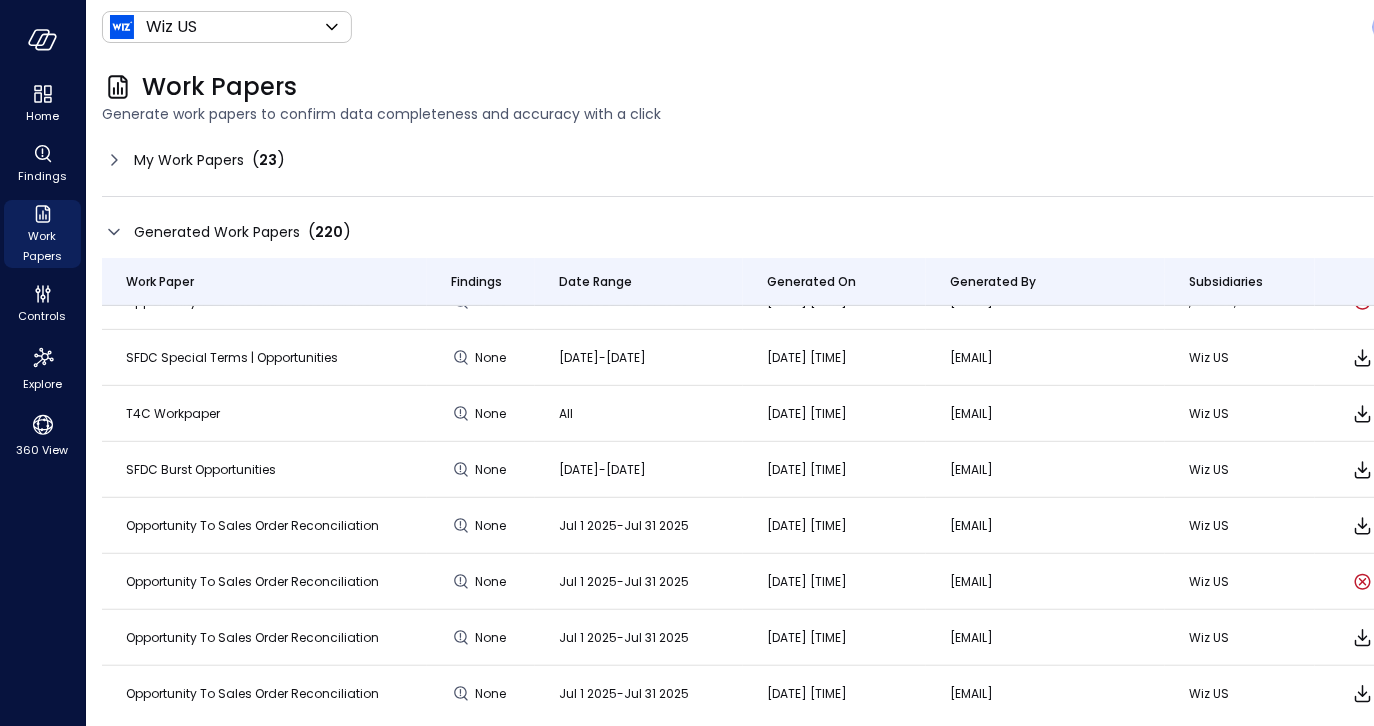 click 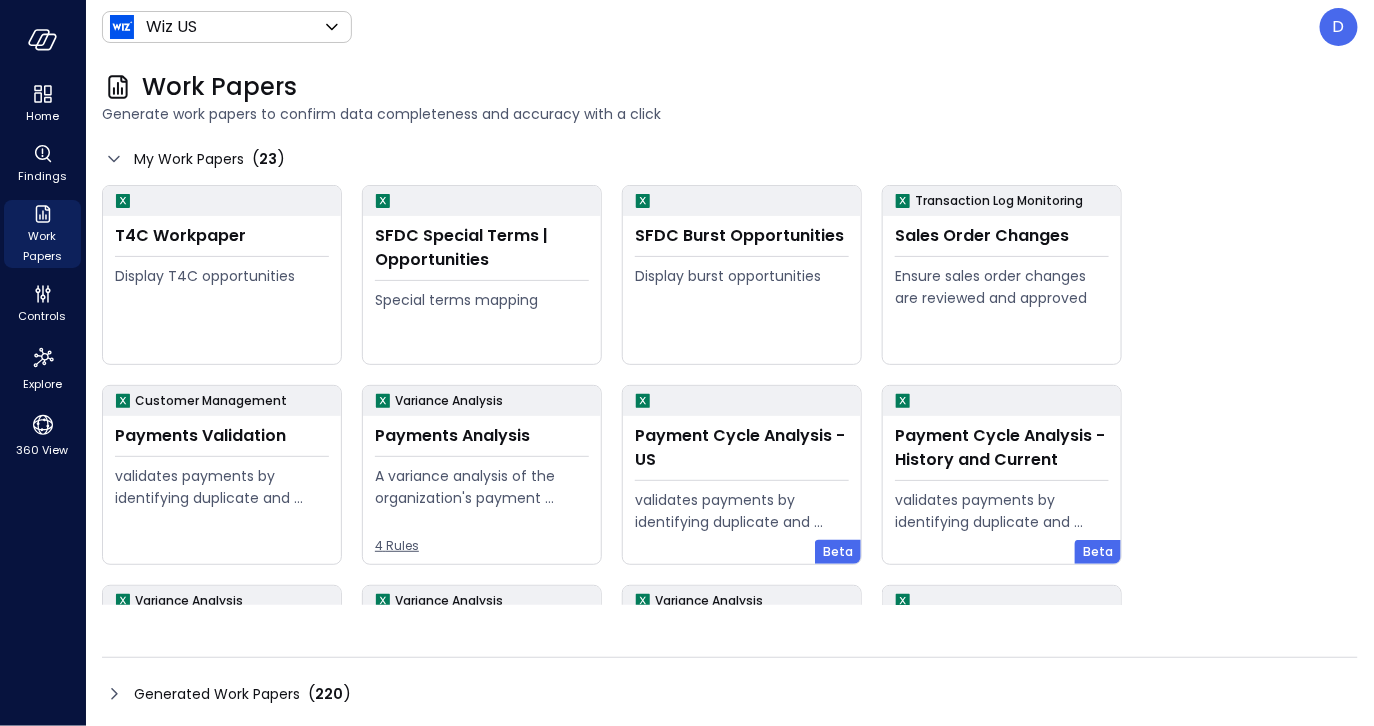 click on "Work Papers" at bounding box center [730, 87] 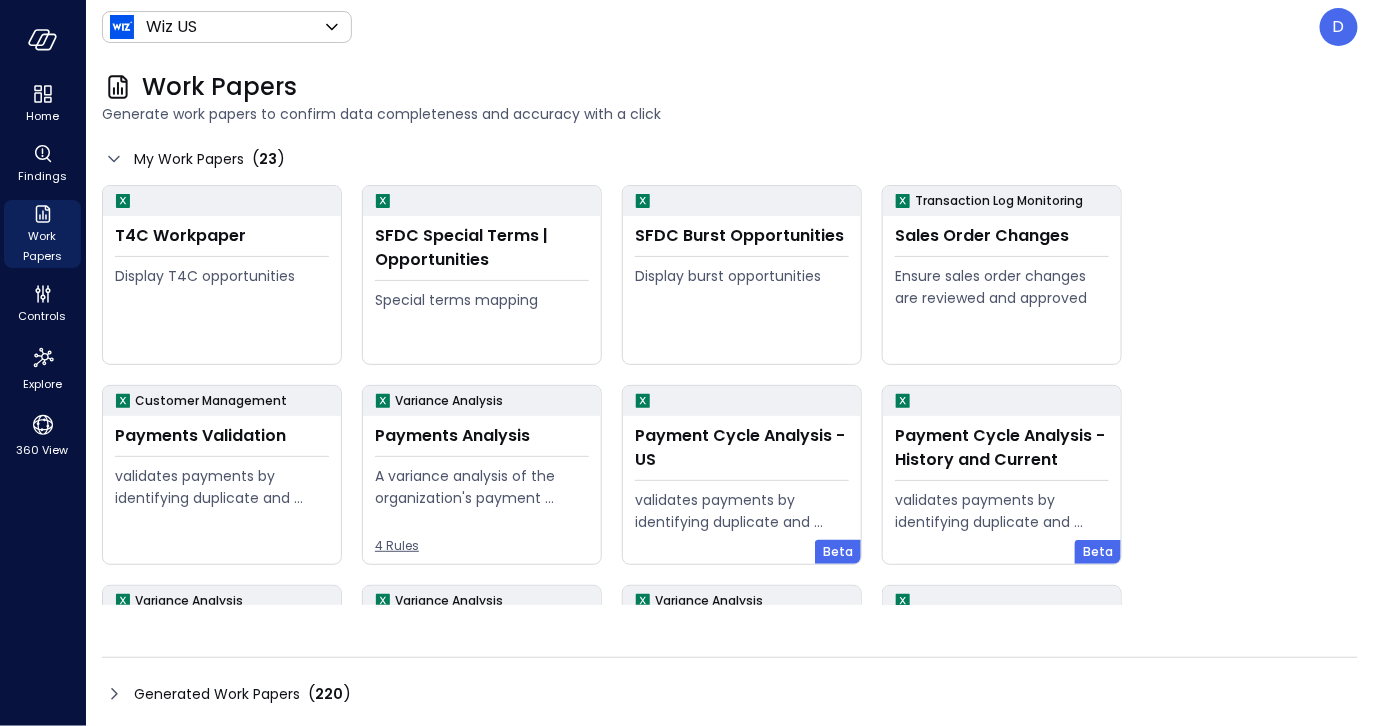 click on "Work Papers   Generate work papers to confirm data
completeness and accuracy with a click" at bounding box center [722, 98] 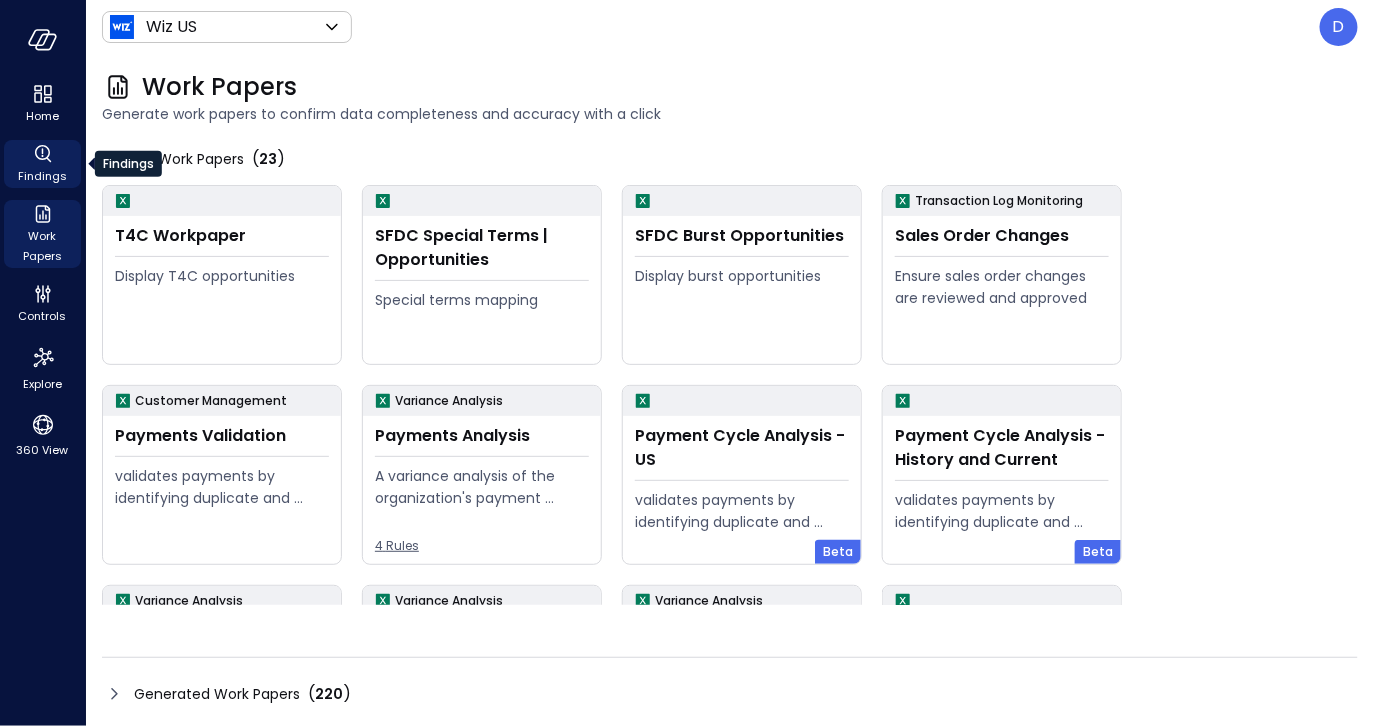 click 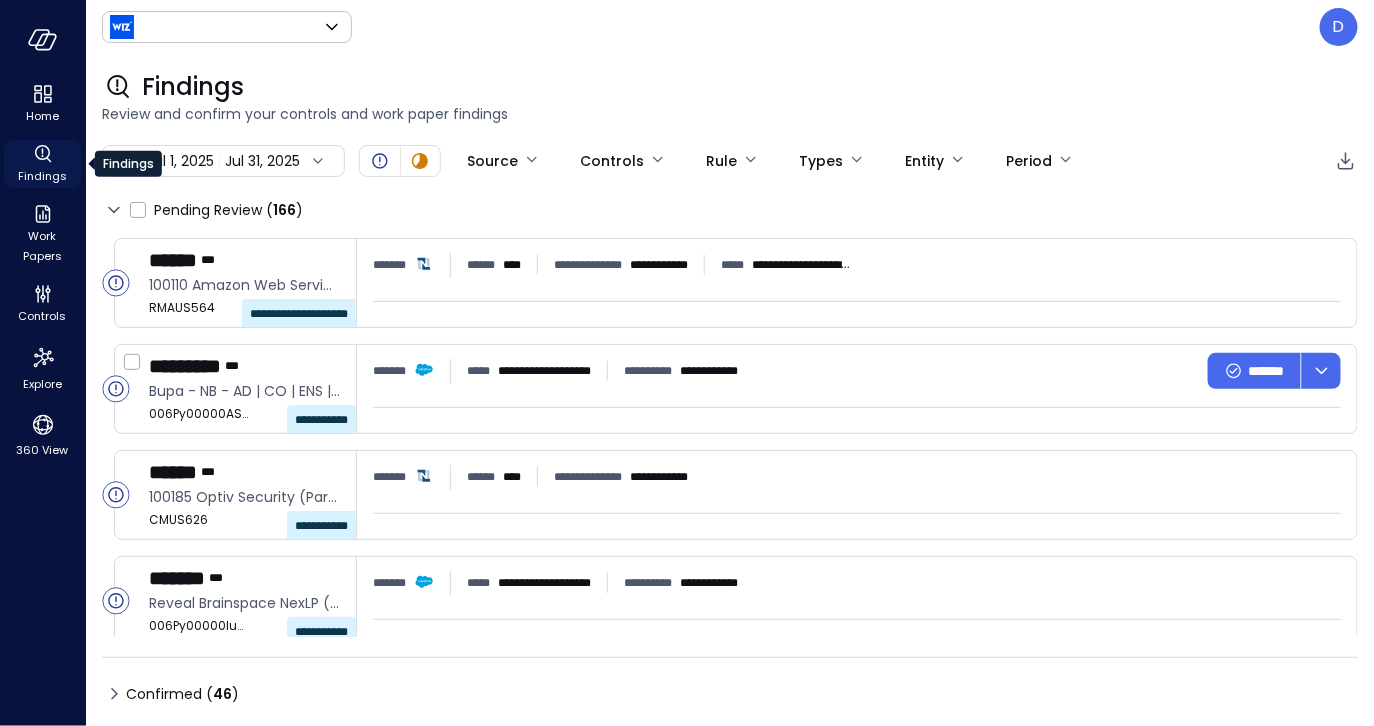 type on "******" 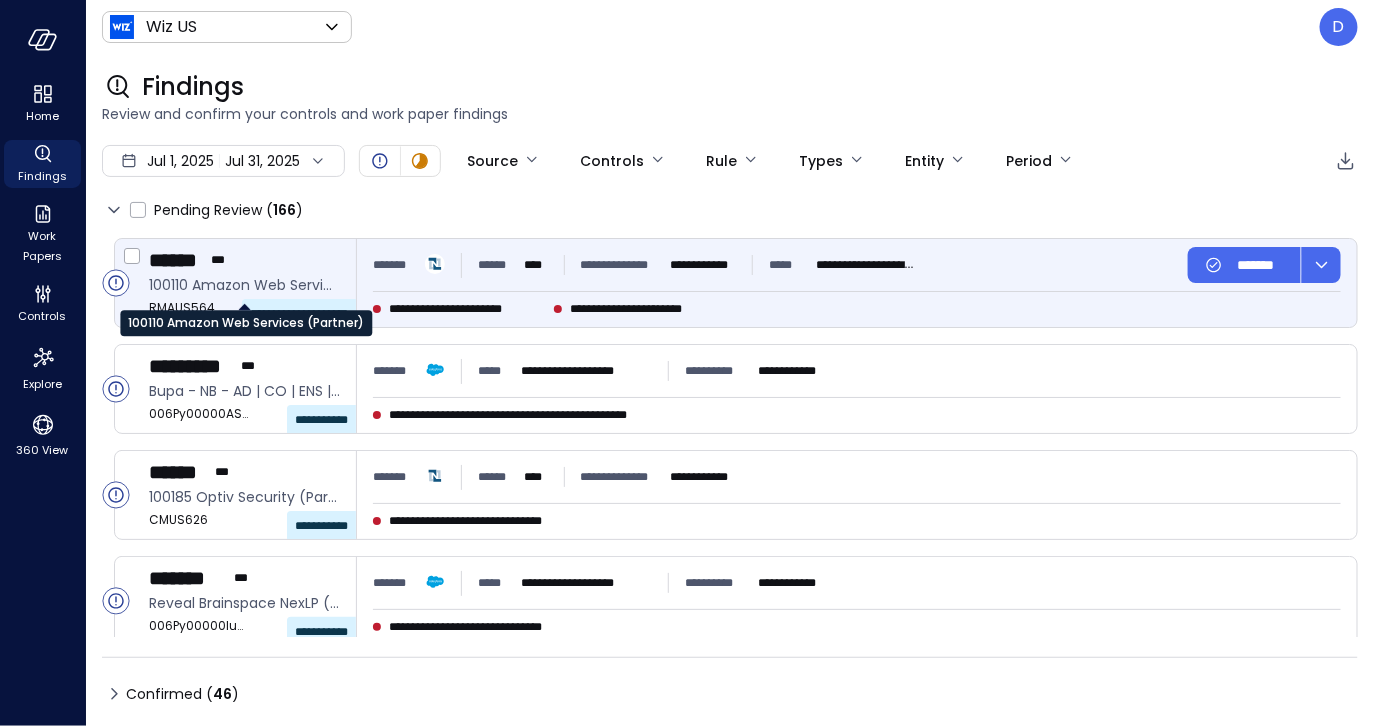 click on "100110 Amazon Web Services (Partner)" at bounding box center (244, 285) 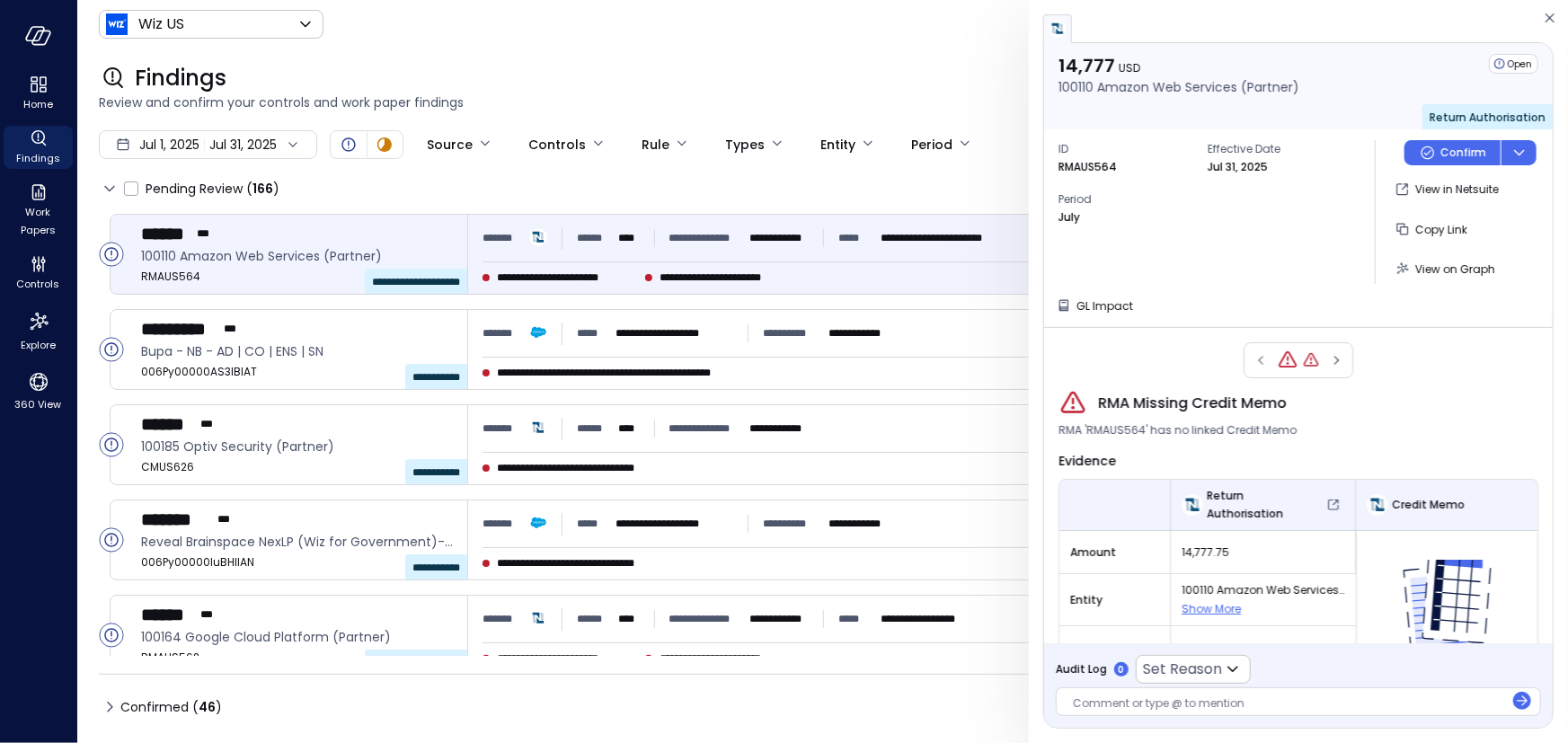click on "Wiz US ****** ​ D" at bounding box center [822, 24] 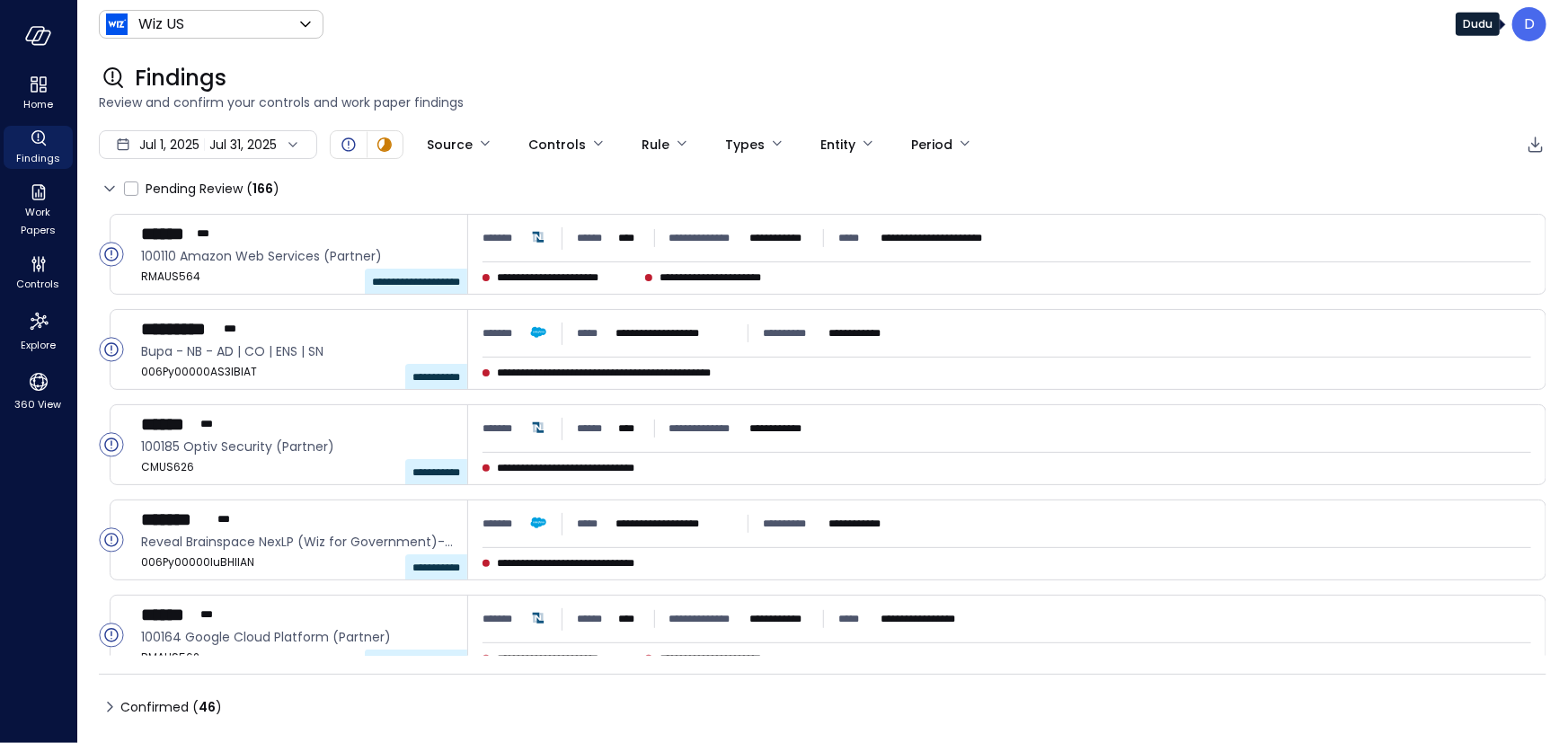 click on "D" at bounding box center [1529, 24] 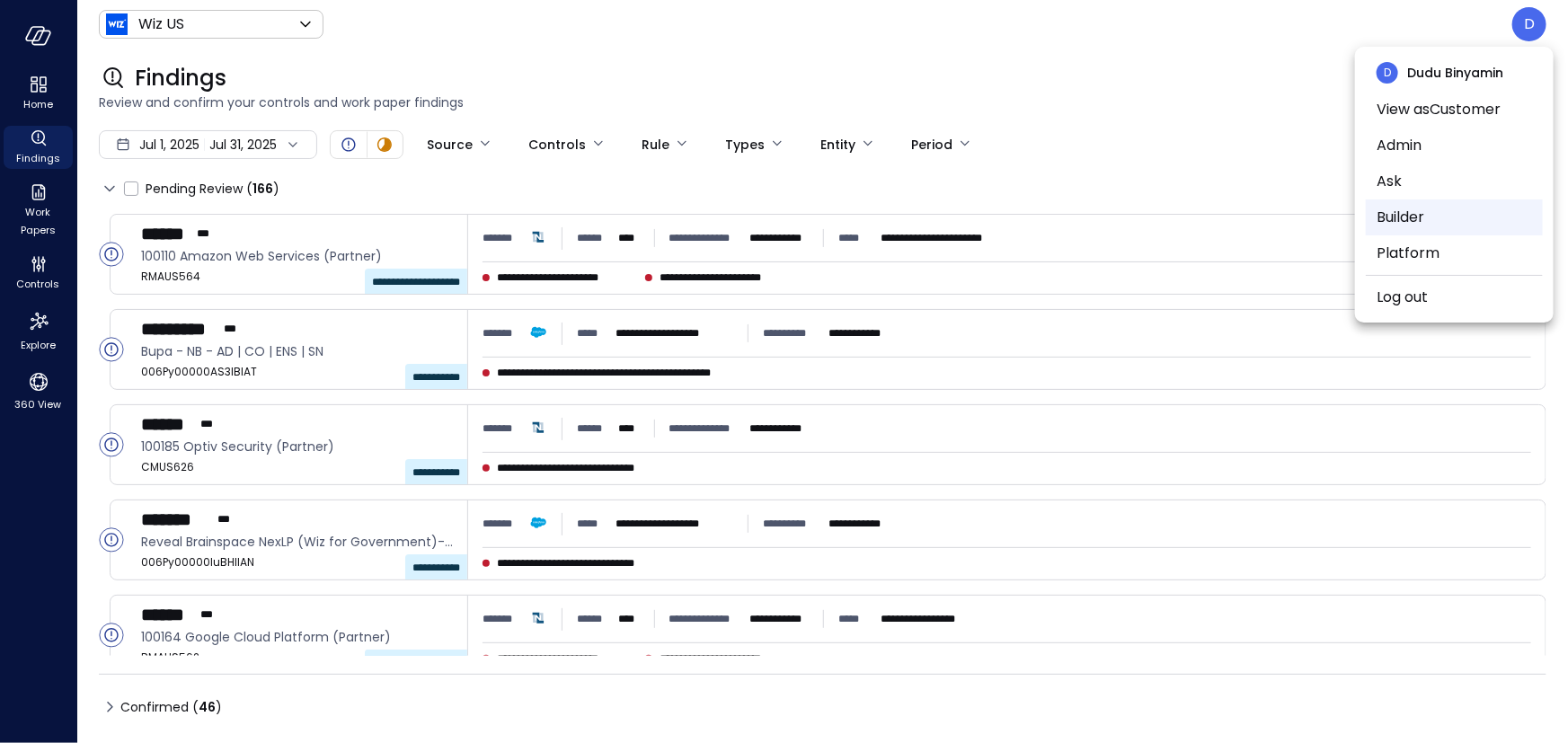 click on "Builder" at bounding box center [1454, 217] 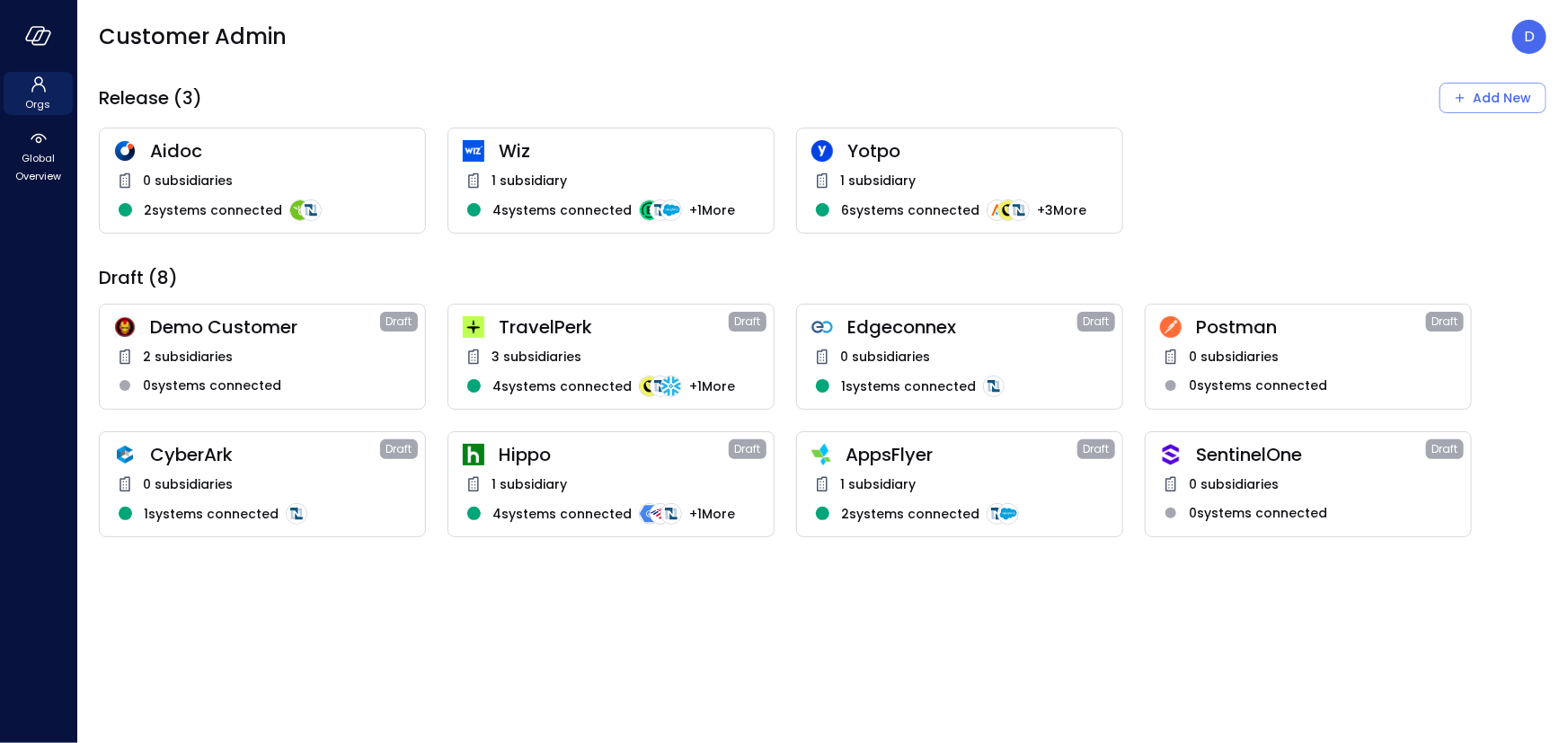 drag, startPoint x: 43, startPoint y: 36, endPoint x: 60, endPoint y: 36, distance: 17 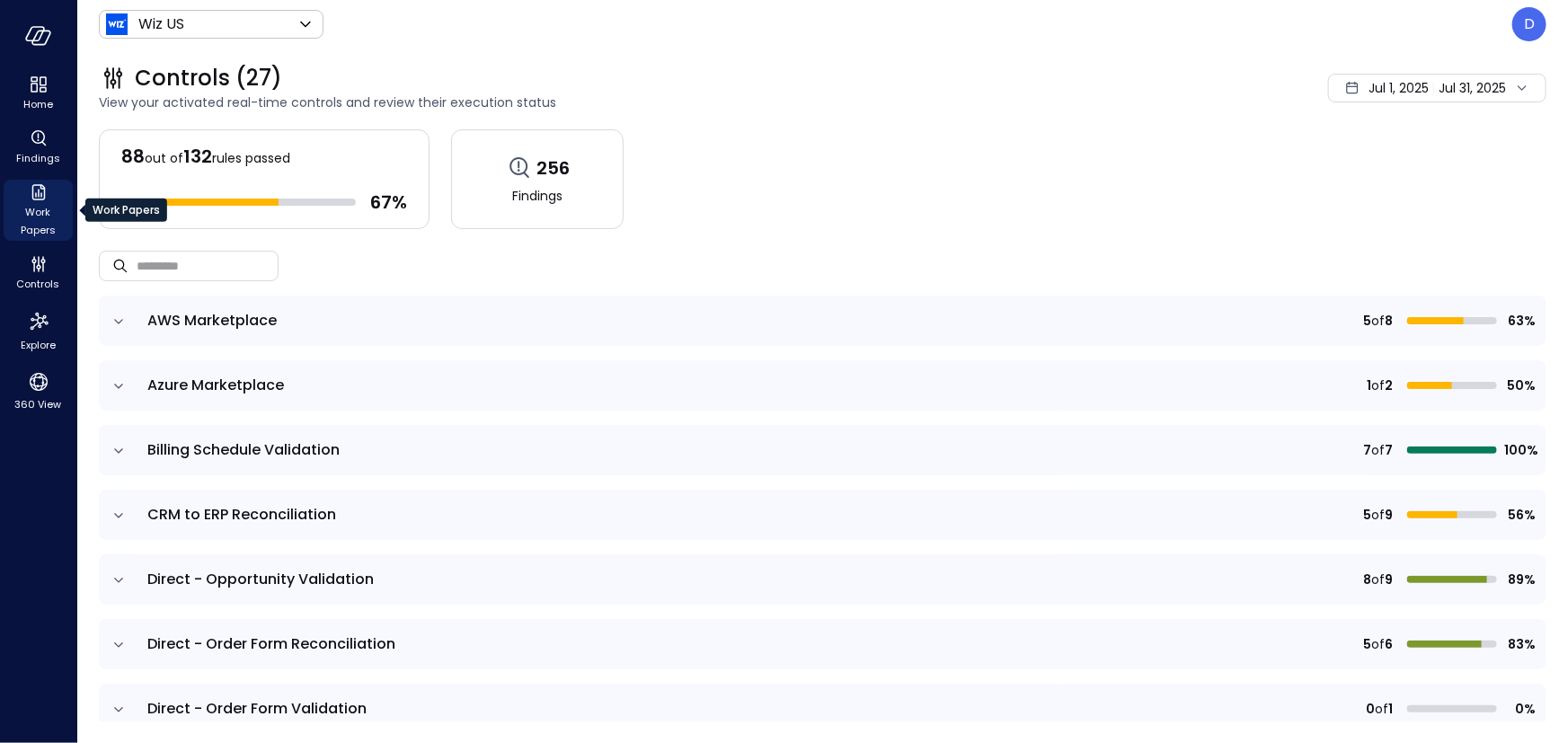 click 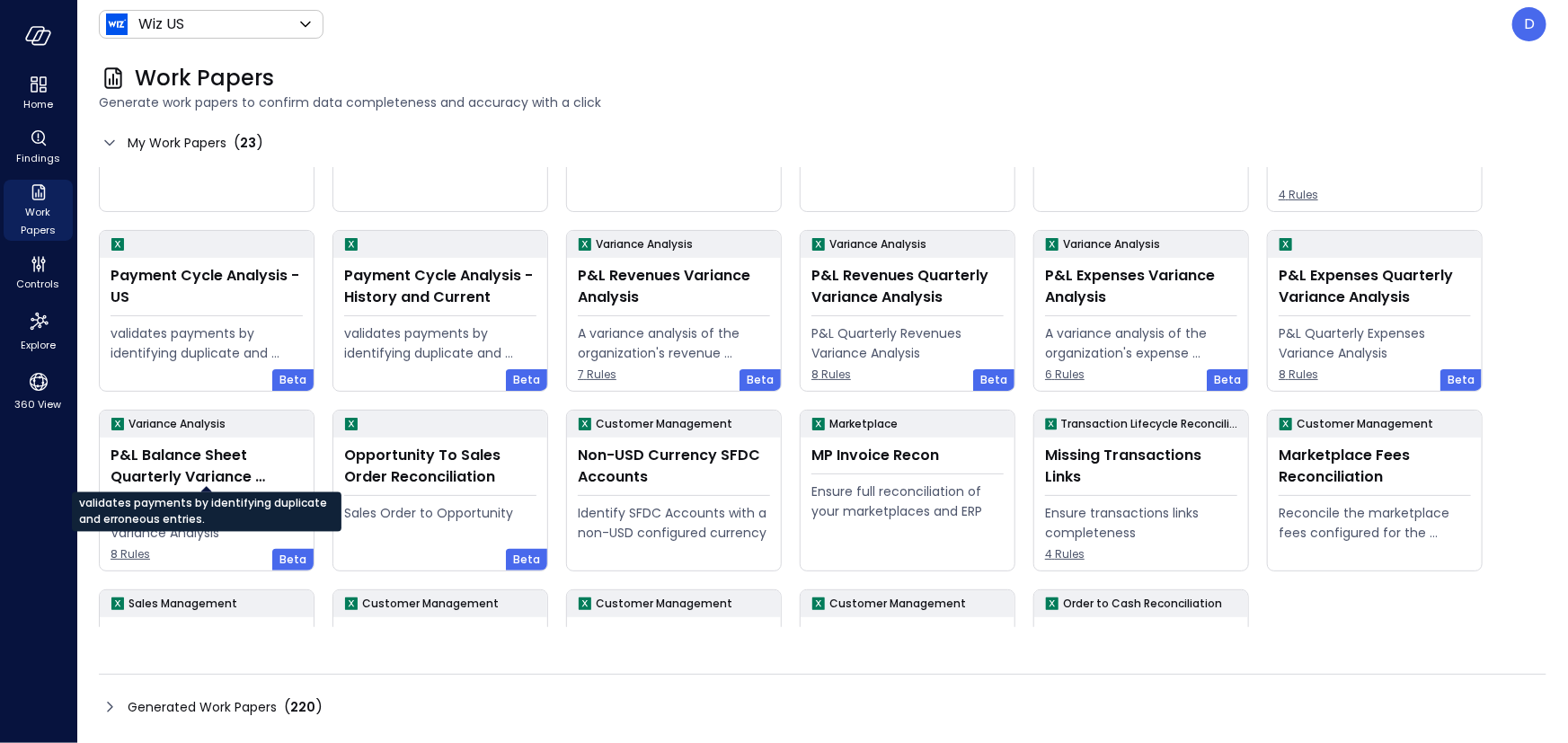 scroll, scrollTop: 240, scrollLeft: 0, axis: vertical 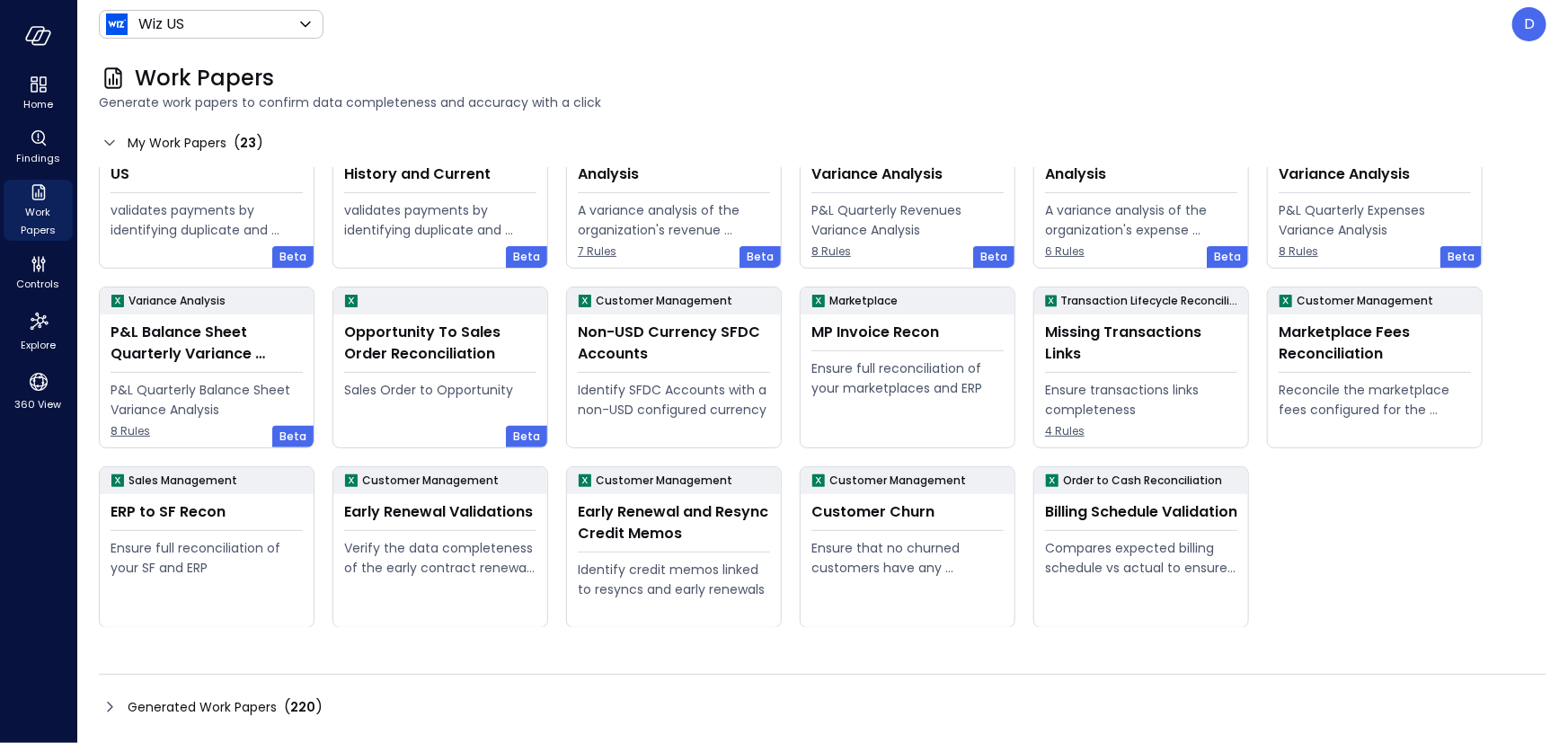 click 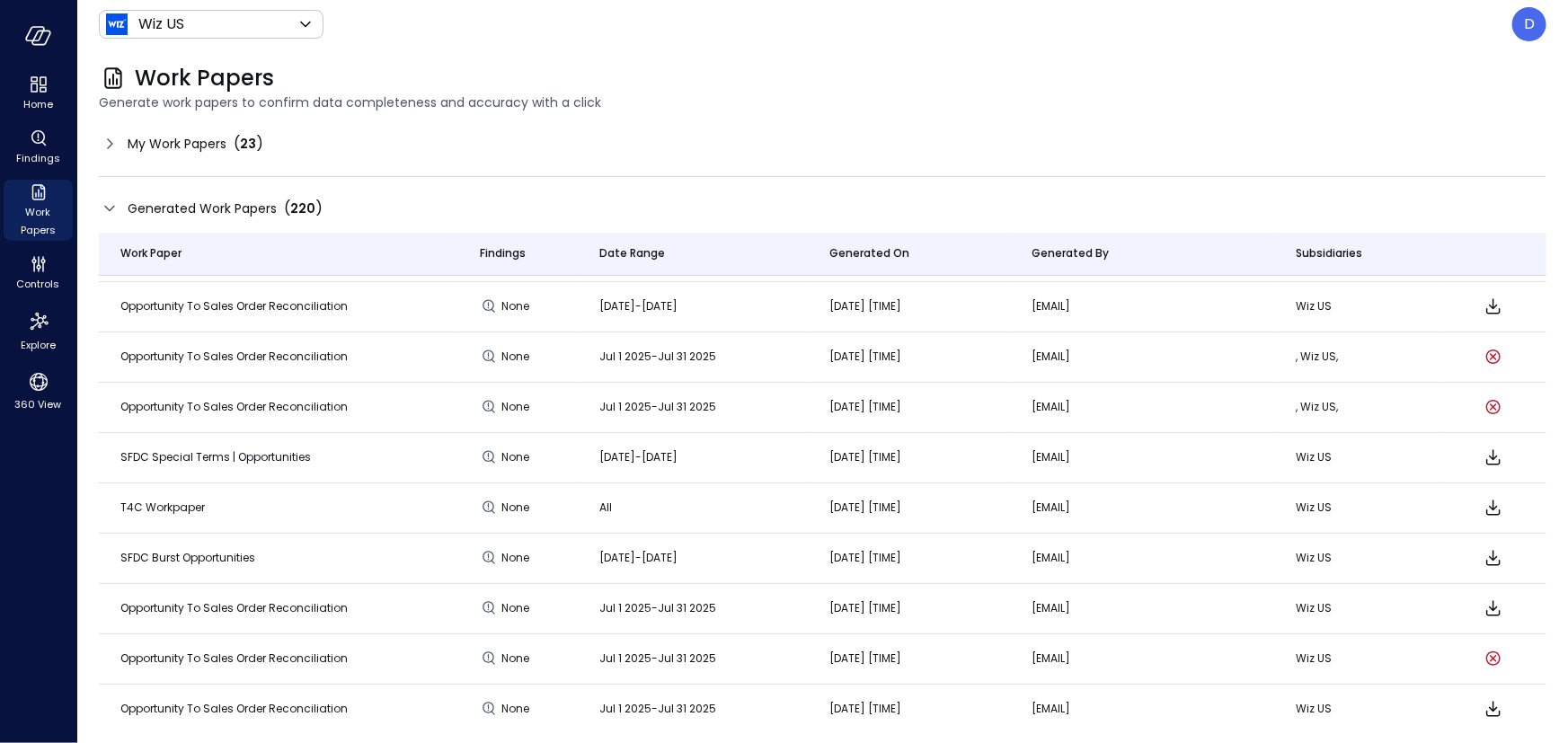 scroll, scrollTop: 183, scrollLeft: 0, axis: vertical 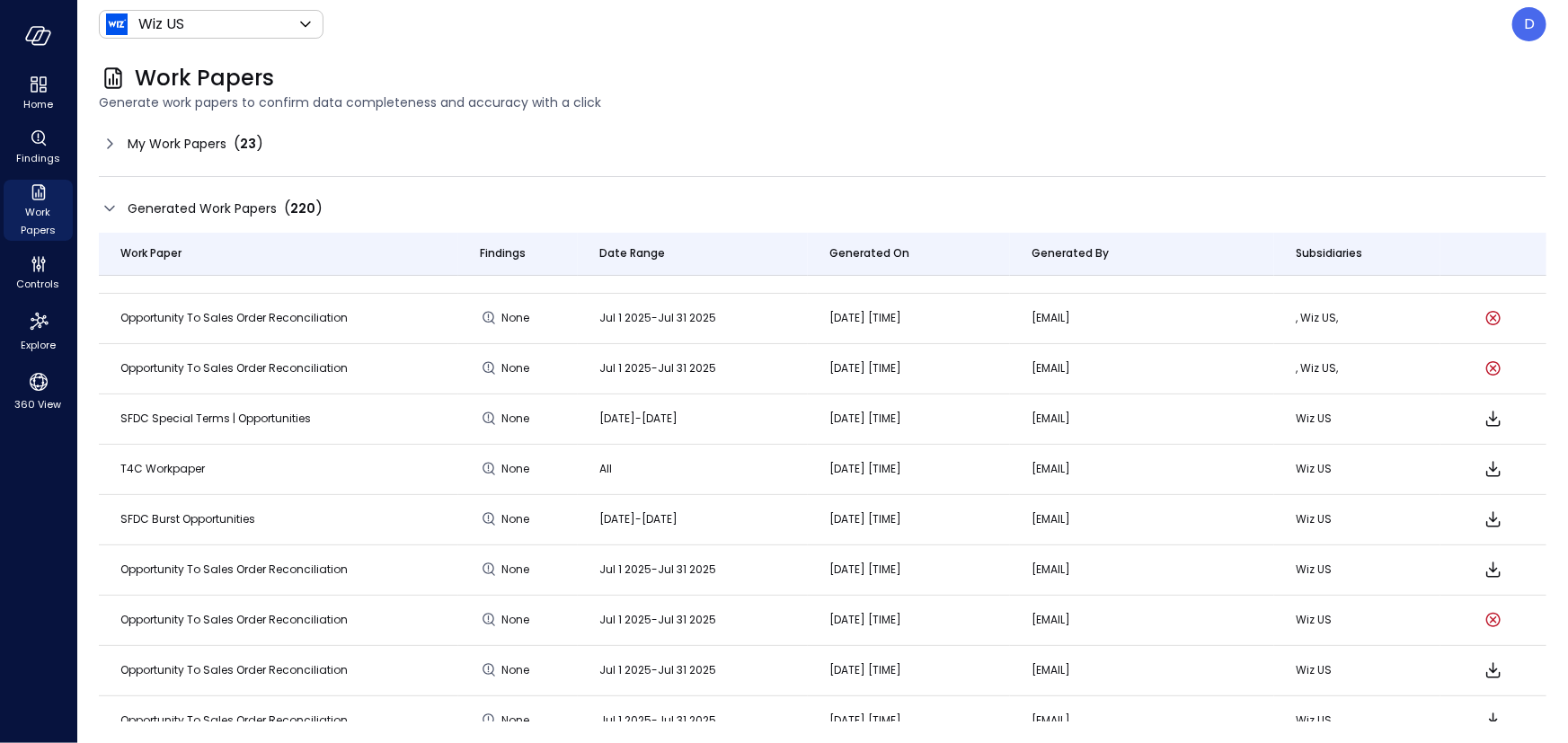 drag, startPoint x: 593, startPoint y: 519, endPoint x: 720, endPoint y: 522, distance: 127.0354 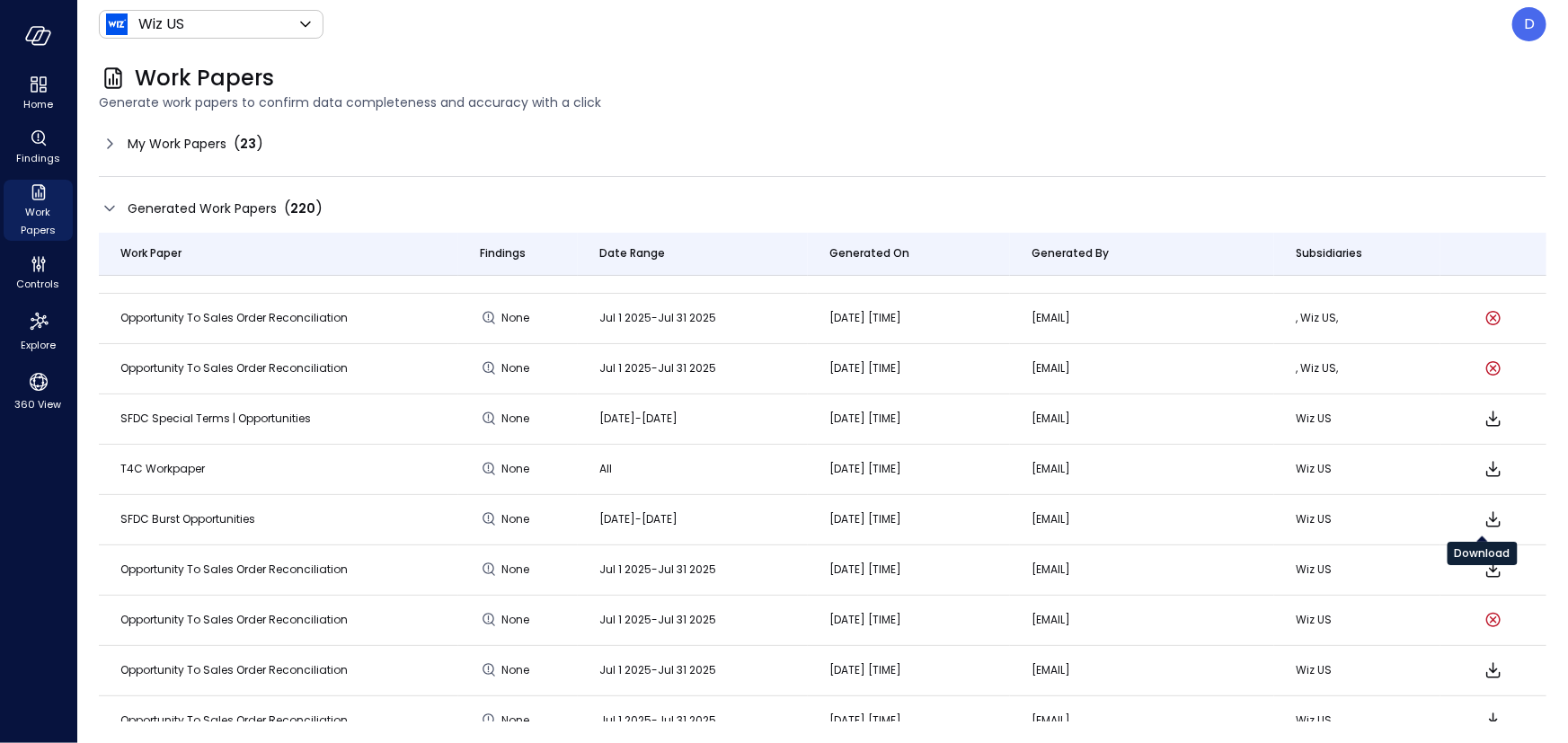 click 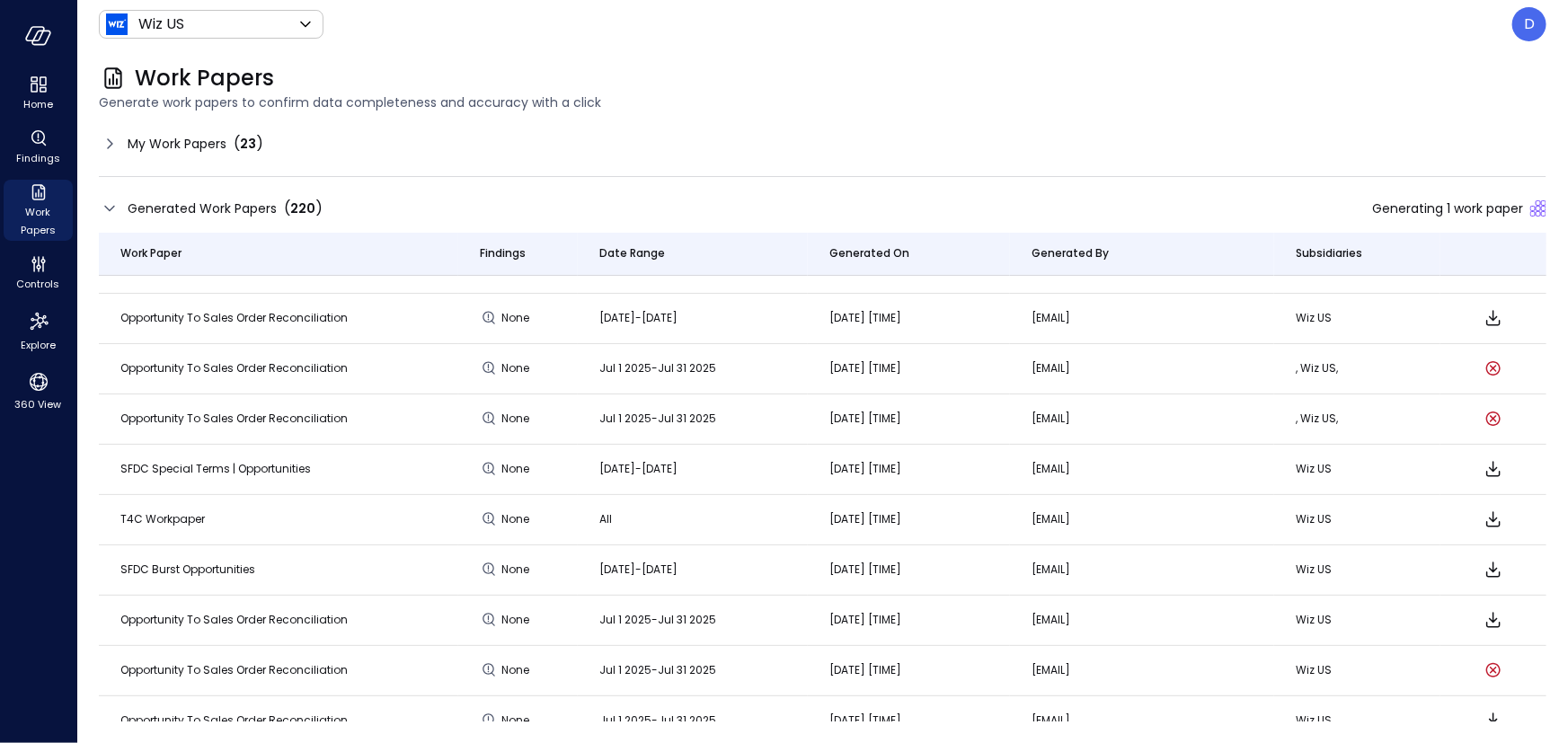 click on "D" at bounding box center (1529, 24) 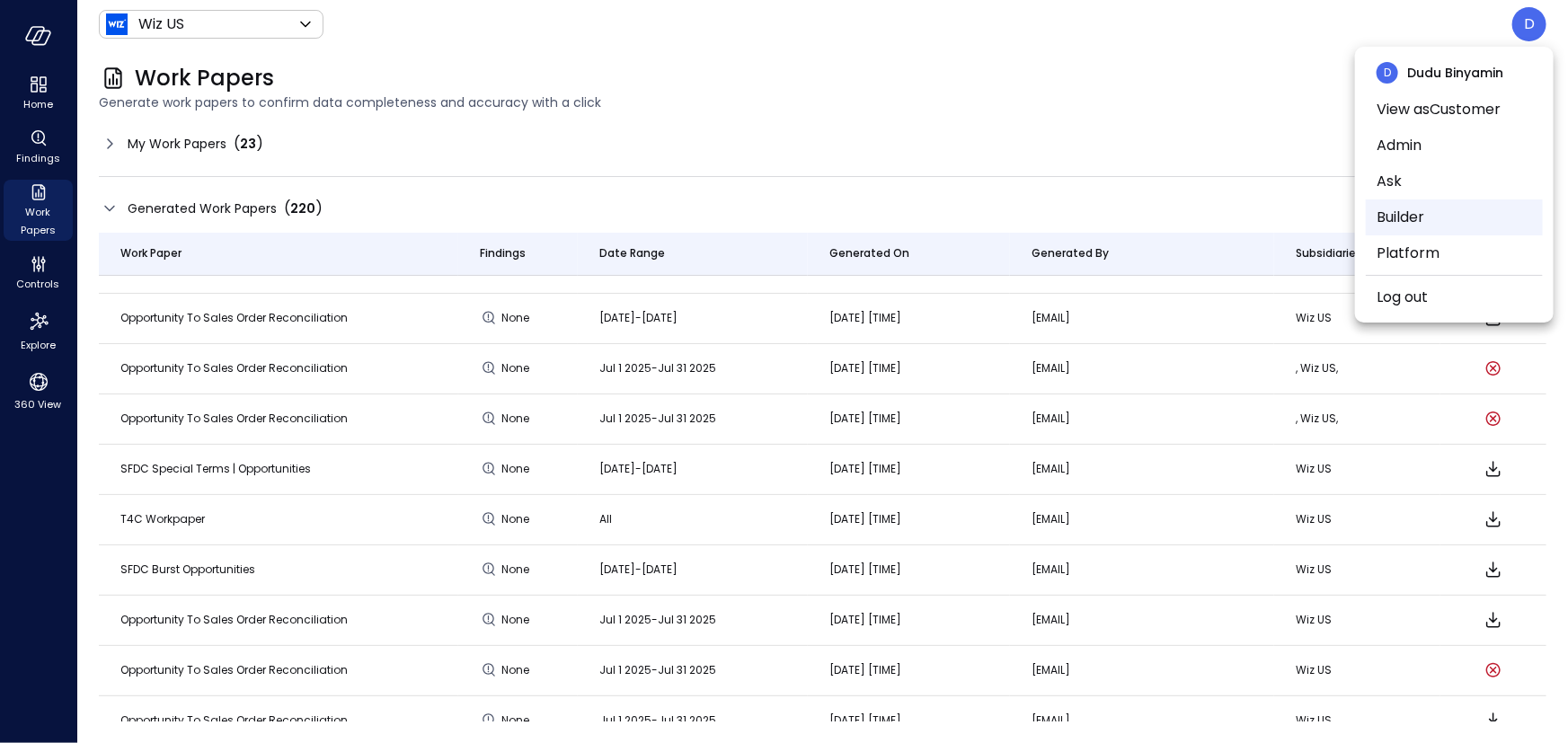 click on "Builder" at bounding box center (1454, 217) 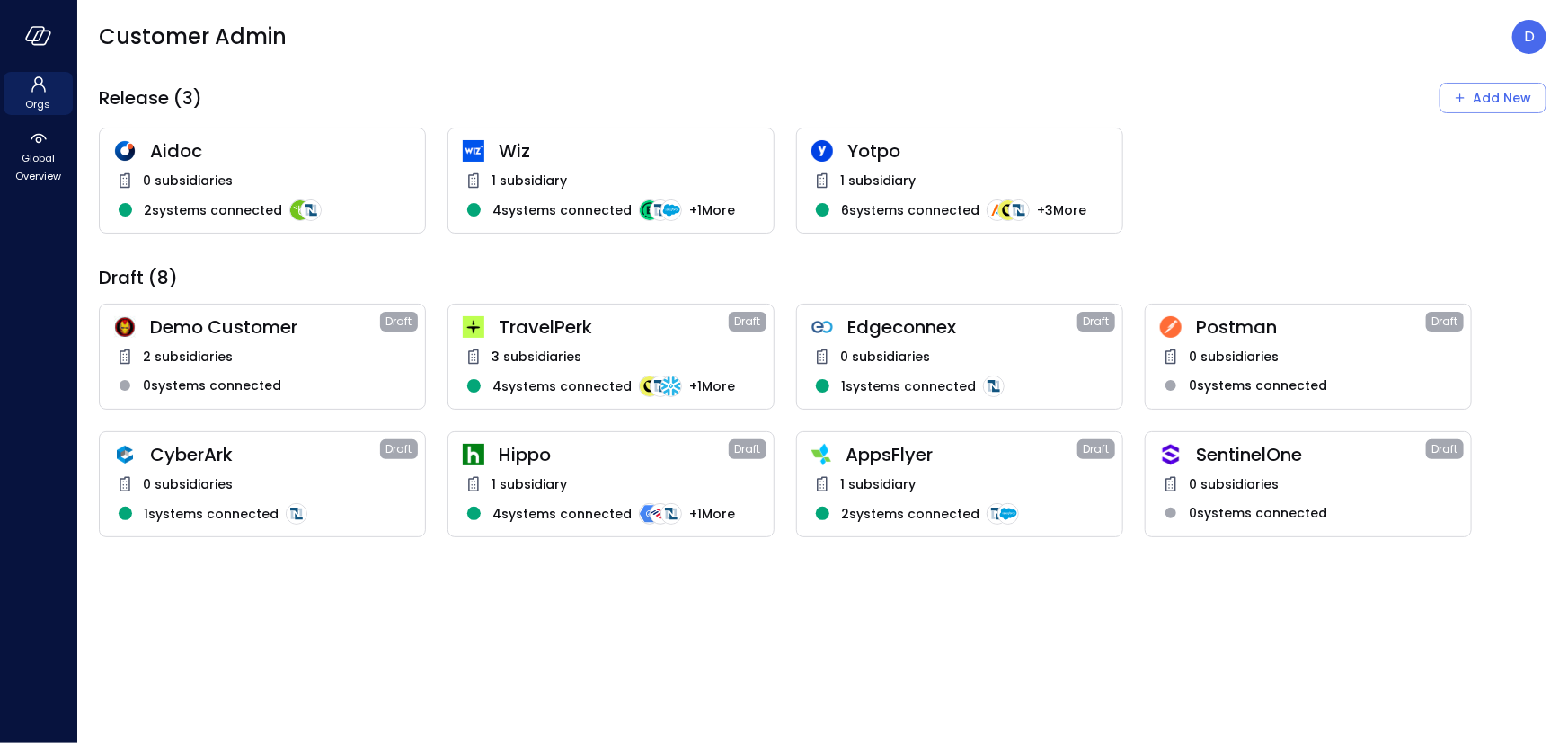 click on "Wiz" at bounding box center [629, 151] 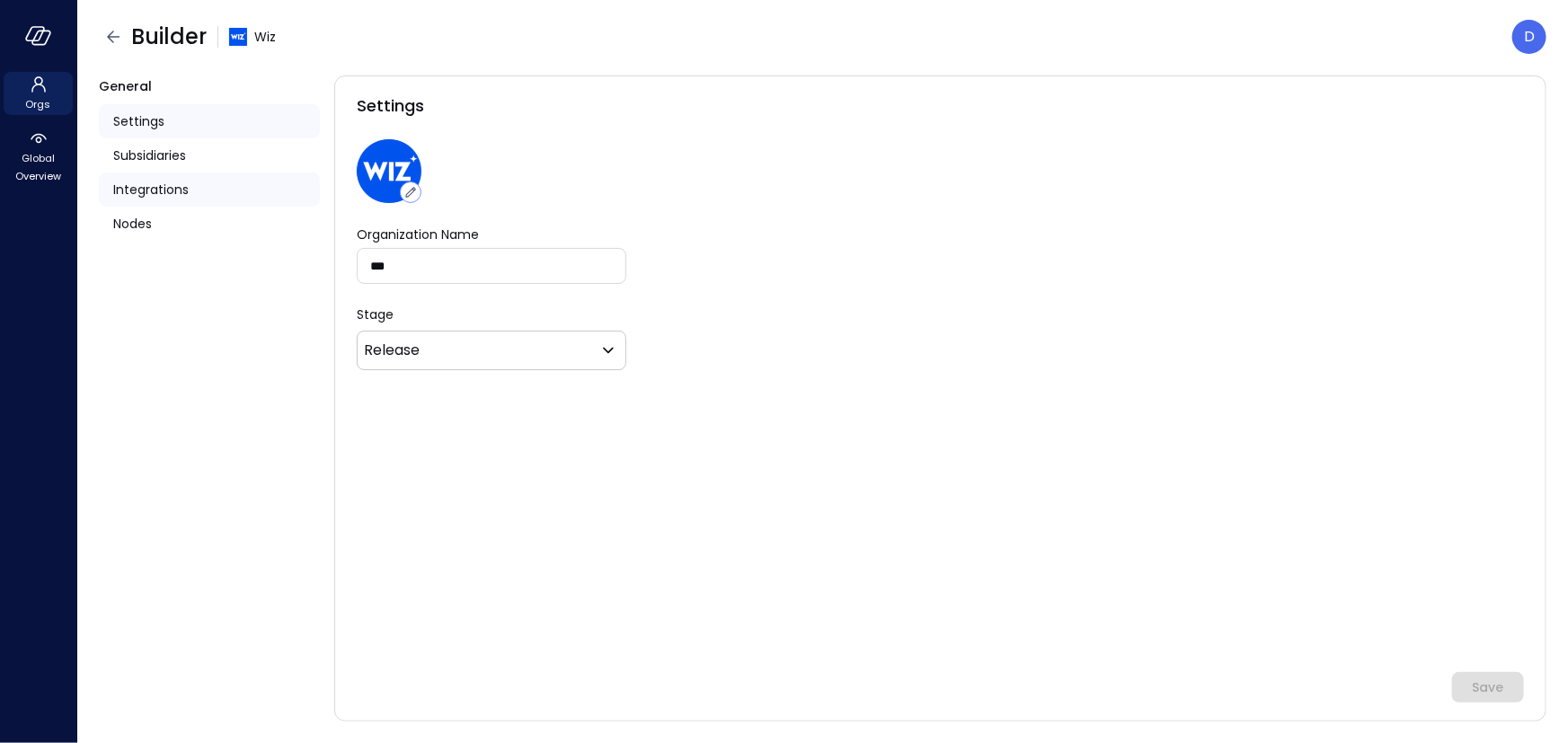 click on "Integrations" at bounding box center [209, 190] 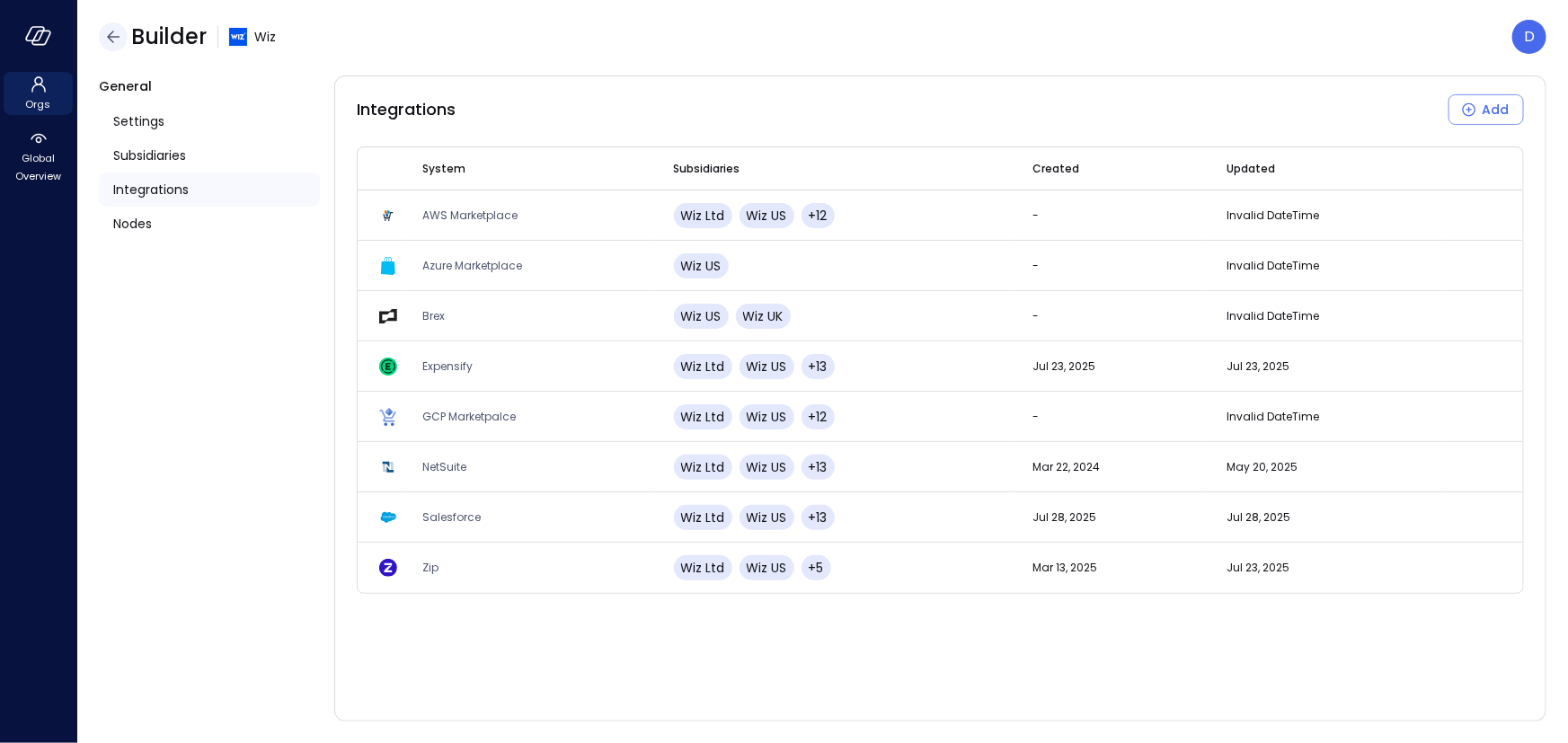 click 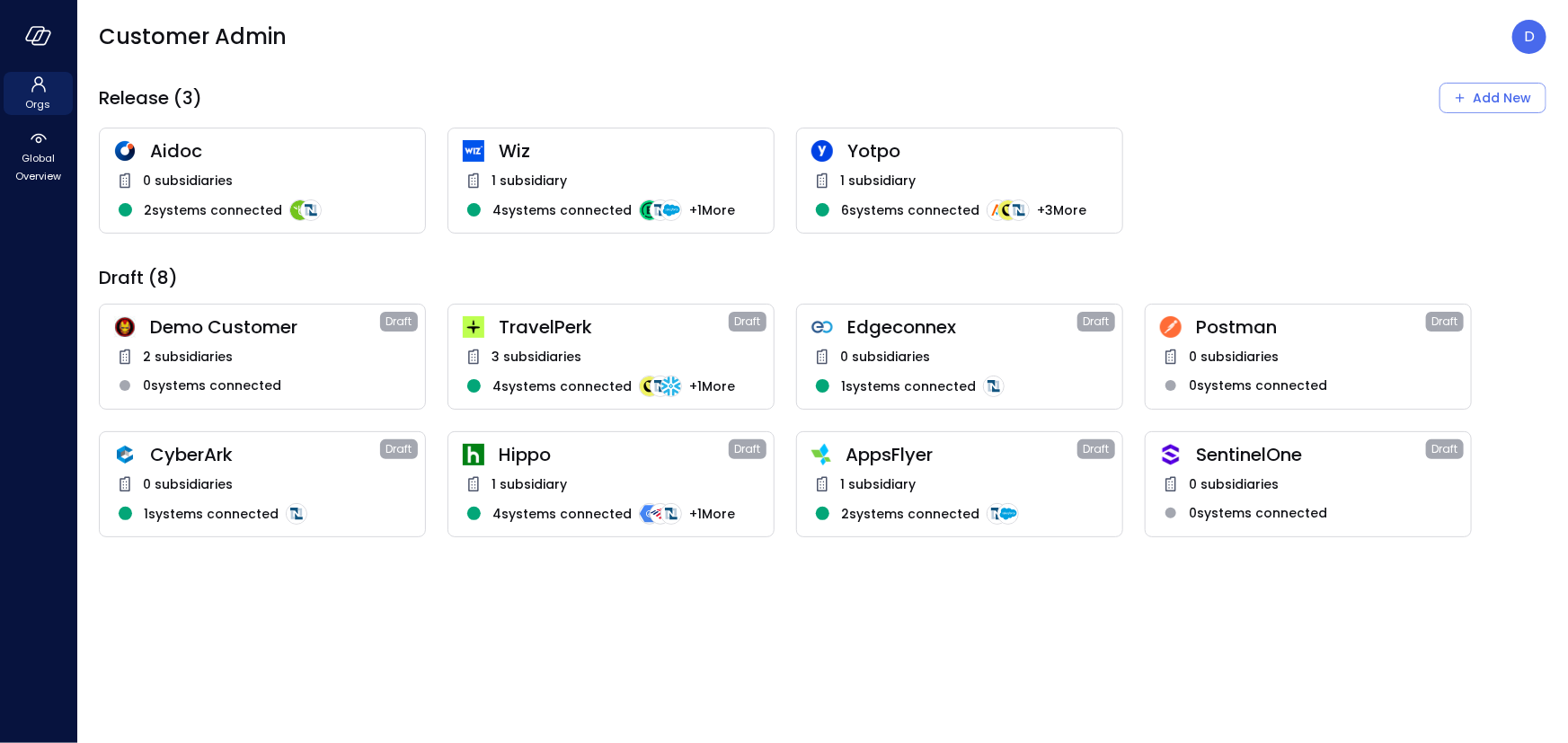 click on "Yotpo" at bounding box center [978, 151] 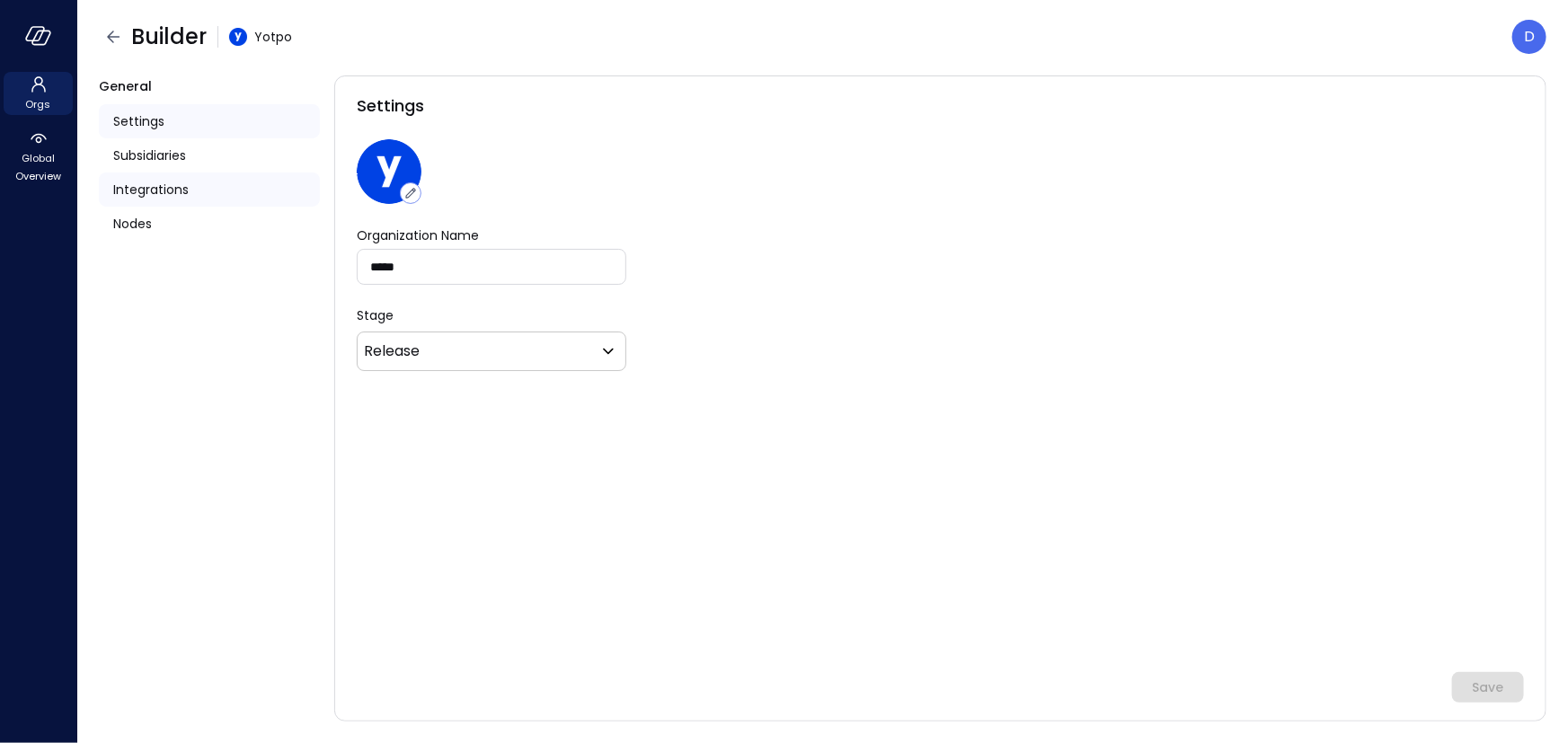 click on "Integrations" at bounding box center (151, 190) 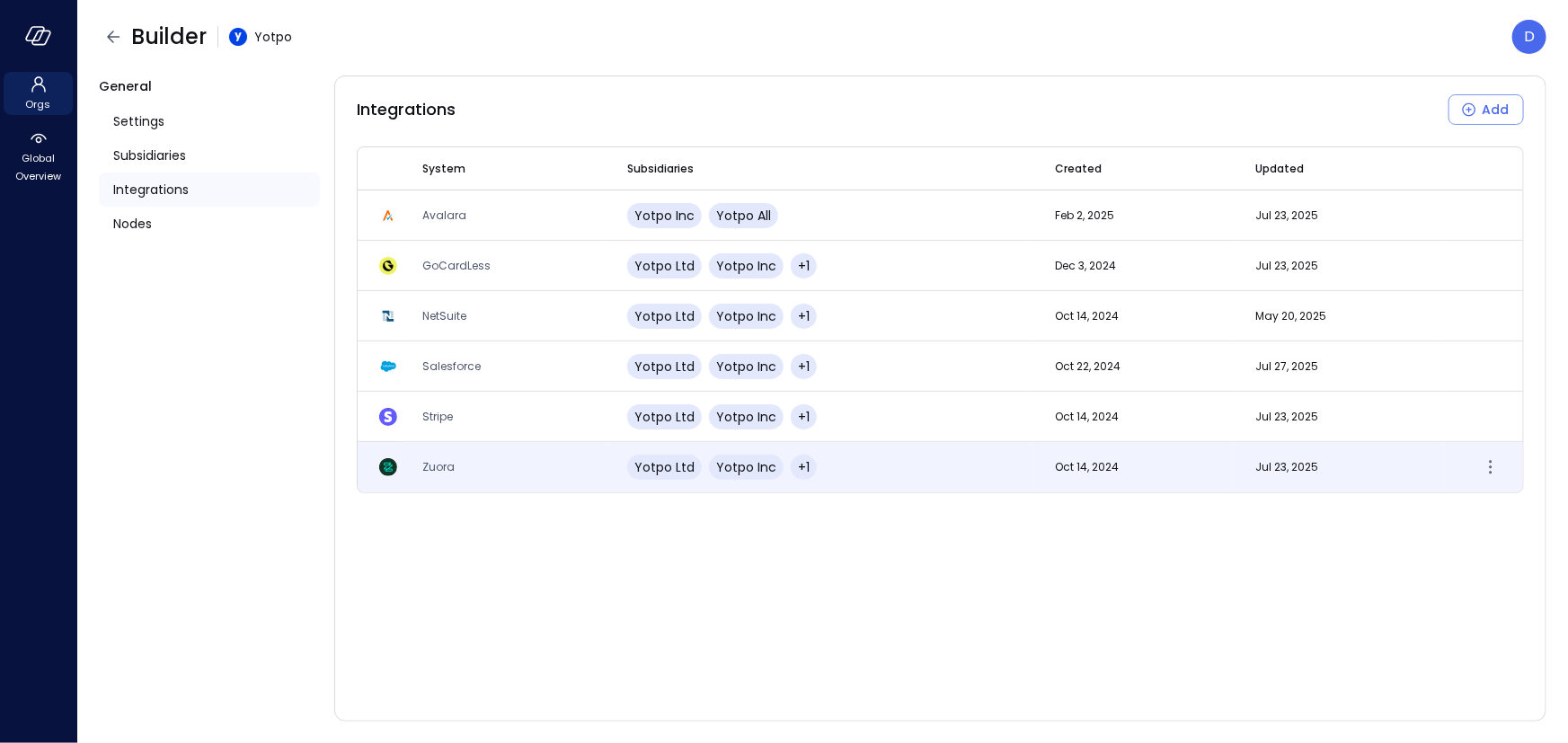 click on "Zuora" at bounding box center (503, 467) 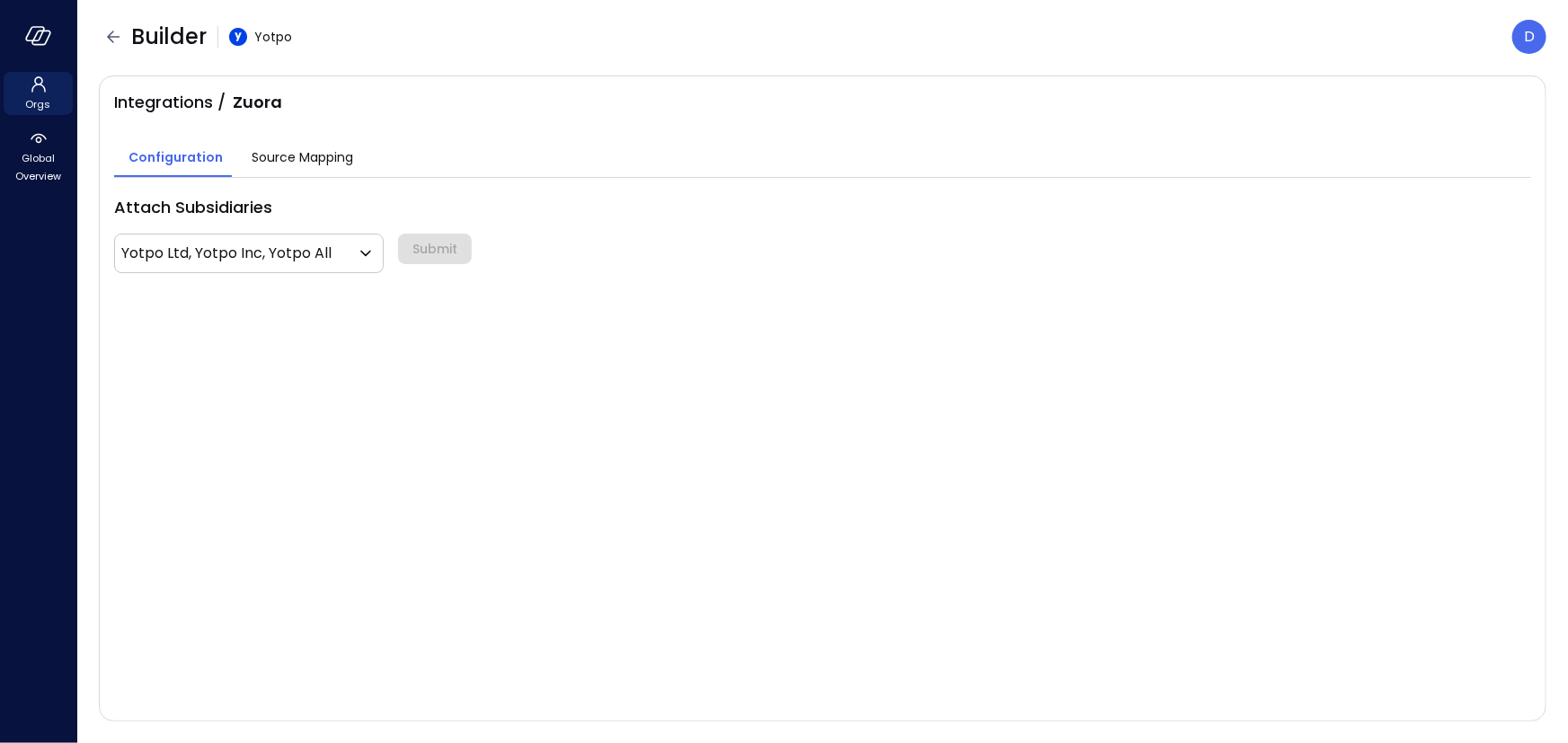 click on "Source Mapping" at bounding box center (302, 157) 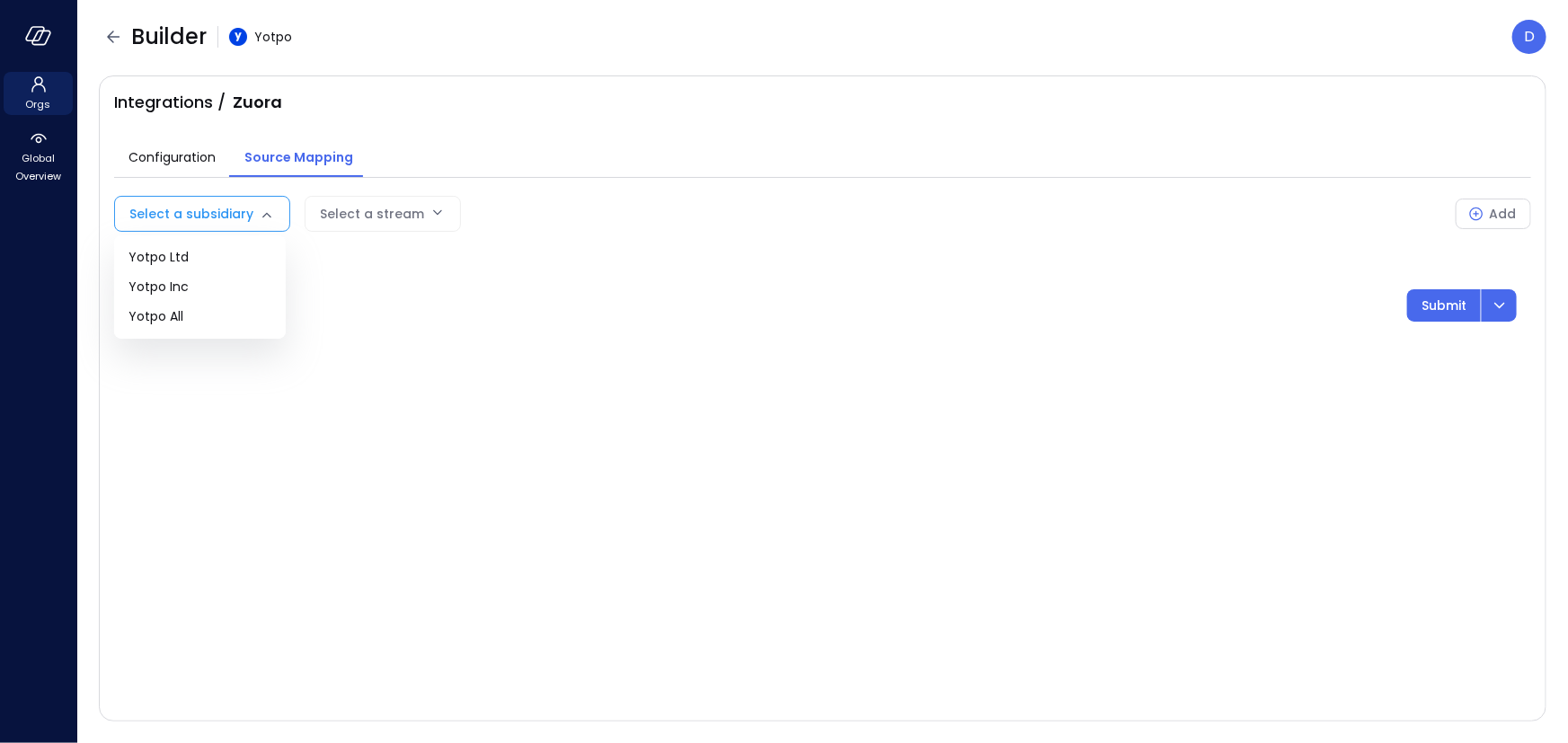 click on "Orgs Global Overview Builder Yotpo D Integrations / Zuora Configuration Source Mapping Select a subsidiary Select a stream Add Submit Safebooks.ai T4C Workpaper Display T4C opportunities SFDC Special Terms | Opportunities Special terms mapping SFDC Burst Opportunities Display burst opportunities Sales Order Changes Ensure sales order changes are reviewed and approved Payments Validation  validates payments by identifying duplicate and erroneous entries. Payments Analysis A variance analysis of the organization's payment transactions Payment Cycle Analysis - US  validates payments by identifying duplicate and erroneous entries. Payment Cycle Analysis - History and Current  validates payments by identifying duplicate and erroneous entries. P&L Revenues Variance Analysis A variance analysis of the organization's revenue accounts P&L Revenues Quarterly Variance Analysis P&L Quarterly Revenues Variance Analysis P&L Expenses Variance Analysis A variance analysis of the organization's expense accounts Customer Churn" at bounding box center [784, 371] 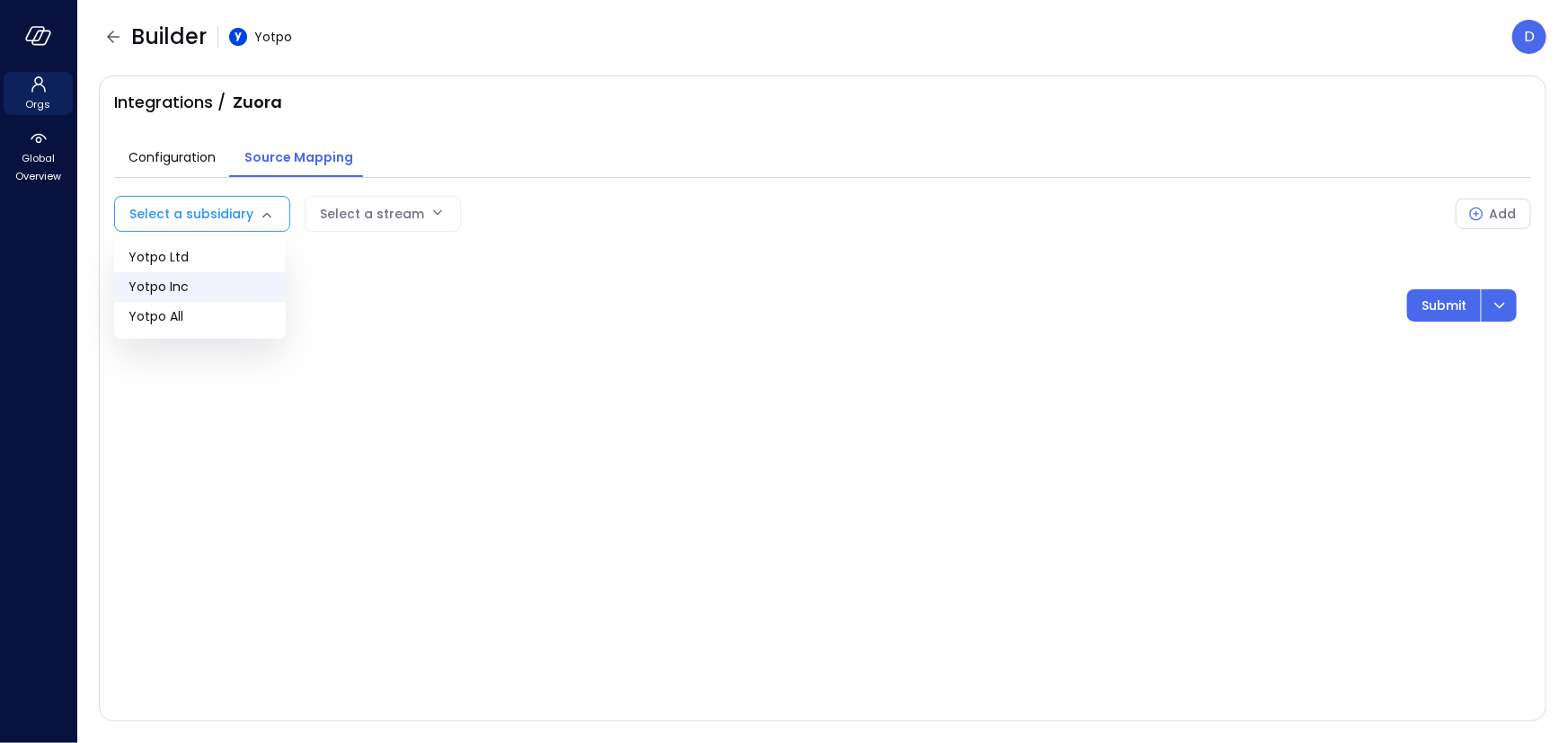 click on "Yotpo Inc" at bounding box center [199, 287] 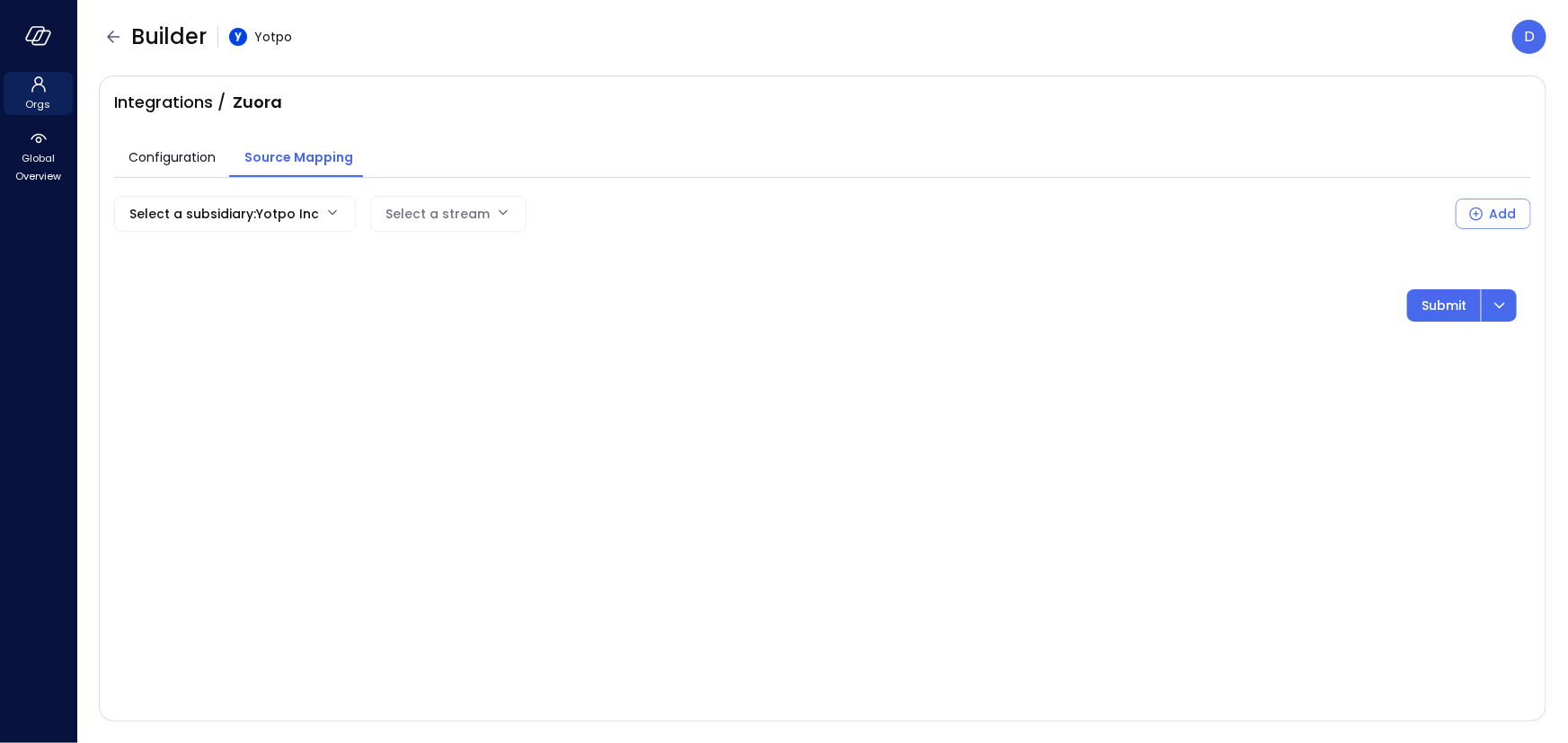 click on "Orgs Global Overview Builder Yotpo D Integrations / Zuora Configuration Source Mapping Select a subsidiary : Yotpo Inc ** Select a stream Add Submit Safebooks.ai T4C Workpaper Display T4C opportunities SFDC Special Terms | Opportunities Special terms mapping SFDC Burst Opportunities Display burst opportunities Sales Order Changes Ensure sales order changes are reviewed and approved Payments Validation  validates payments by identifying duplicate and erroneous entries. Payments Analysis A variance analysis of the organization's payment transactions Payment Cycle Analysis - US  validates payments by identifying duplicate and erroneous entries. Payment Cycle Analysis - History and Current  validates payments by identifying duplicate and erroneous entries. P&L Revenues Variance Analysis A variance analysis of the organization's revenue accounts P&L Revenues Quarterly Variance Analysis P&L Quarterly Revenues Variance Analysis P&L Expenses Variance Analysis A variance analysis of the organization's expense accounts" at bounding box center (784, 371) 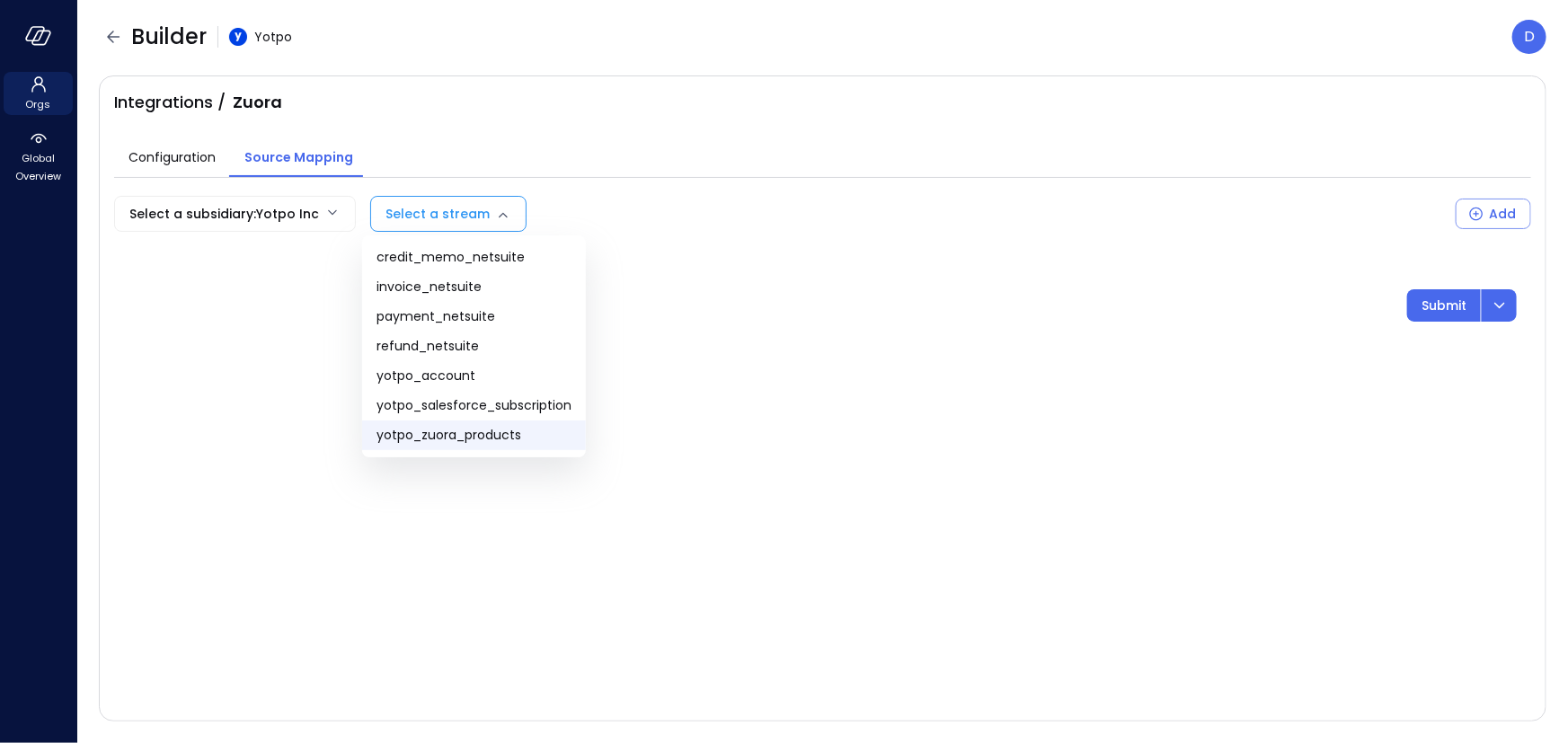 click on "yotpo_zuora_products" at bounding box center [474, 435] 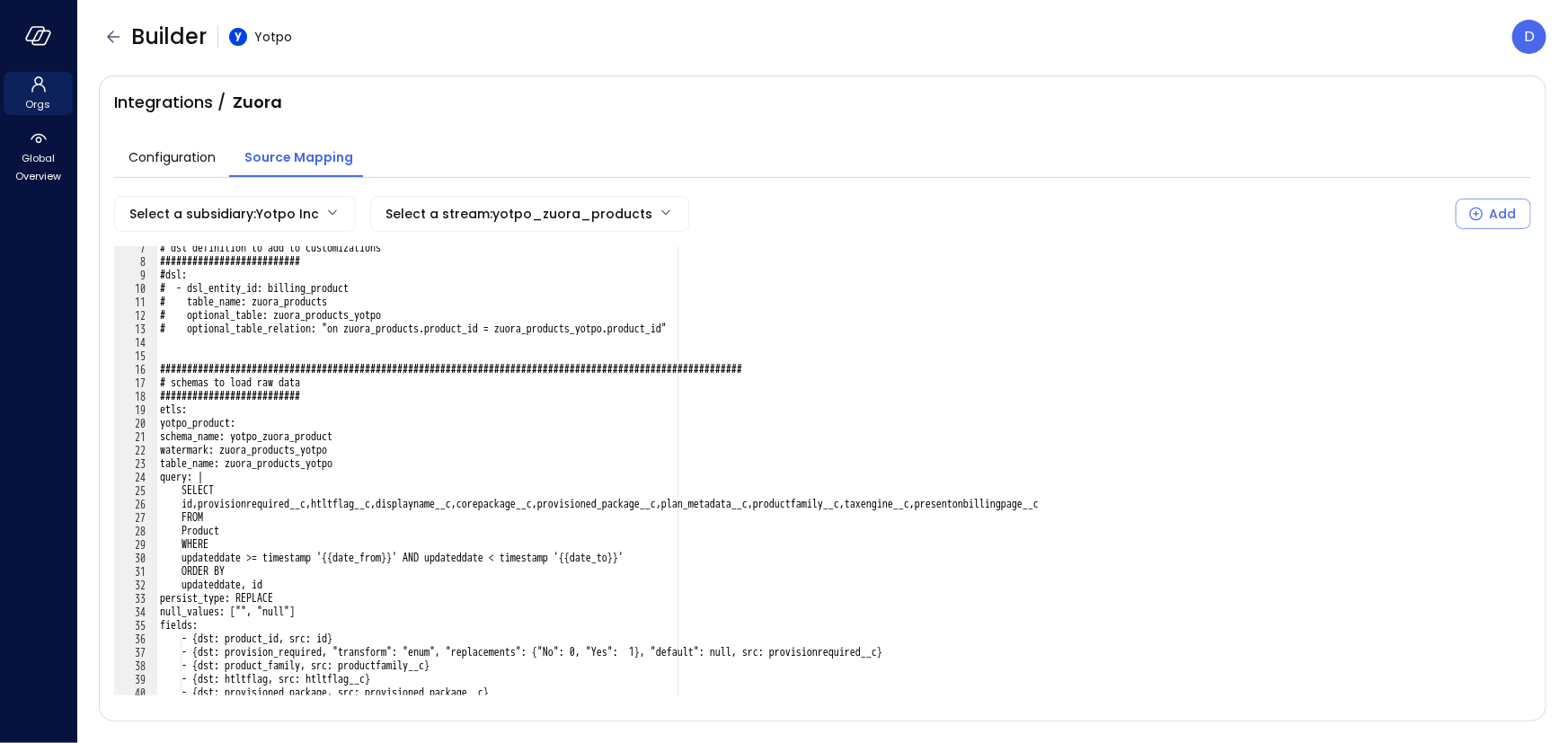 scroll, scrollTop: 121, scrollLeft: 0, axis: vertical 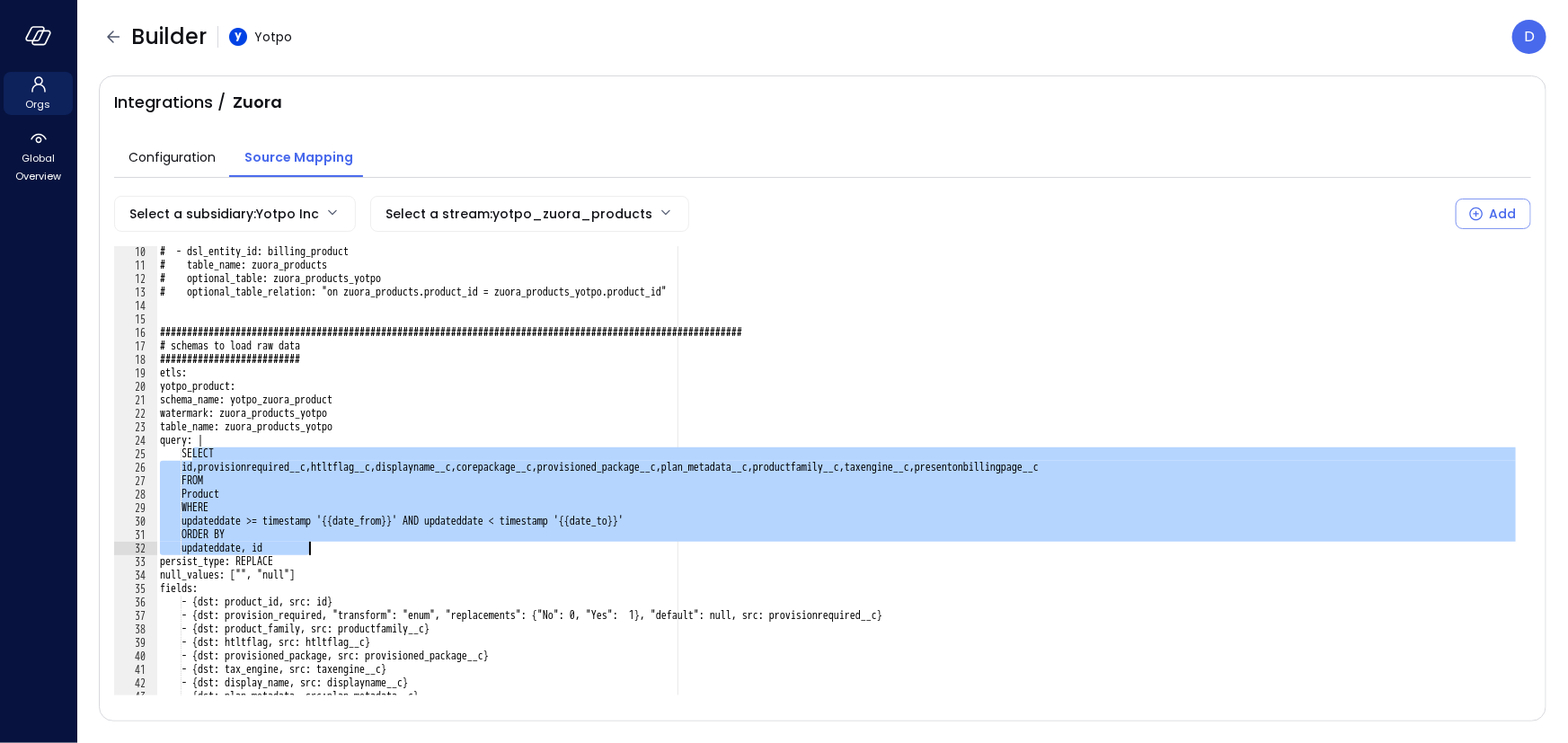 drag, startPoint x: 191, startPoint y: 451, endPoint x: 358, endPoint y: 548, distance: 193.1269 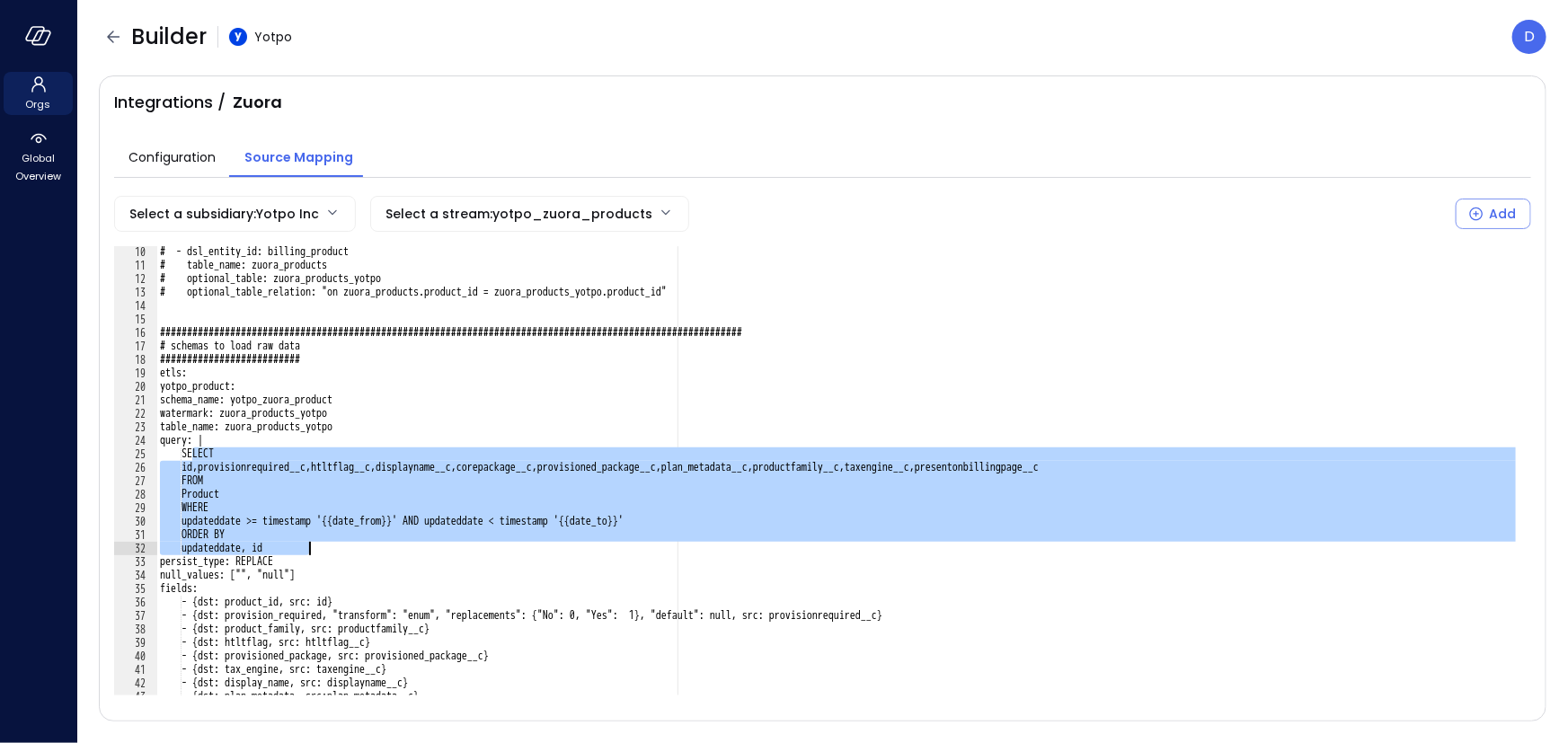 click on "#  - dsl_entity_id: billing_product #    table_name: zuora_products #    optional_table: zuora_products_yotpo #    optional_table_relation: "on zuora_products.product_id = zuora_products_yotpo.product_id"      ############################################################################################################ # schemas to load raw data ########################## etls:   yotpo_product:     schema_name: yotpo_zuora_product     watermark: zuora_products_yotpo     table_name: zuora_products_yotpo     query: |       SELECT          id,provisionrequired__c,htltflag__c,displayname__c,corepackage__c,provisioned_package__c,plan_metadata__c,productfamily__c,taxengine__c,presentonbillingpage__c        FROM          Product        WHERE          updateddate >= timestamp '{{date_from}}' AND updateddate < timestamp '{{date_to}}'        ORDER BY          updateddate, id     persist_type: REPLACE     null_values: ["", "null"]     fields:        - {dst: product_id, src: id}" at bounding box center [837, 483] 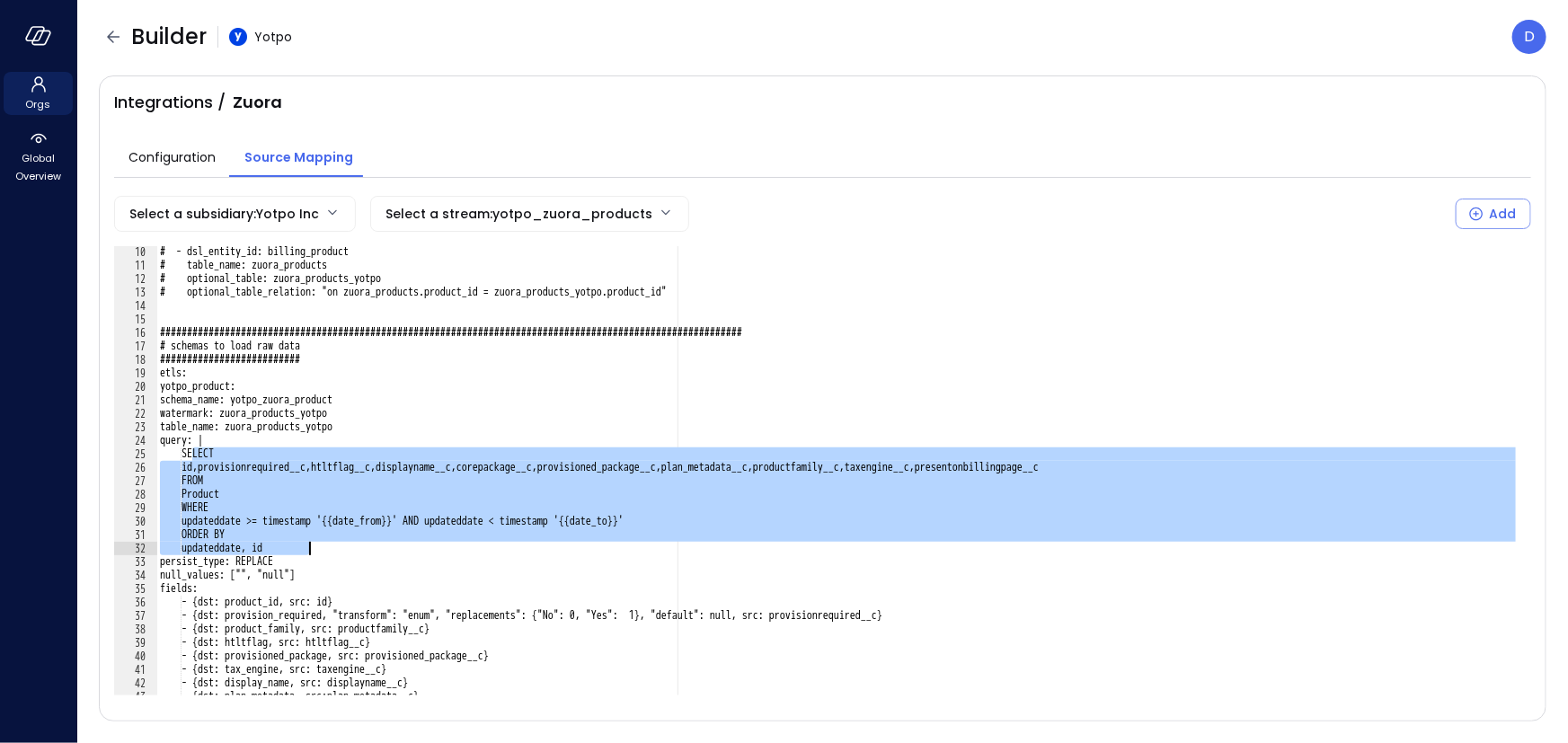 click on "#  - dsl_entity_id: billing_product #    table_name: zuora_products #    optional_table: zuora_products_yotpo #    optional_table_relation: "on zuora_products.product_id = zuora_products_yotpo.product_id"      ############################################################################################################ # schemas to load raw data ########################## etls:   yotpo_product:     schema_name: yotpo_zuora_product     watermark: zuora_products_yotpo     table_name: zuora_products_yotpo     query: |       SELECT          id,provisionrequired__c,htltflag__c,displayname__c,corepackage__c,provisioned_package__c,plan_metadata__c,productfamily__c,taxengine__c,presentonbillingpage__c        FROM          Product        WHERE          updateddate >= timestamp '{{date_from}}' AND updateddate < timestamp '{{date_to}}'        ORDER BY          updateddate, id     persist_type: REPLACE     null_values: ["", "null"]     fields:        - {dst: product_id, src: id}" at bounding box center (837, 483) 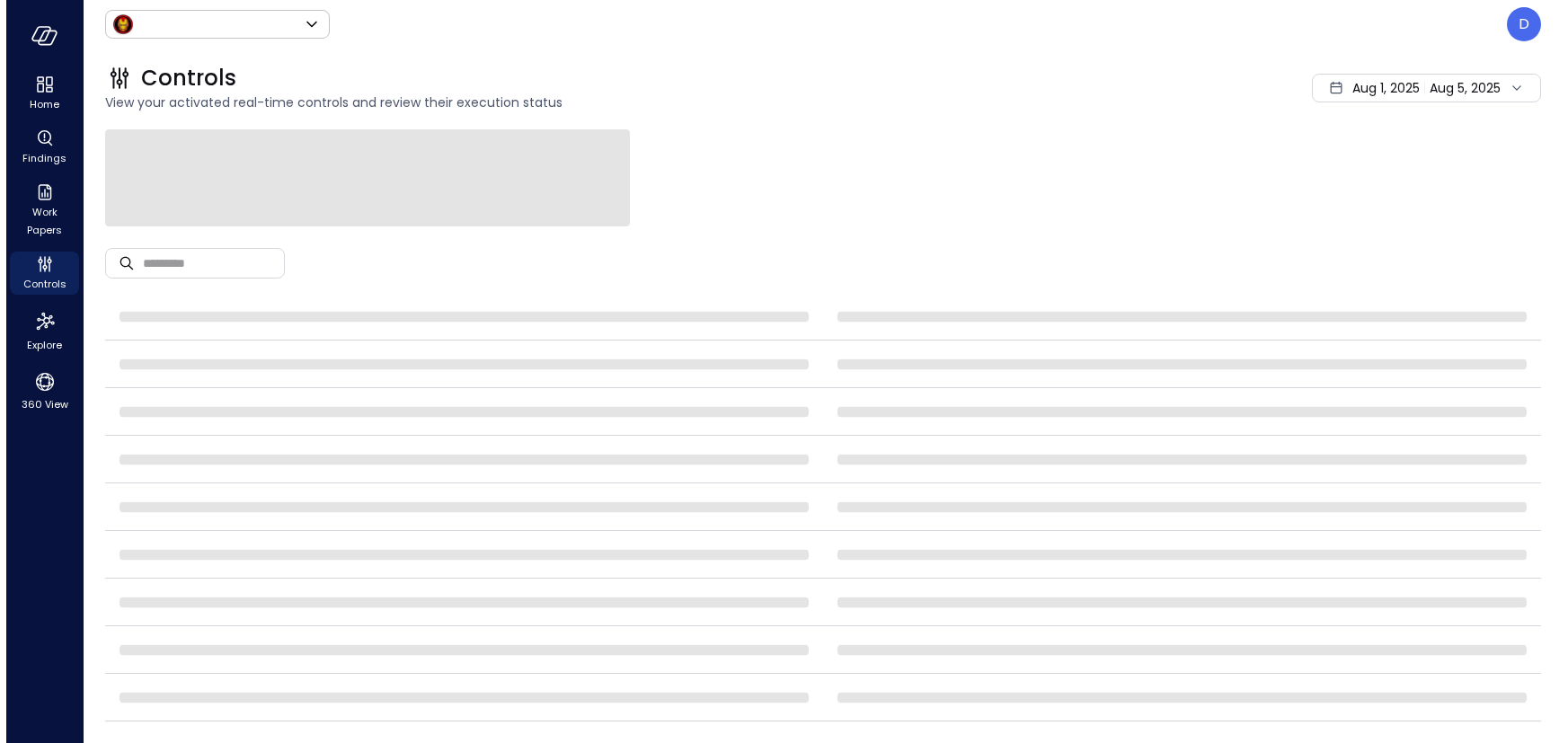 scroll, scrollTop: 0, scrollLeft: 0, axis: both 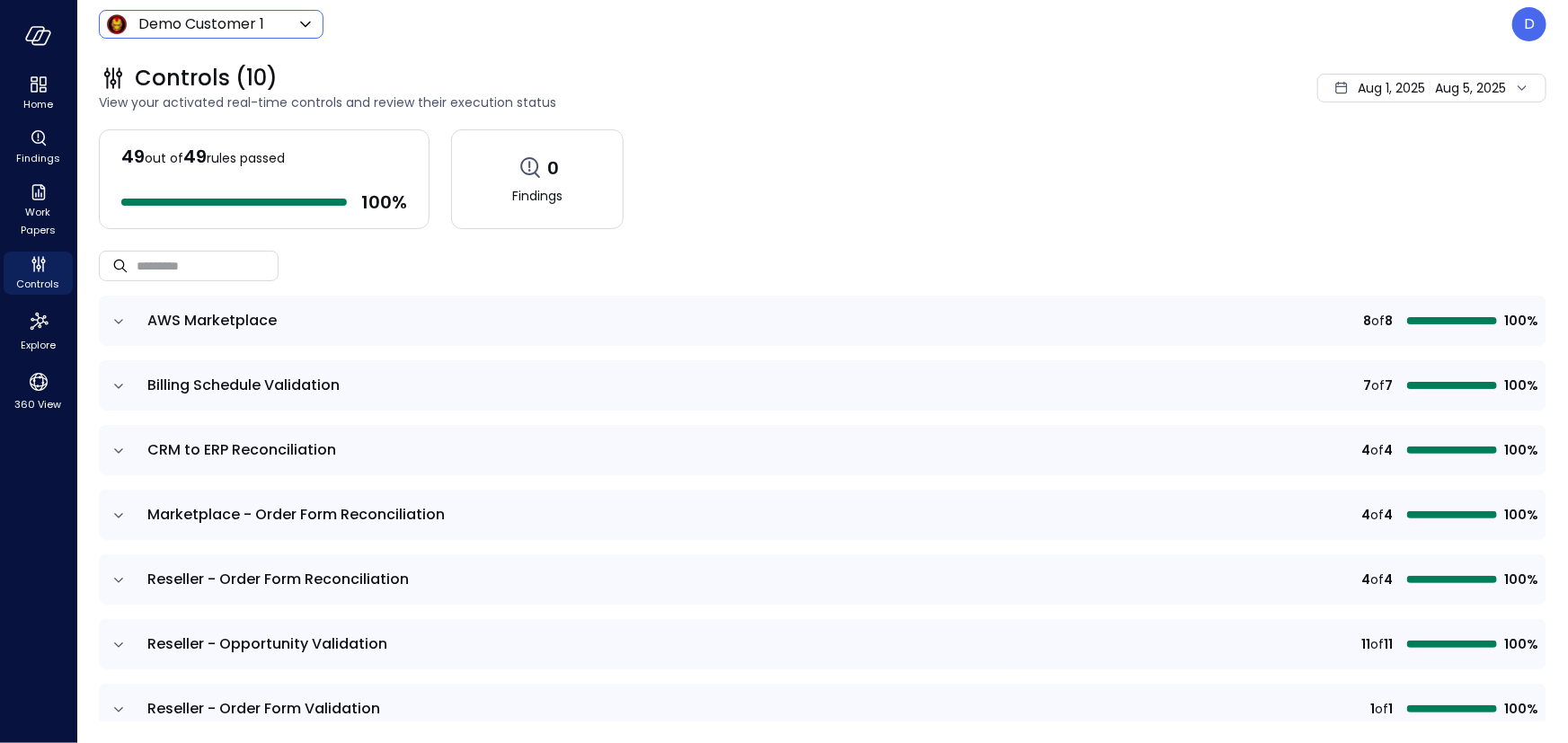 click on "Home Findings Work Papers Controls Explore 360 View Demo Customer 1 ***** ​ D Controls (10)   View your activated real-time controls and review their execution status Aug 1, 2025 Aug 5, 2025 49  out of  49  rules passed 100 % 0 Findings ​ ​ AWS Marketplace 8  of  8 100% Billing Schedule Validation 7  of  7 100% CRM to ERP Reconciliation 4  of  4 100% Marketplace  - Order Form Reconciliation 4  of  4 100% Reseller -  Order Form Reconciliation 4  of  4 100% Reseller - Opportunity Validation 11  of  11 100% Reseller - Order Form Validation 1  of  1 100% Reseller - Purchase Order Reconciliation 3  of  3 100% TBD 2  of  2 100% Transaction Lifecycle Reconciliation 5  of  5 100% Safebooks.ai" at bounding box center (784, 371) 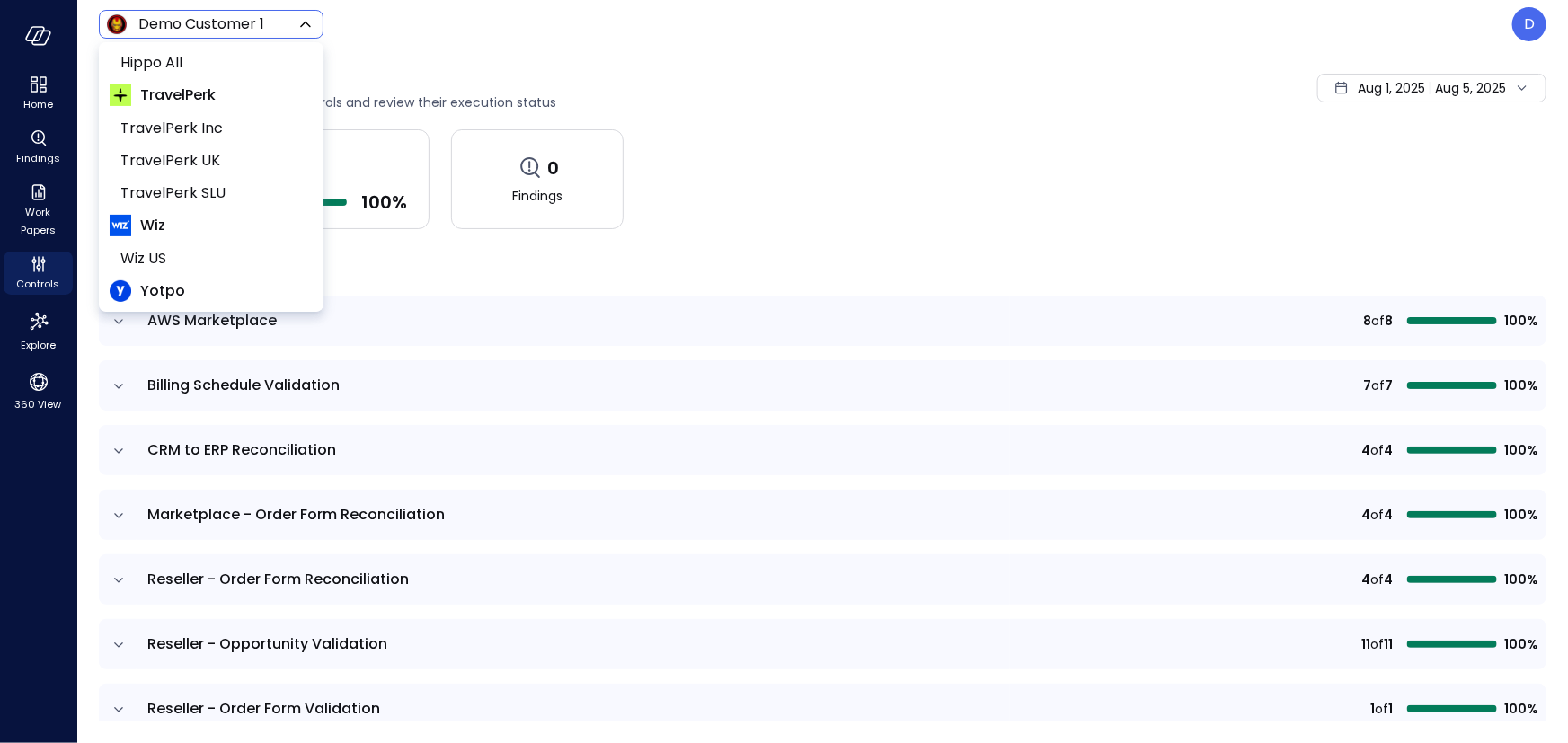 scroll, scrollTop: 241, scrollLeft: 0, axis: vertical 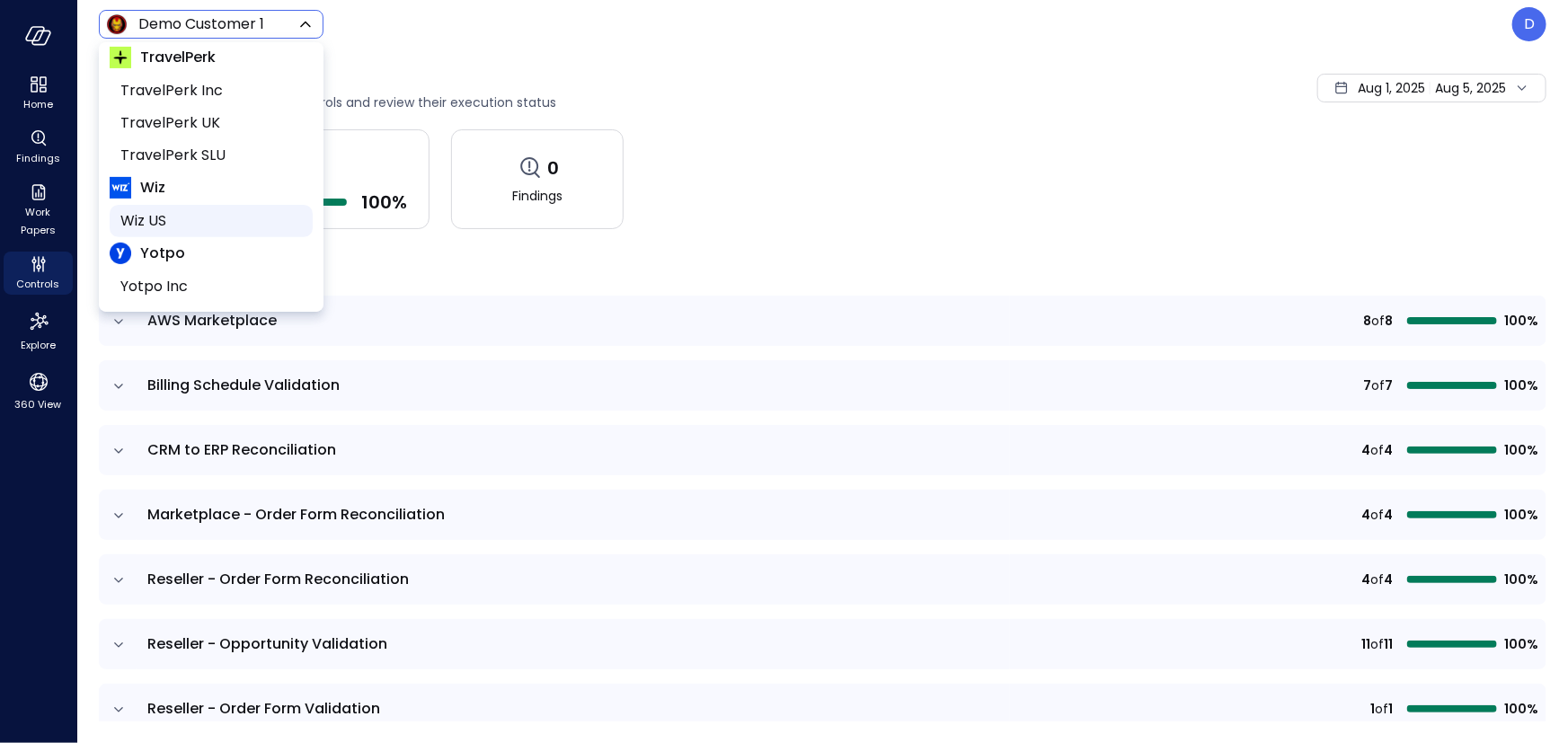 click on "Wiz US" at bounding box center (209, 221) 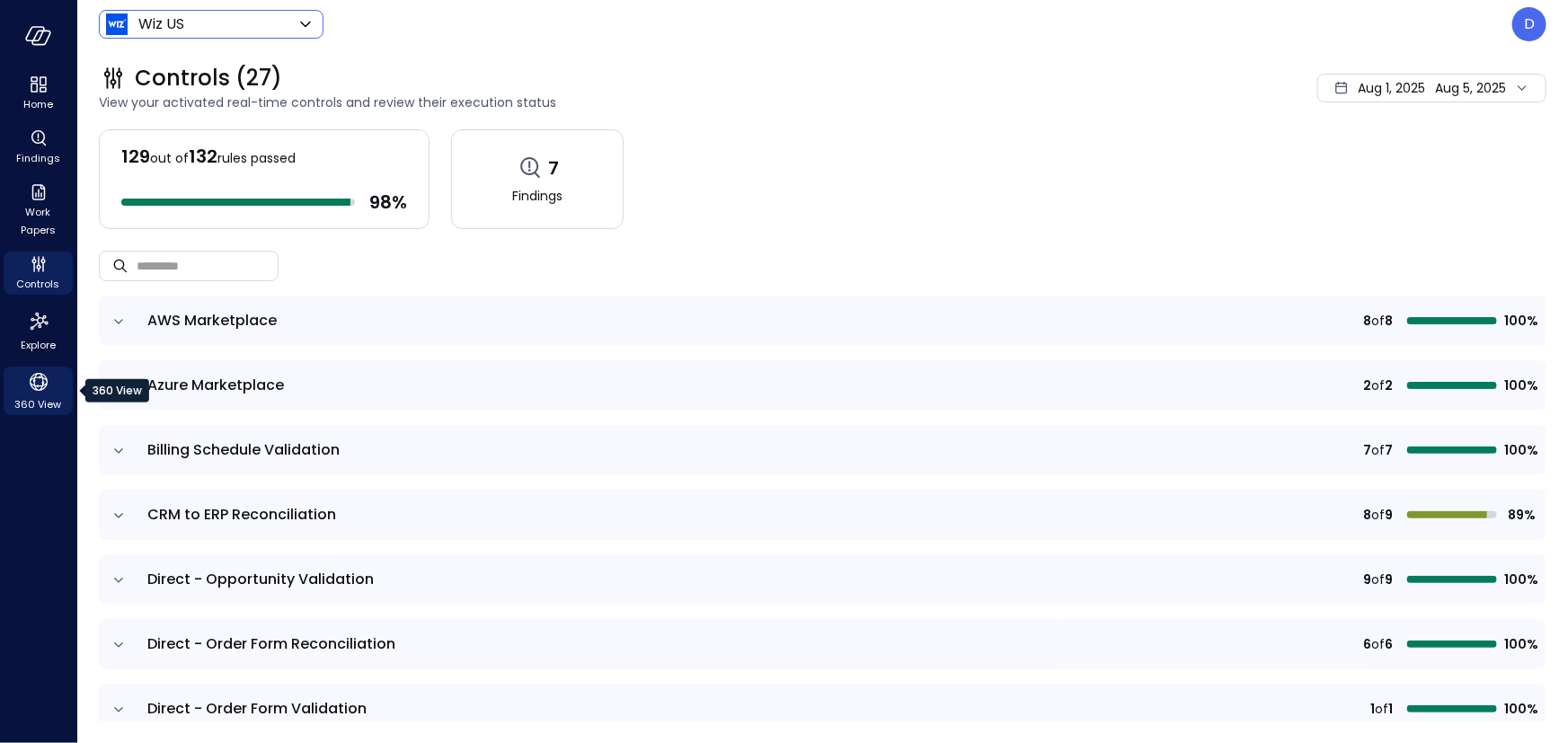 click 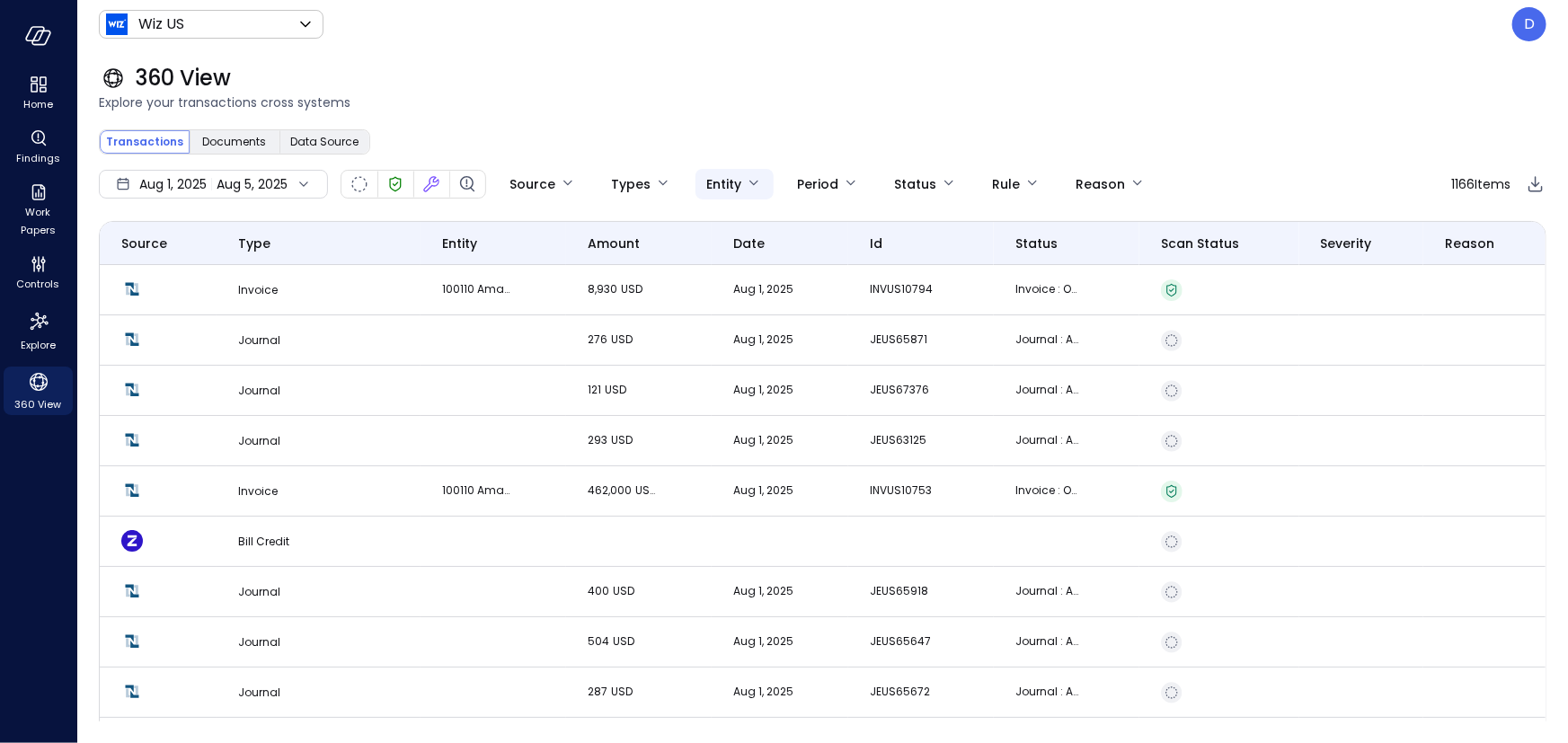 click on "Home Findings Work Papers Controls Explore 360 View Wiz US ****** ​ D 360 View   Explore your transactions cross systems Transactions Documents Data Source Data Source ​ Search [MONTH] 1, [YEAR] [MONTH] 5, [YEAR] Source Types Entity Period Status Rule Reason Source Type entity amount date id status Scan Status Severity Reason Invoice 100110 Amazon Web Services (Partner) 8,930 USD [MONTH] 1, [YEAR] INVUS10794 Invoice : Open Journal 276 USD [MONTH] 1, [YEAR] JEUS65871 Journal : Approved for Posting Journal 121 USD [MONTH] 1, [YEAR] JEUS67376 Journal : Approved for Posting Journal 293 USD [MONTH] 1, [YEAR] JEUS63125 Journal : Approved for Posting Invoice 100110 Amazon Web Services (Partner) 462,000 USD [MONTH] 1, [YEAR] INVUS10753 Invoice : Open Bill Credit Journal 400 USD [MONTH] 1, [YEAR] JEUS65918 Journal : Approved for Posting Journal 504 USD [MONTH] 1, [YEAR] JEUS65647 Journal : Approved for Posting Journal 287 USD [MONTH] 1, [YEAR] JEUS65672 Journal : Approved for Posting Expense Report Journal 711 USD [MONTH] 1, [YEAR] JEUS65807 Journal 302 USD [MONTH] 1, [YEAR] JEUS65981" at bounding box center [784, 371] 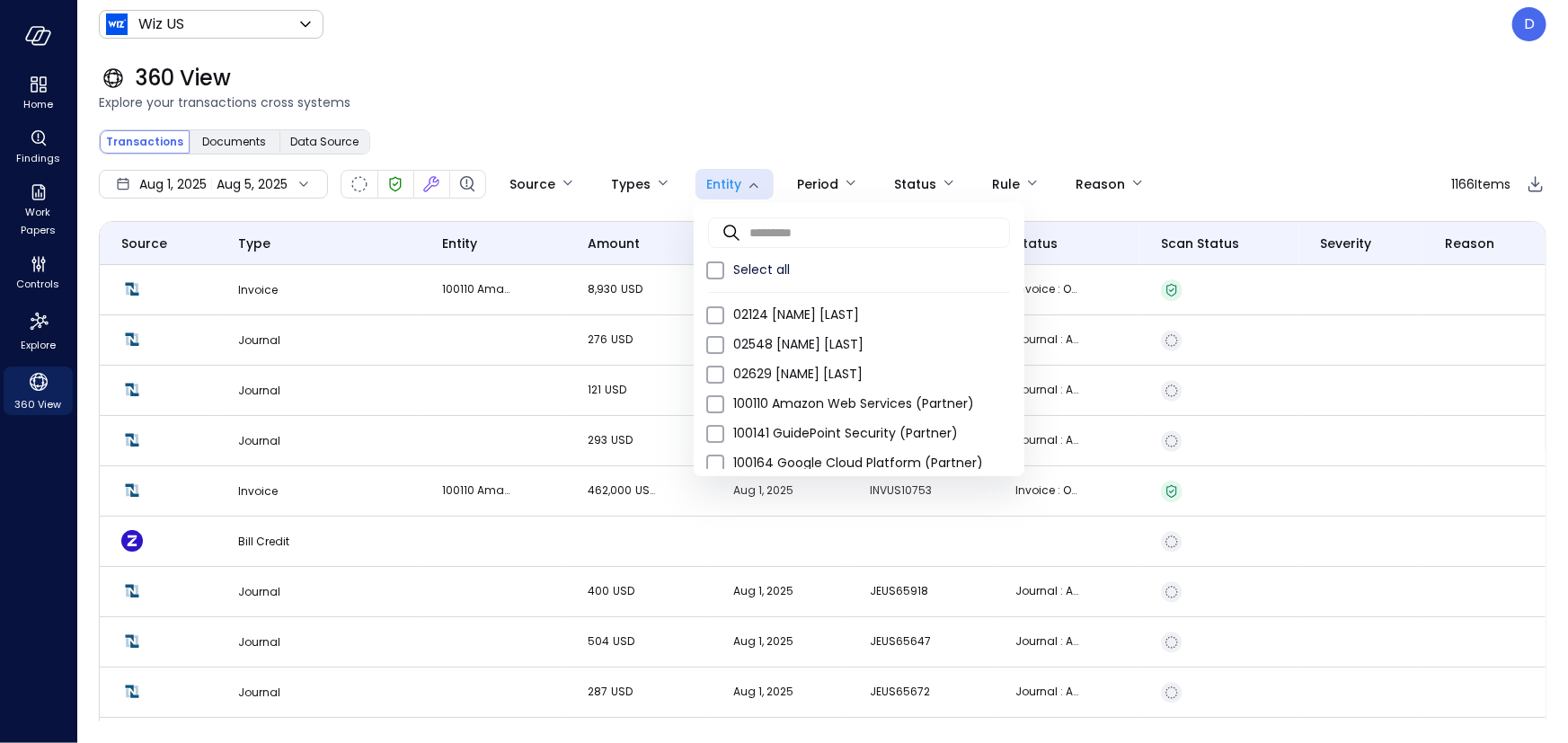 scroll, scrollTop: 3, scrollLeft: 0, axis: vertical 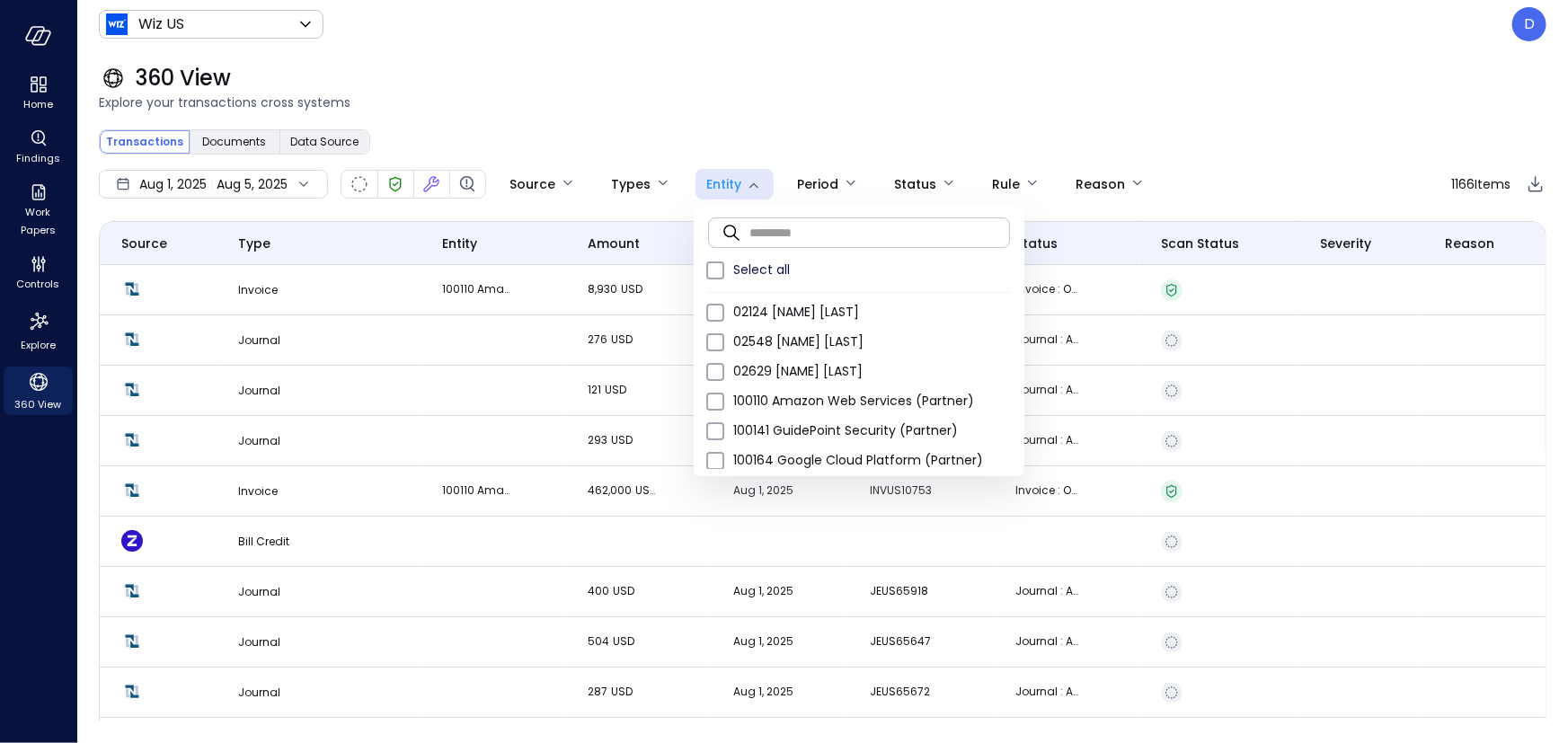 click at bounding box center [880, 232] 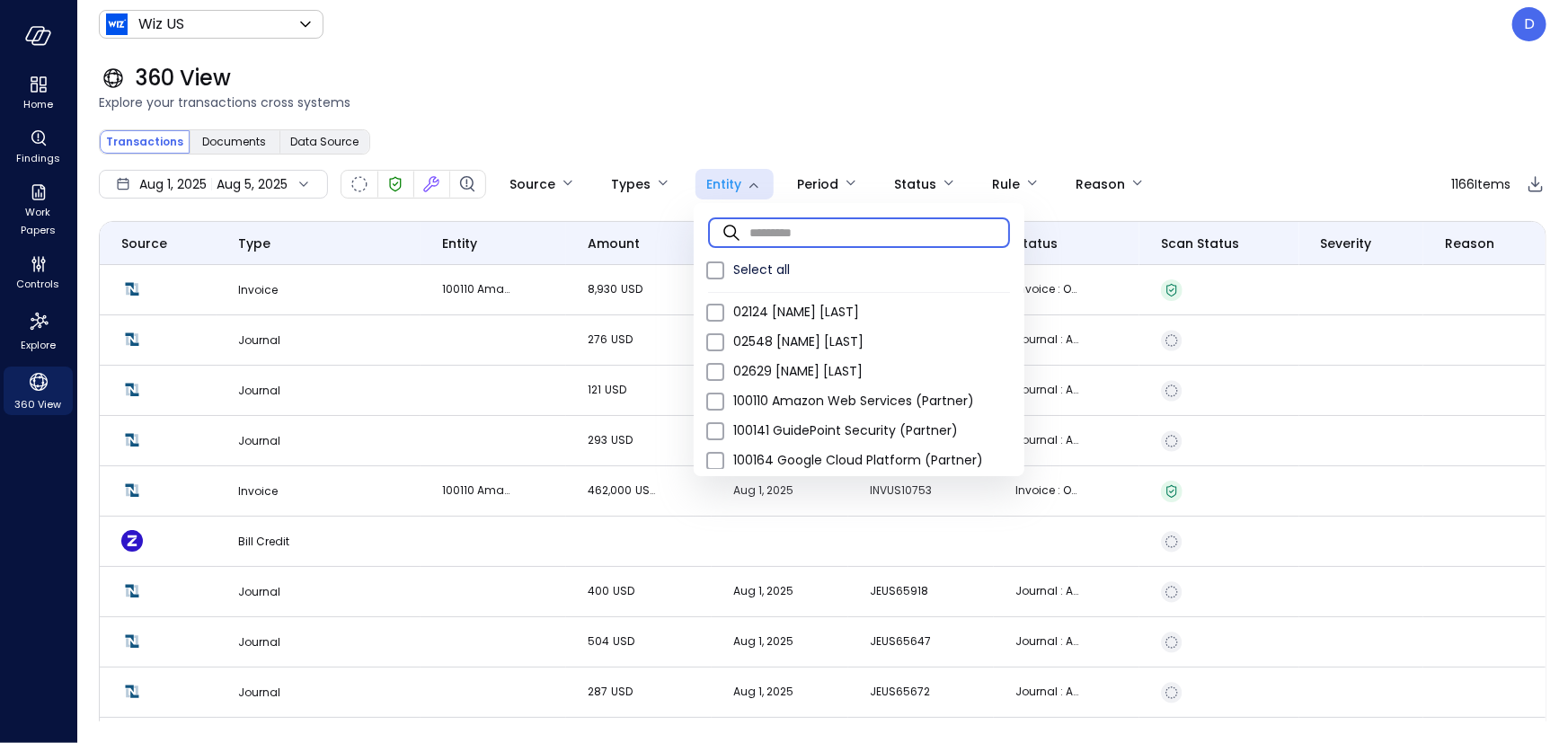 paste on "**********" 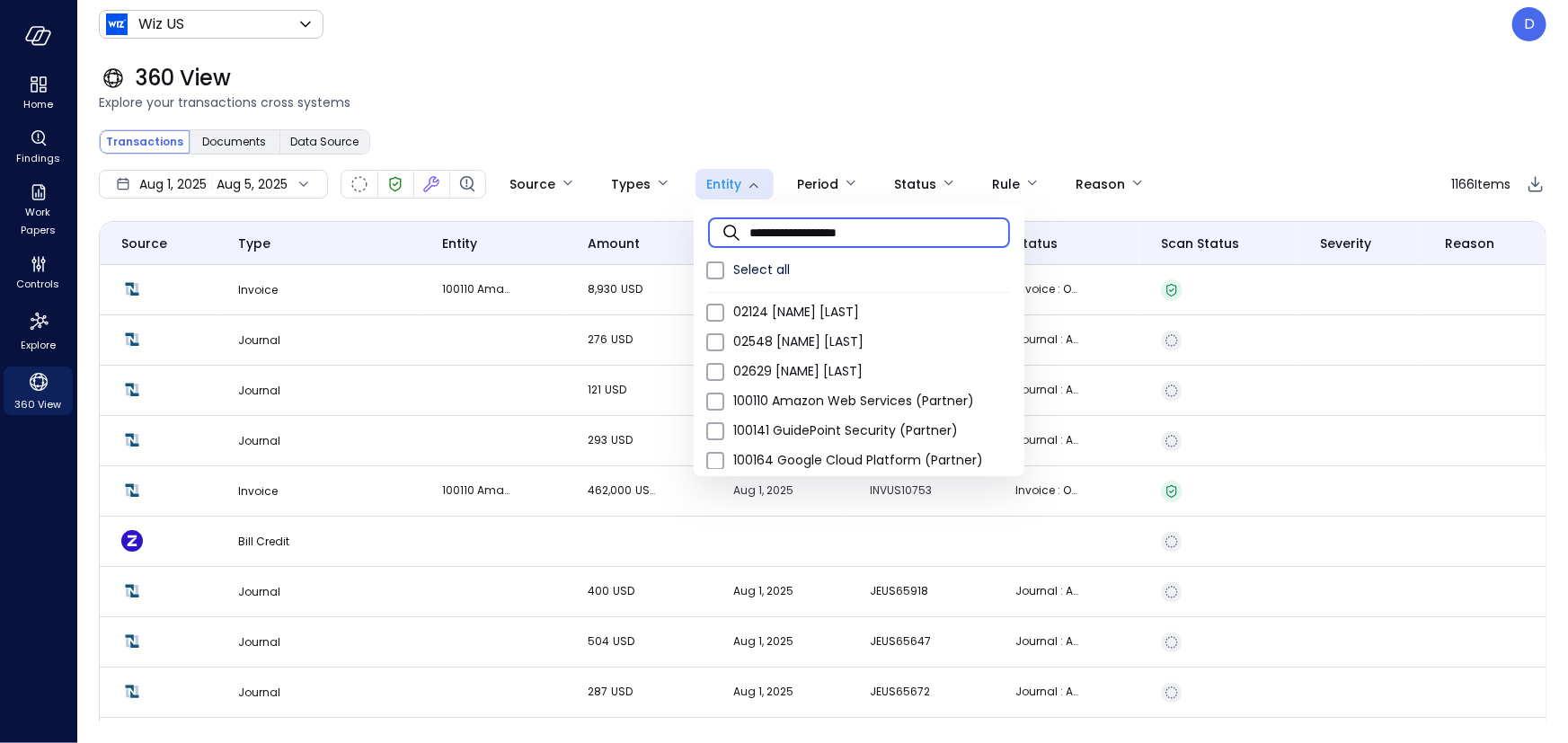 scroll, scrollTop: 0, scrollLeft: 22, axis: horizontal 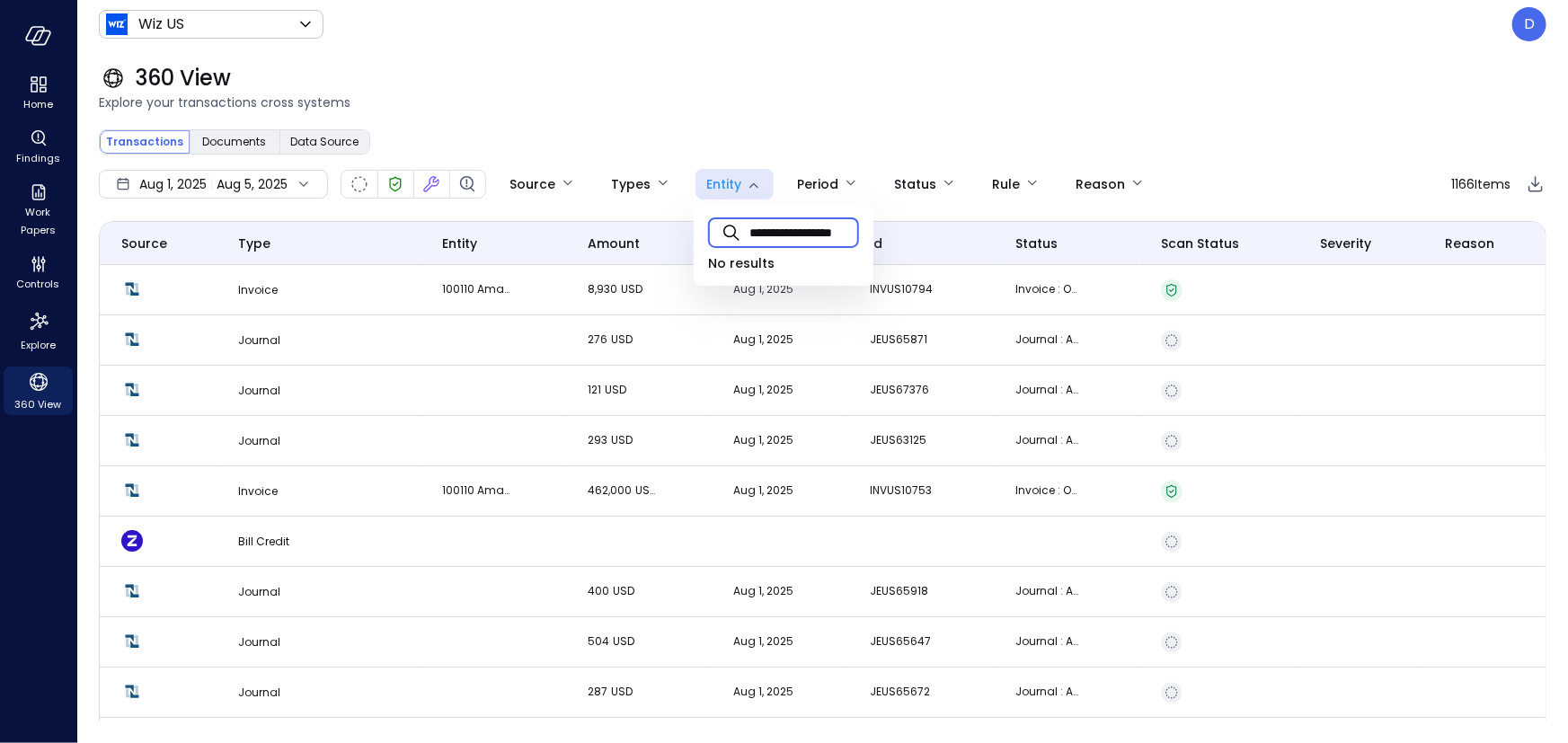type on "**********" 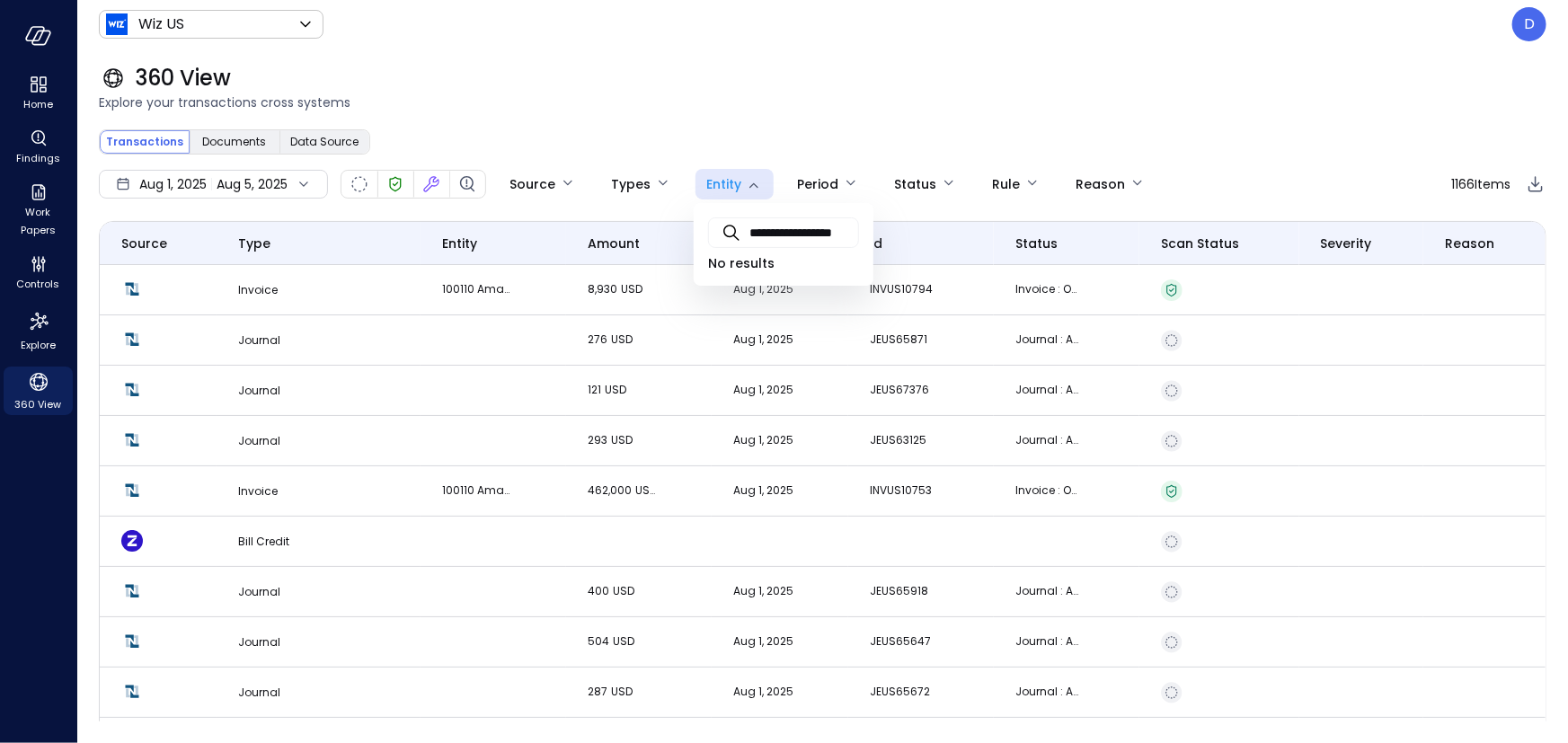 click at bounding box center [784, 371] 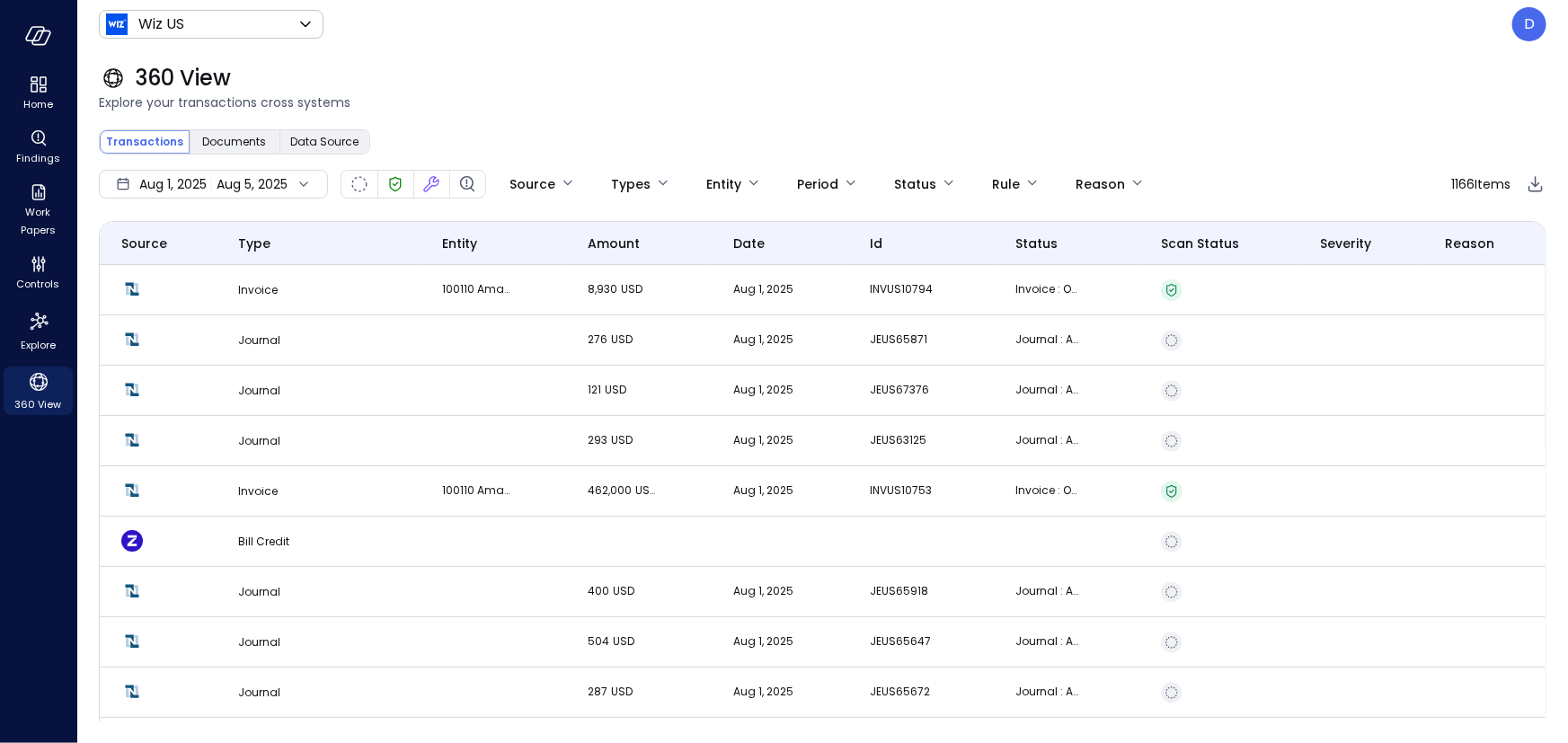 click on "[MONTH] 1, [YEAR] [MONTH] 5, [YEAR]" at bounding box center (213, 184) 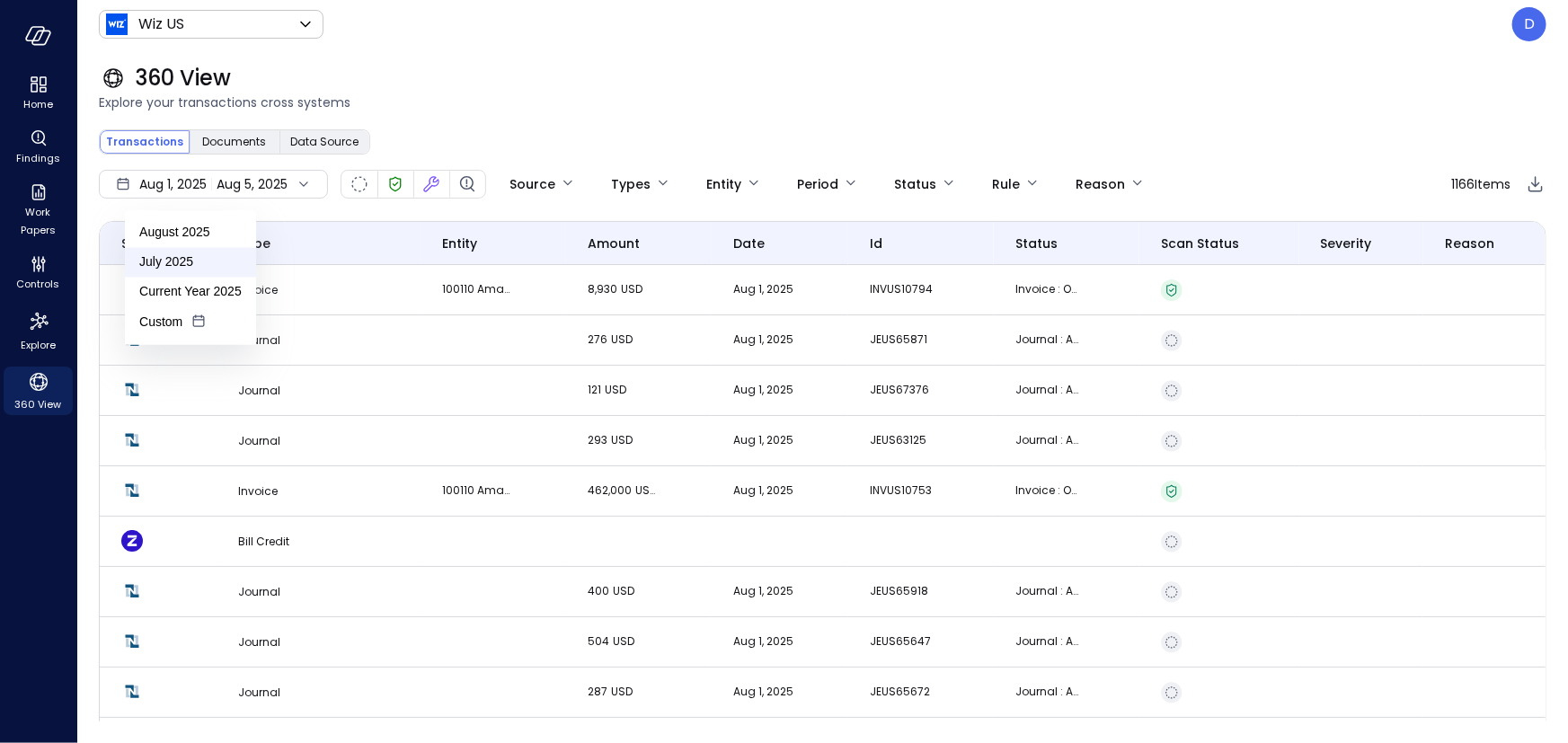 click on "July 2025" at bounding box center [190, 262] 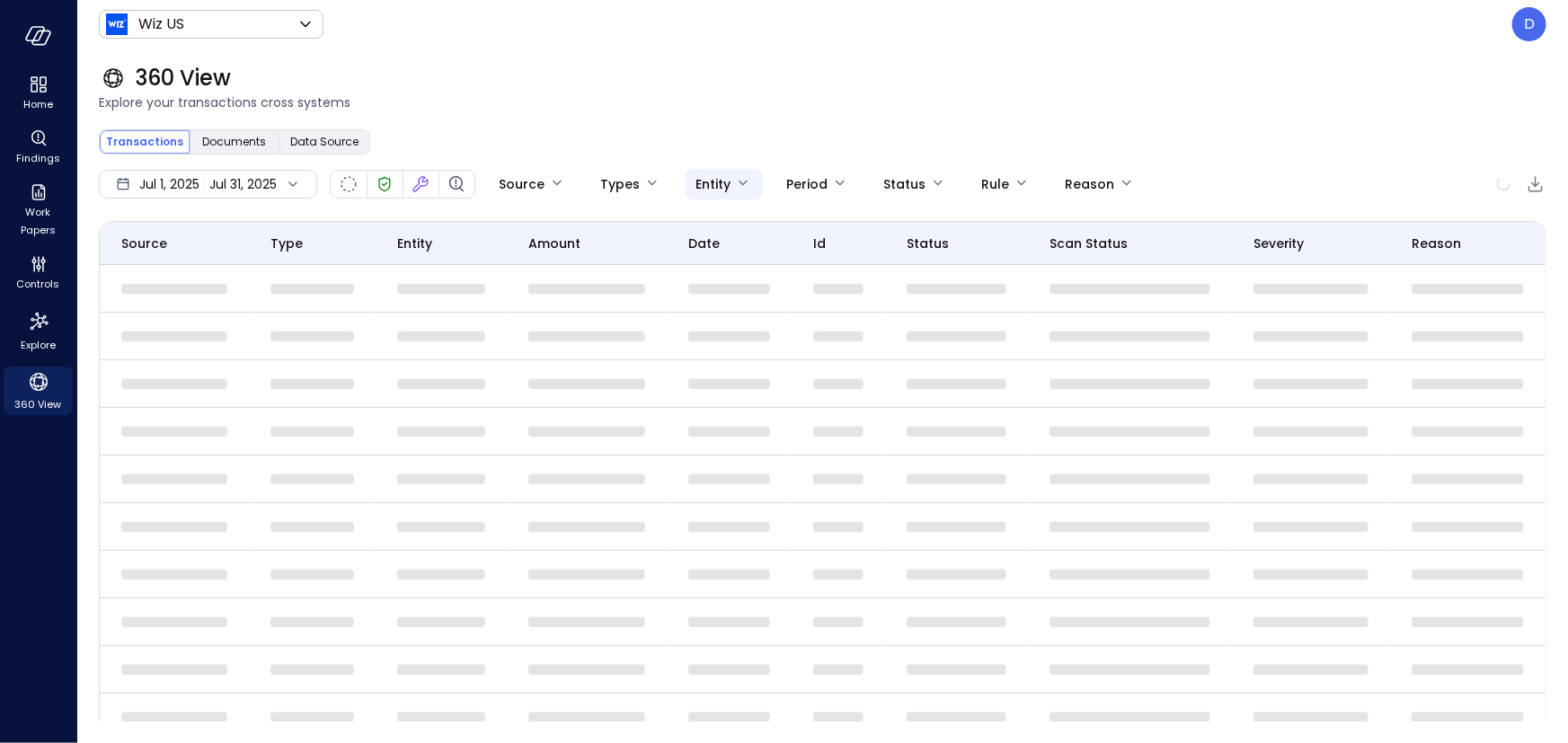 click on "Home Findings Work Papers Controls Explore 360 View Wiz US ****** ​ D 360 View   Explore your transactions cross systems Transactions Documents Data Source Data Source ​ Search [MONTH] 1, [YEAR] [MONTH] 31, [YEAR] Source Types Entity Period Status Rule Reason Source Type entity amount date id status Scan Status Severity Reason ​ Safebooks.ai" at bounding box center [784, 371] 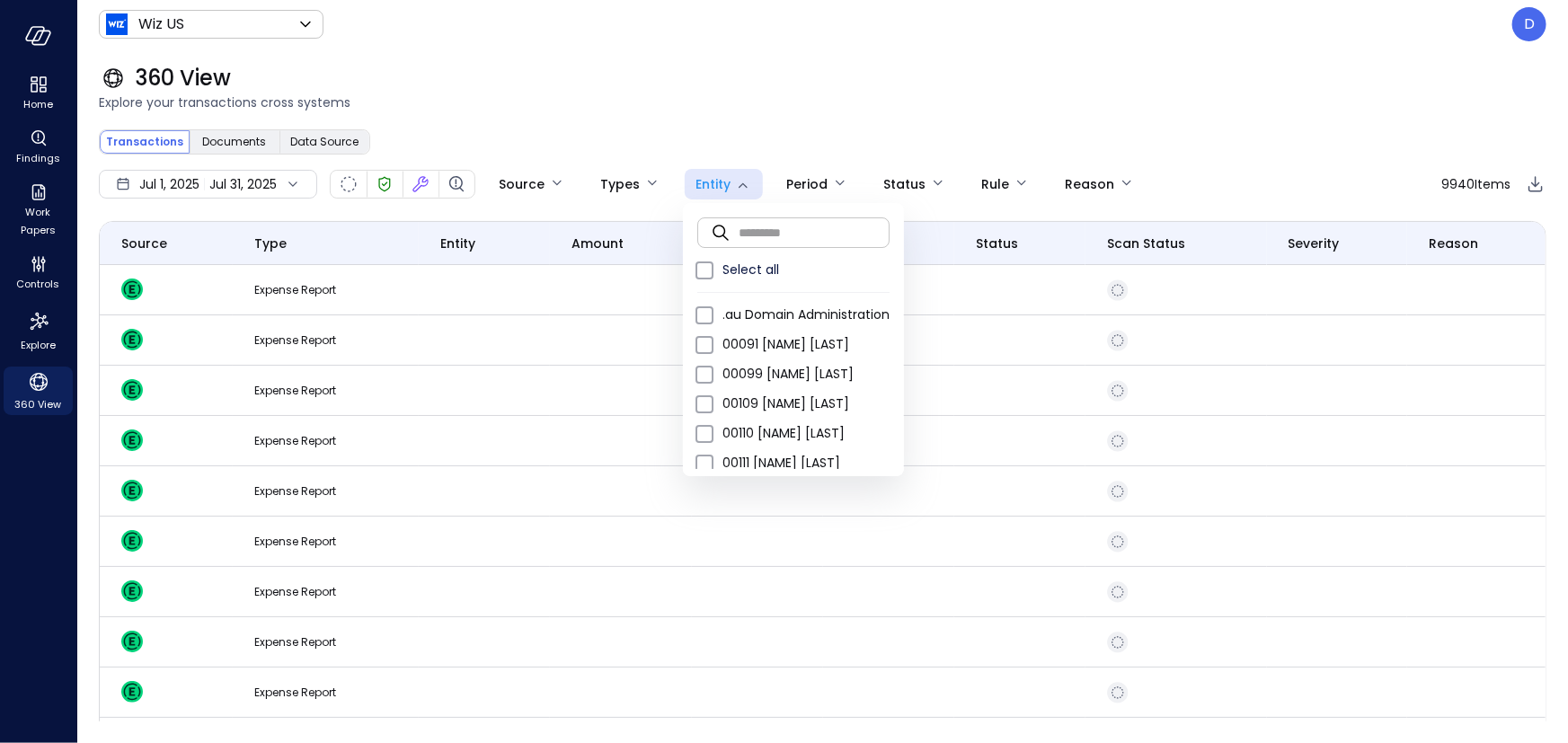 click at bounding box center [814, 232] 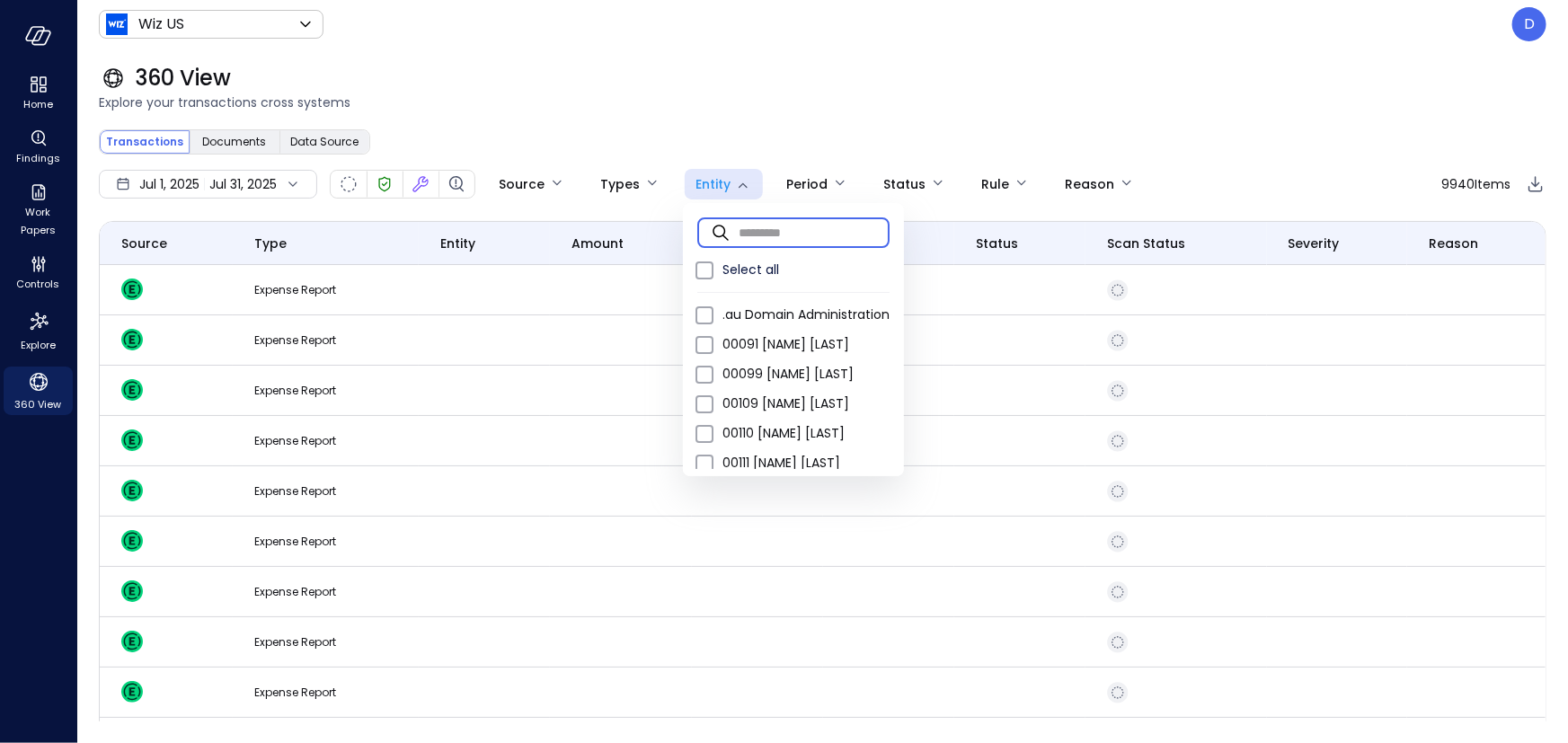 paste on "**********" 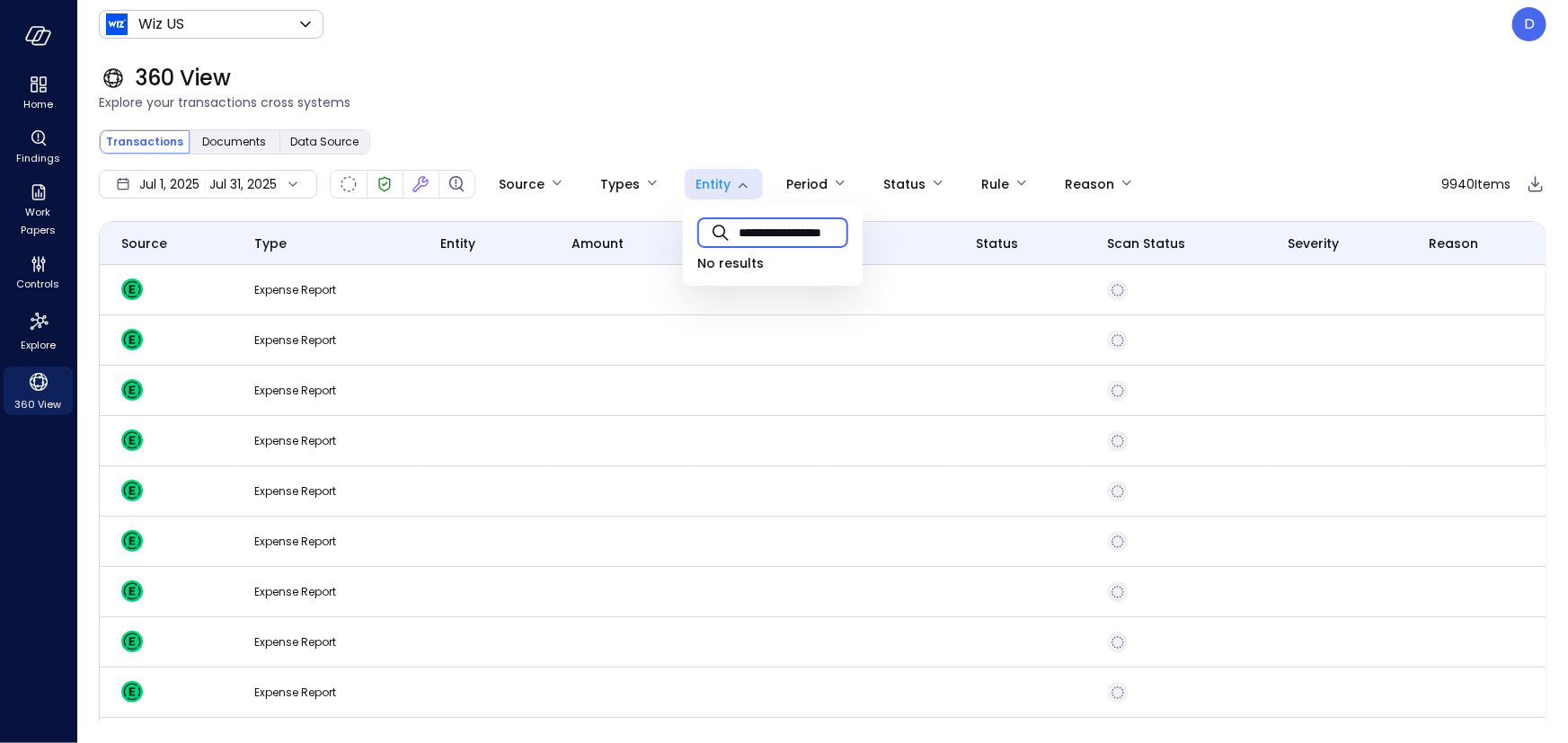 scroll, scrollTop: 0, scrollLeft: 19, axis: horizontal 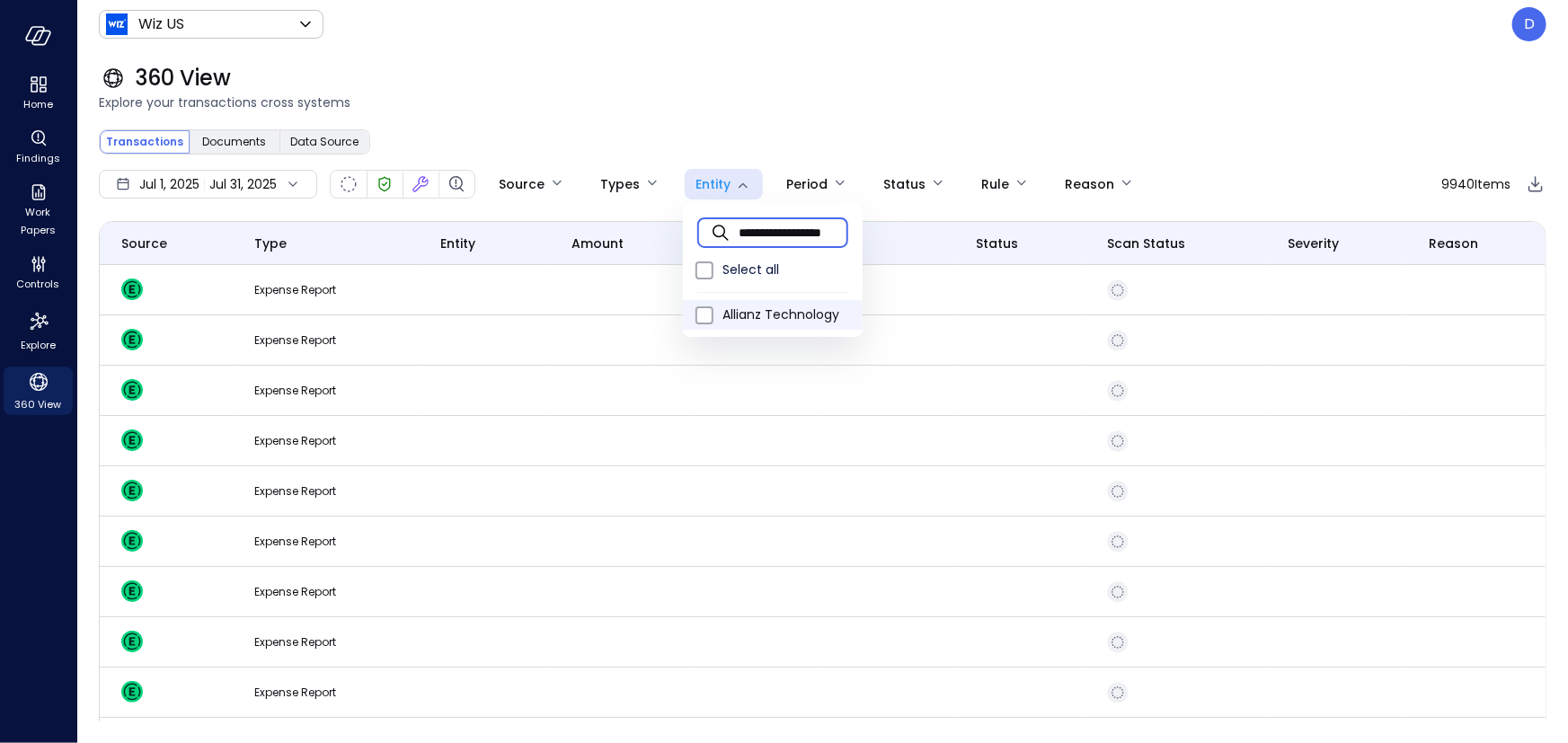 type on "**********" 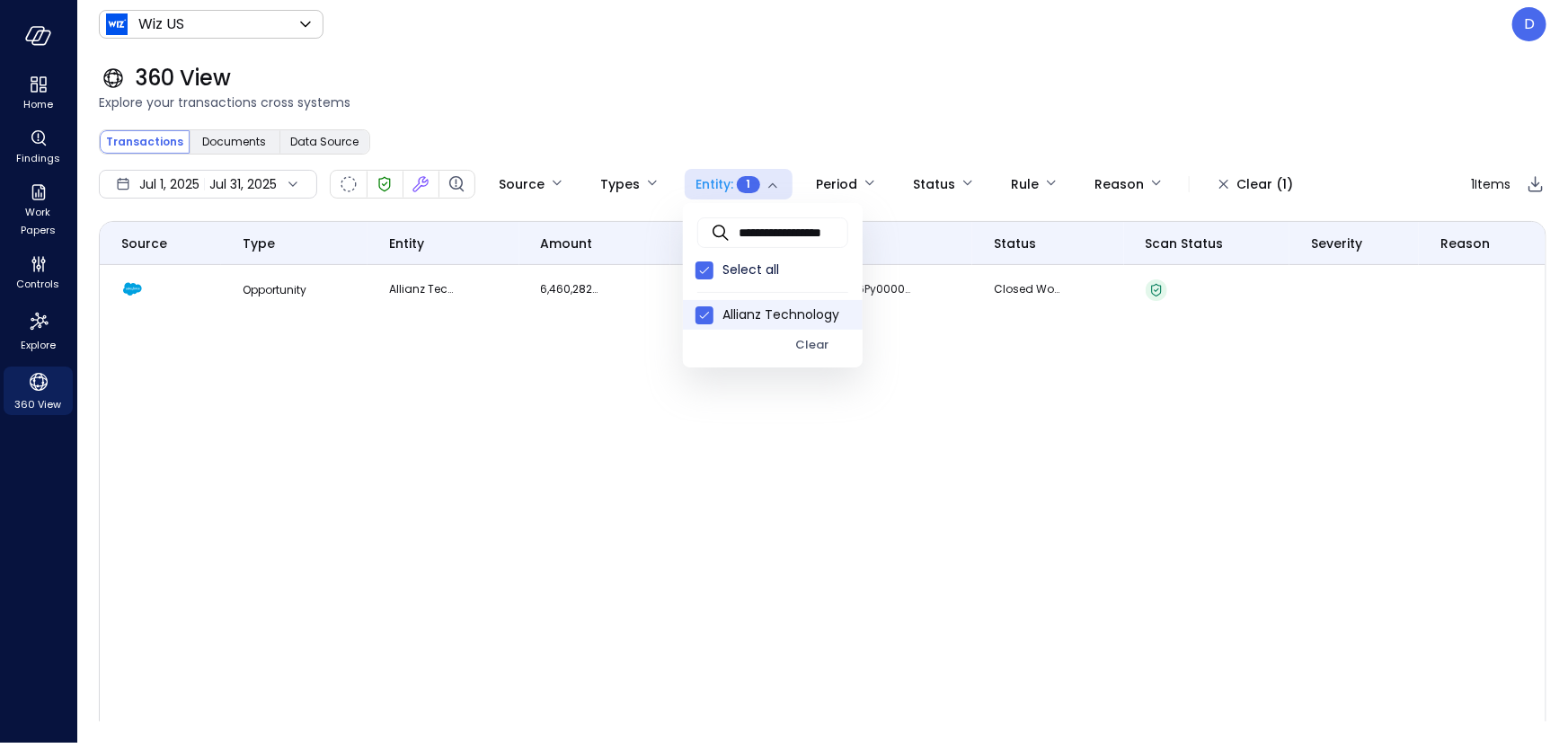 click at bounding box center (784, 371) 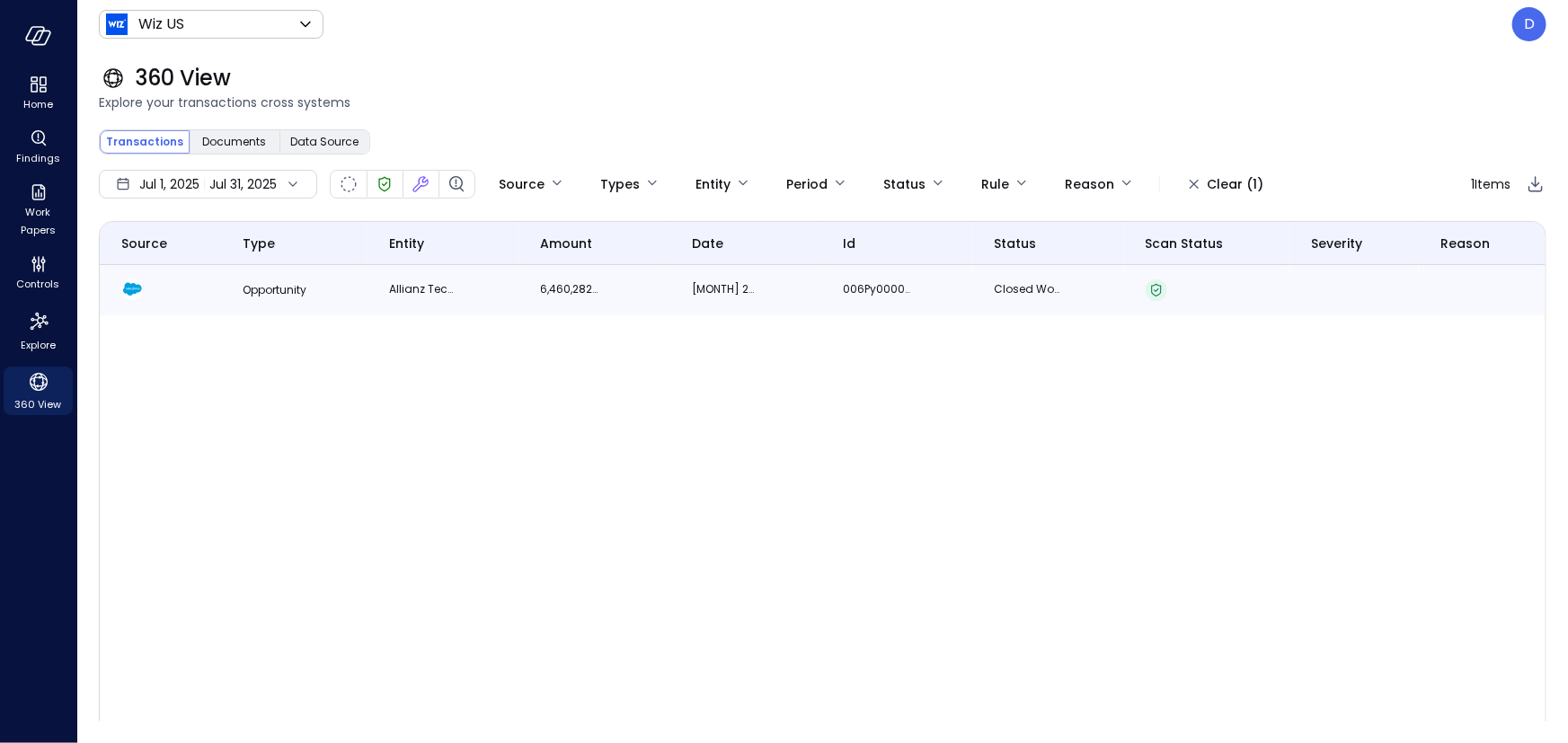 click on "Allianz Technology  -  NB  -  AD | SN | ELS" at bounding box center [443, 290] 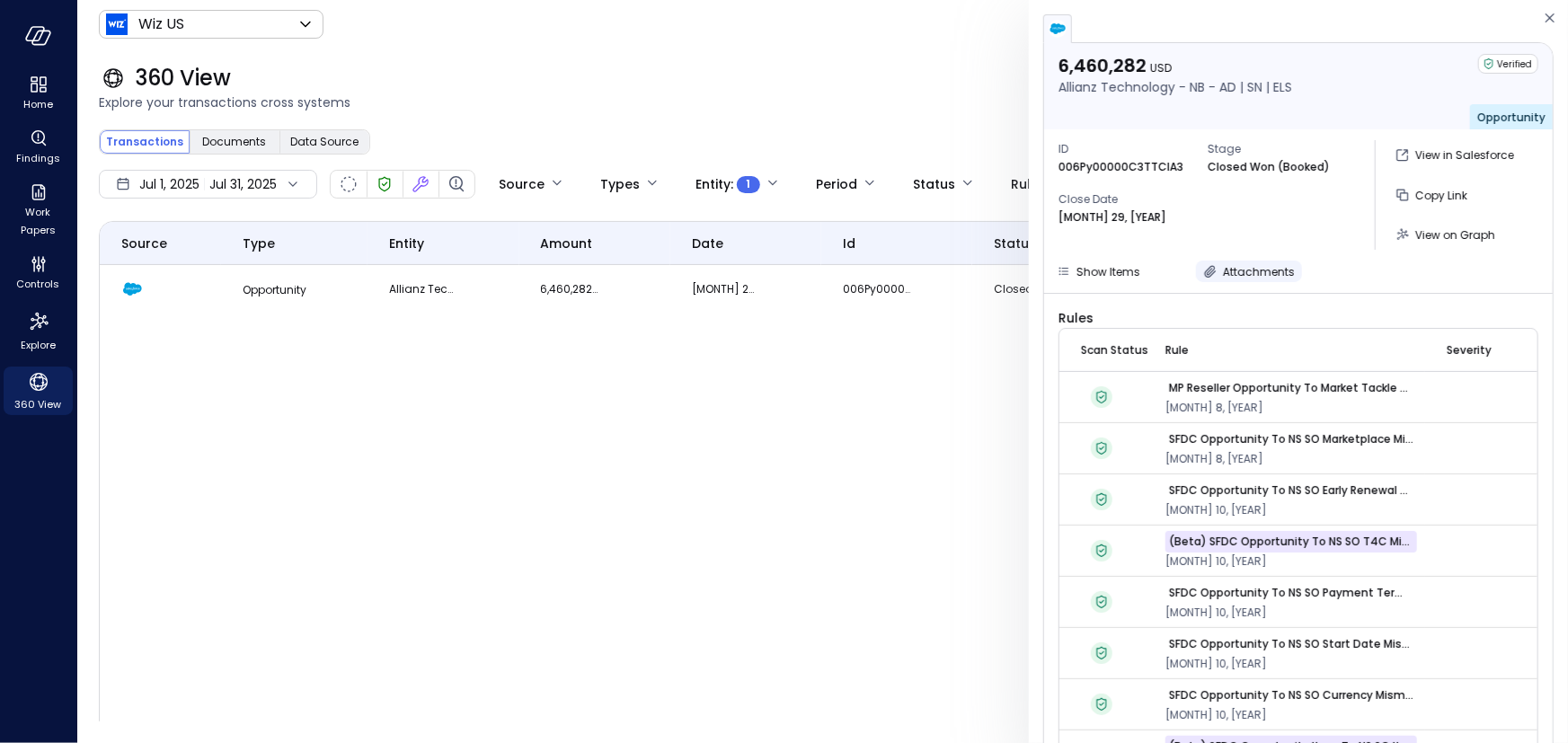 click on "Attachments" at bounding box center (1259, 271) 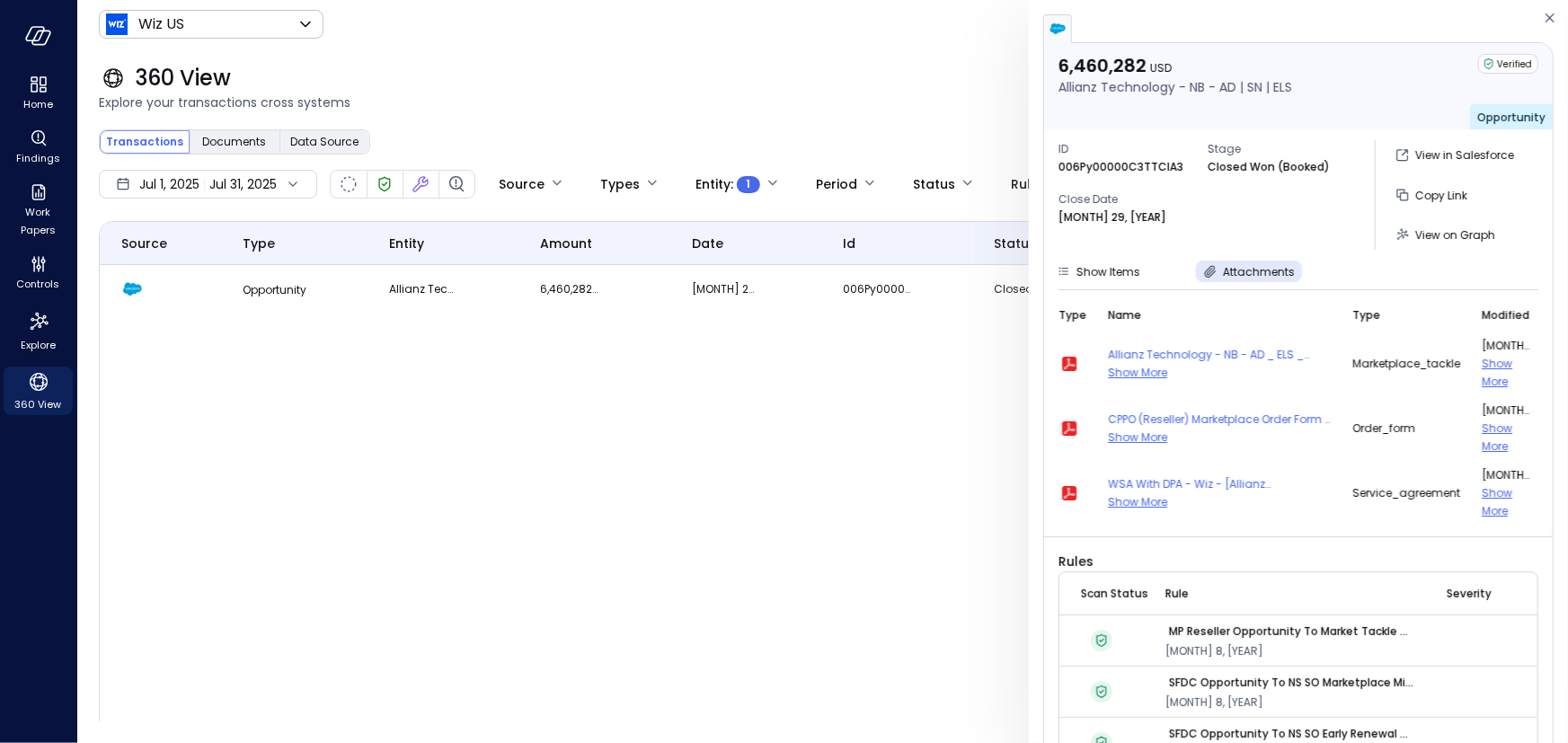 click 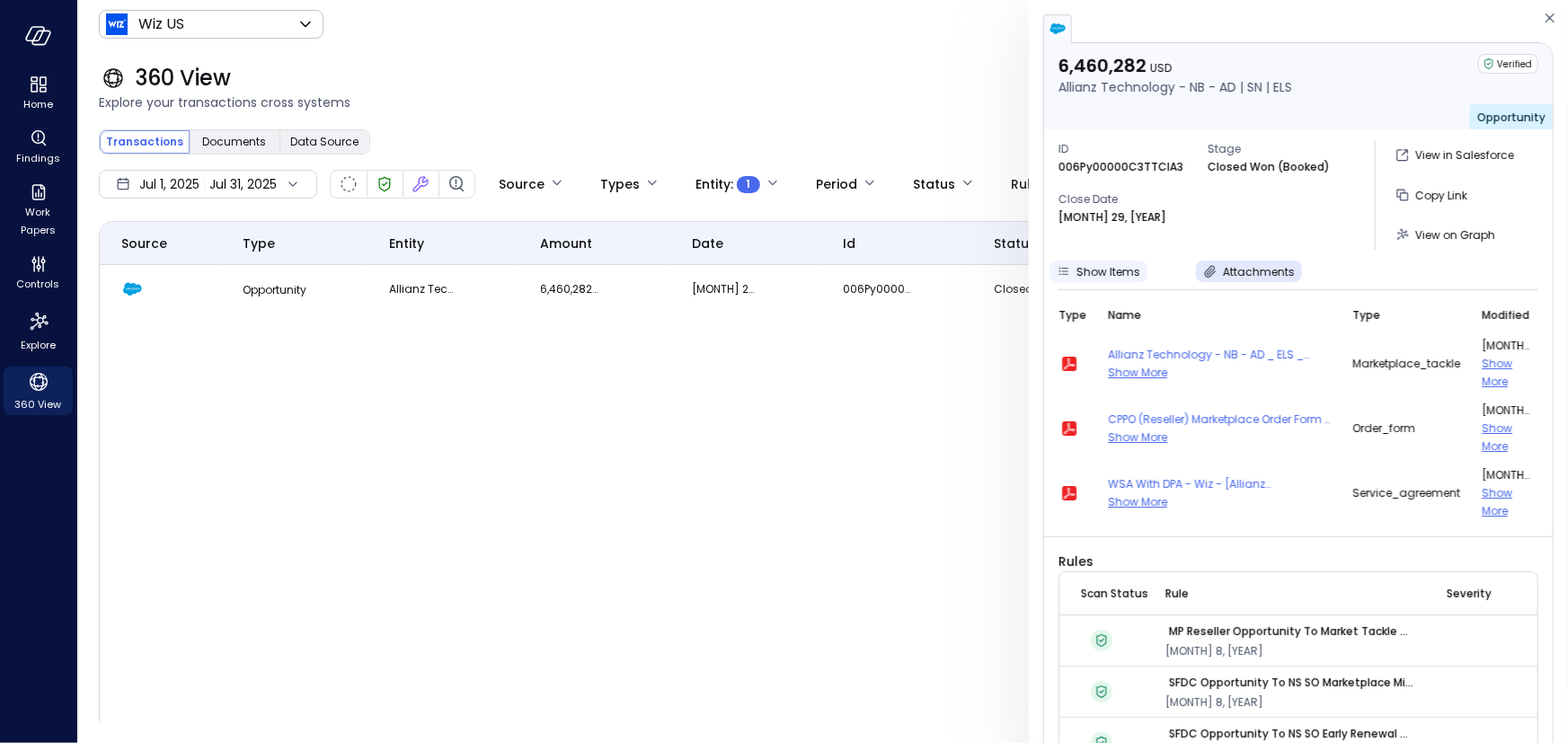 click on "Show Items" at bounding box center [1108, 271] 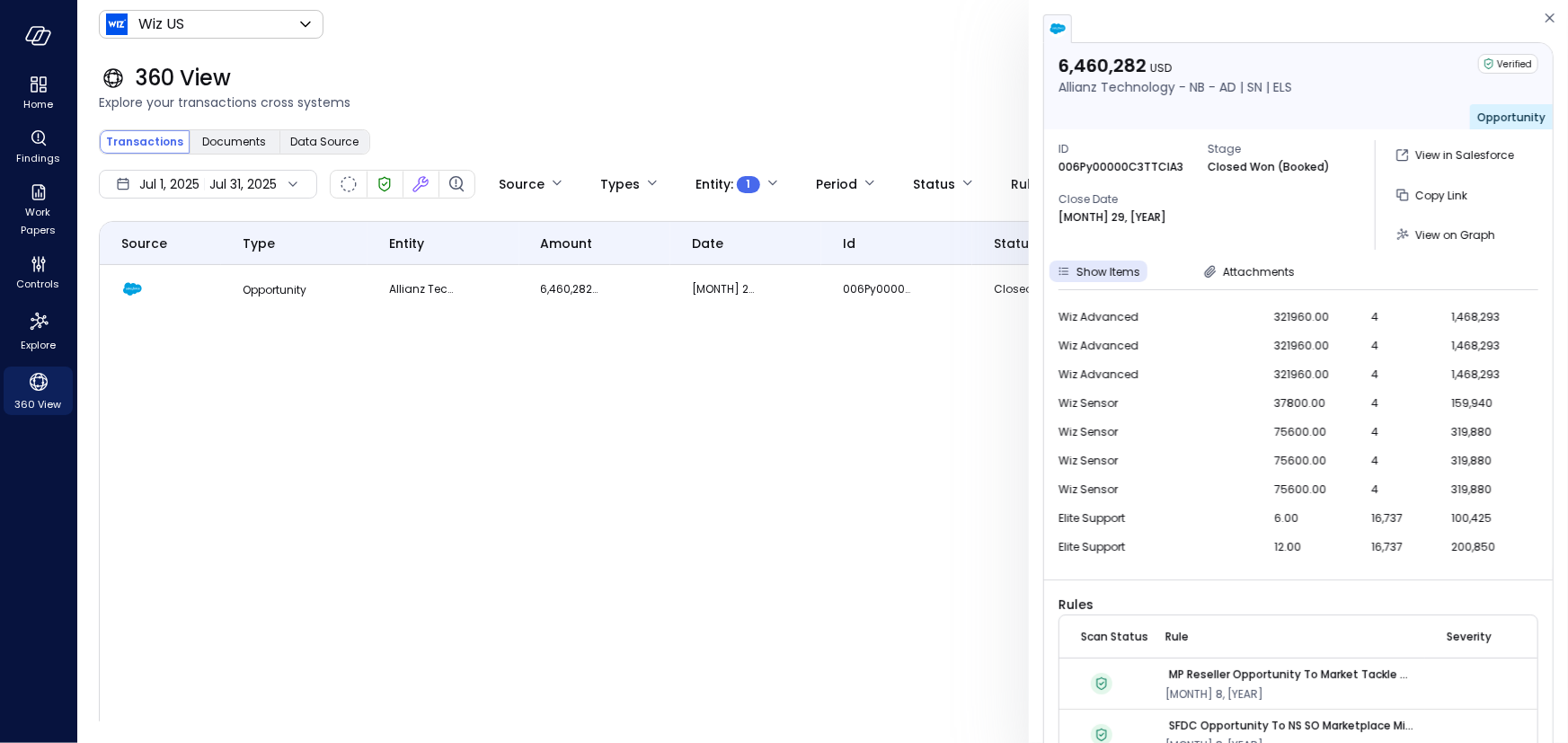 scroll, scrollTop: 279, scrollLeft: 0, axis: vertical 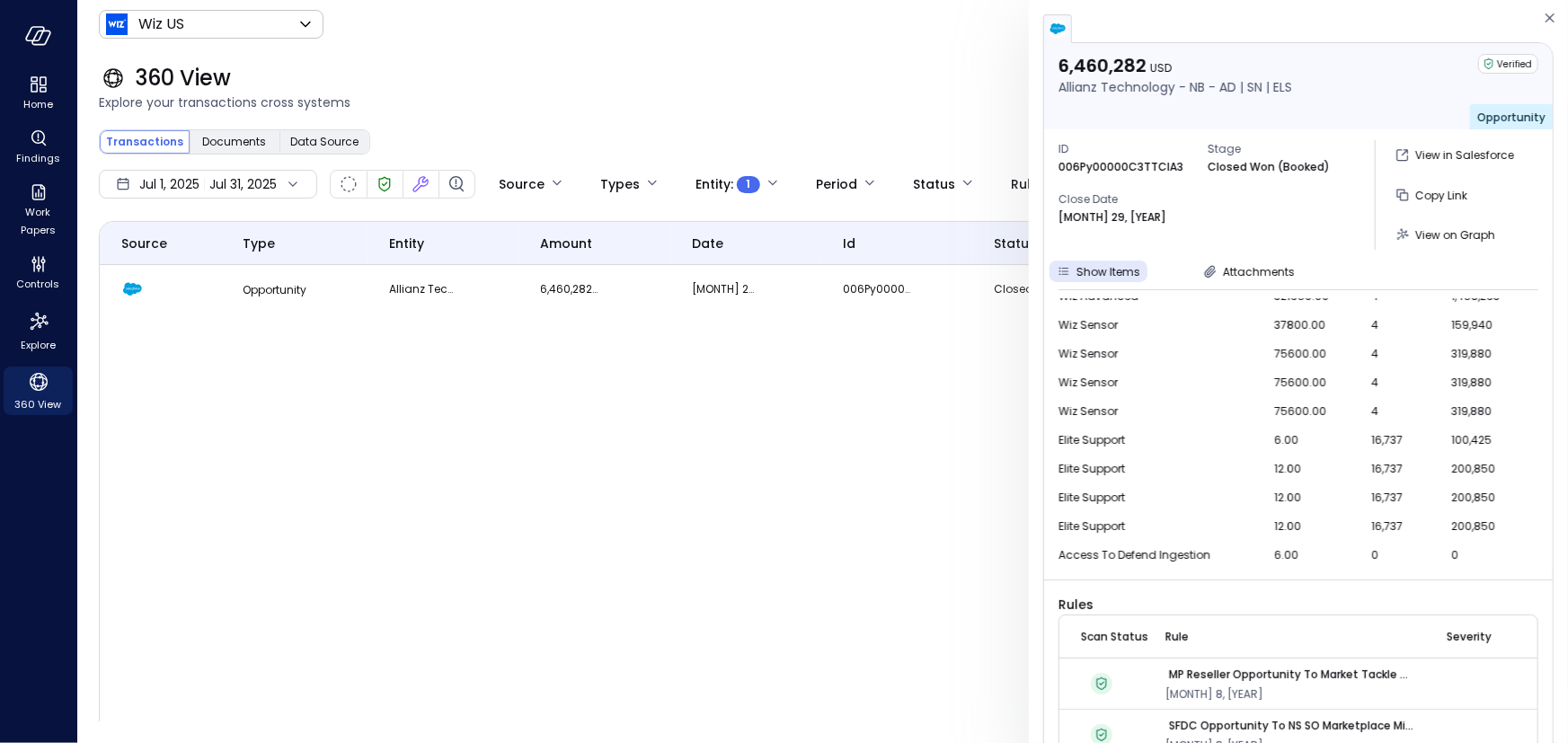 click on "006Py00000C3TTCIA3" at bounding box center [1121, 167] 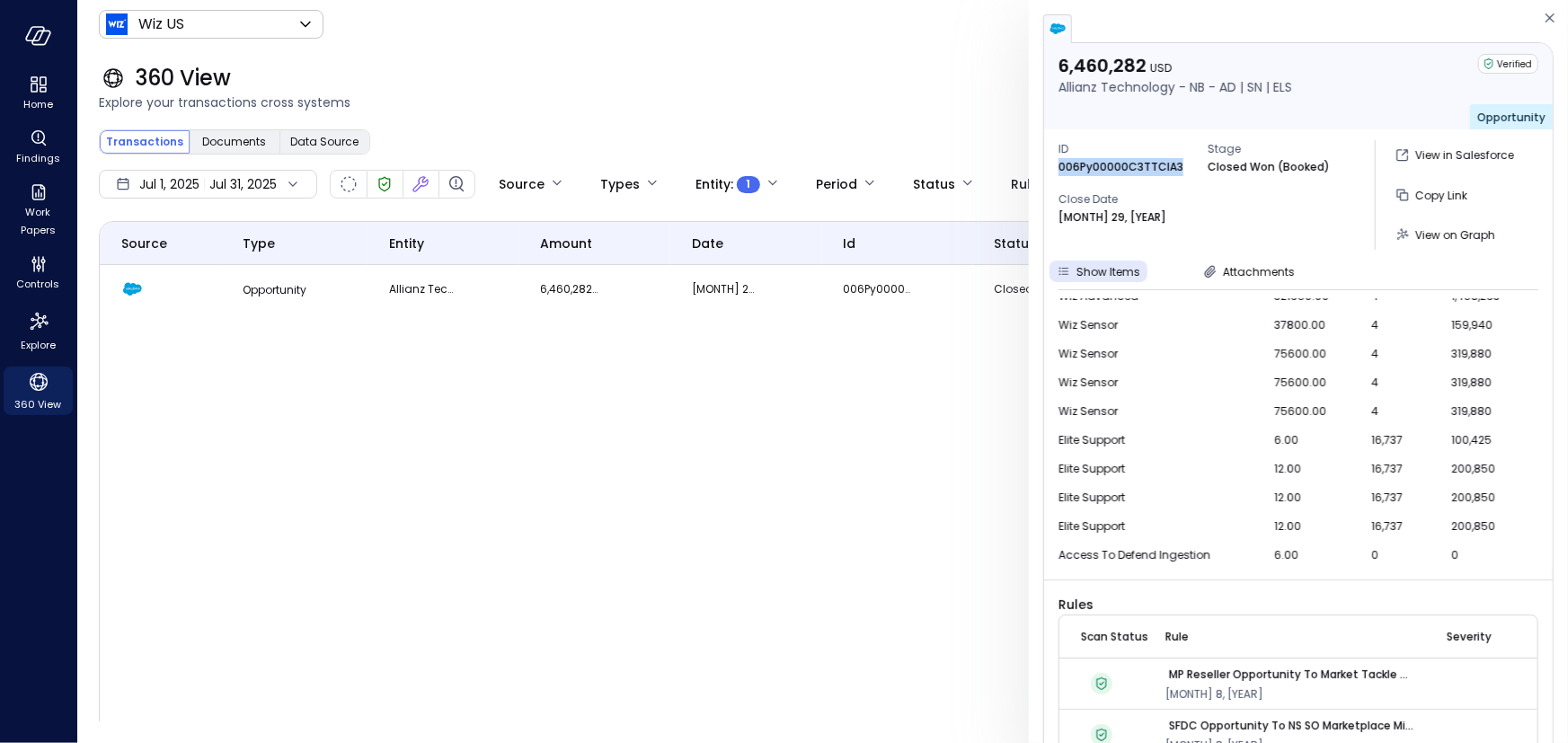 click on "006Py00000C3TTCIA3" at bounding box center (1121, 167) 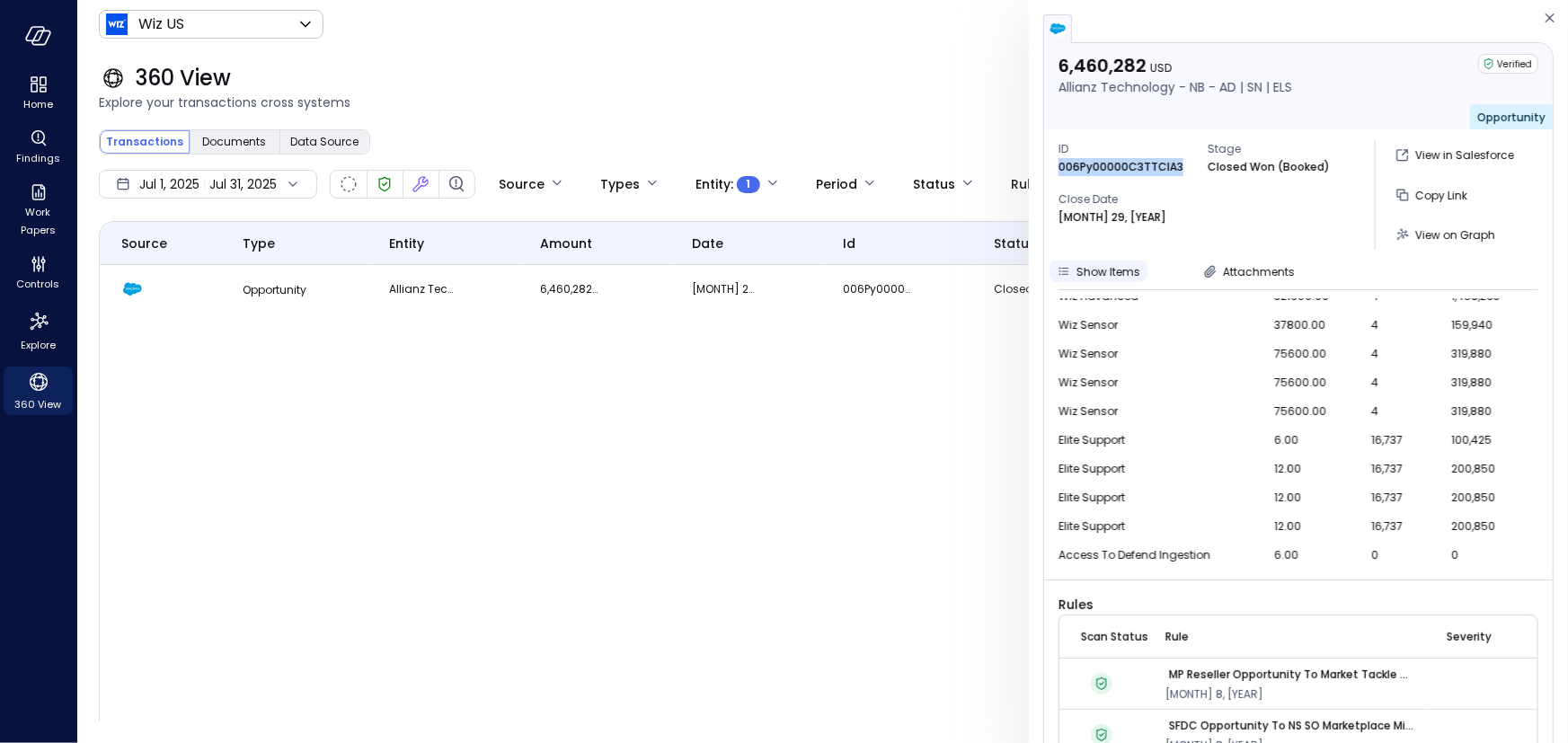 click on "Show Items" at bounding box center [1108, 271] 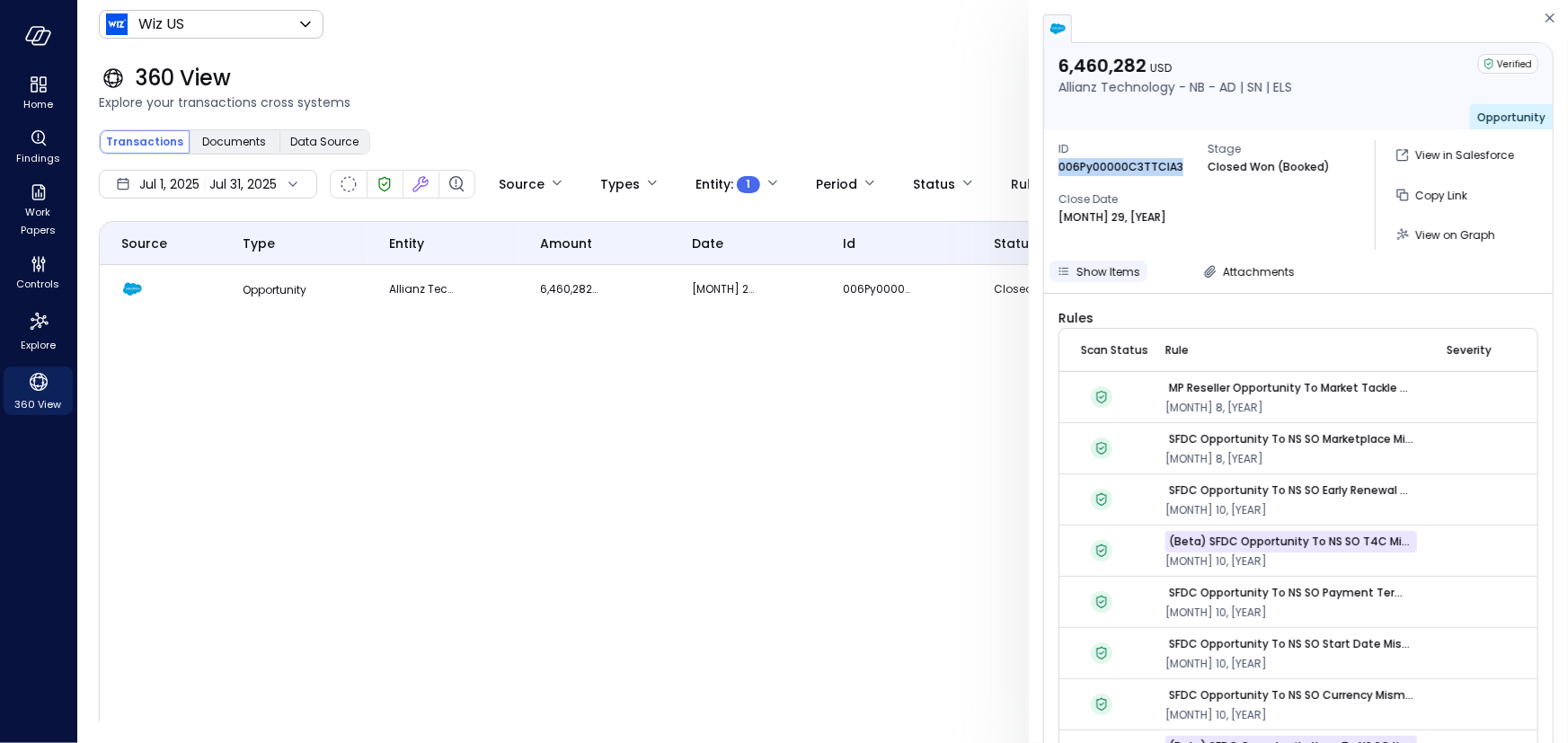 click on "Show Items" at bounding box center [1108, 271] 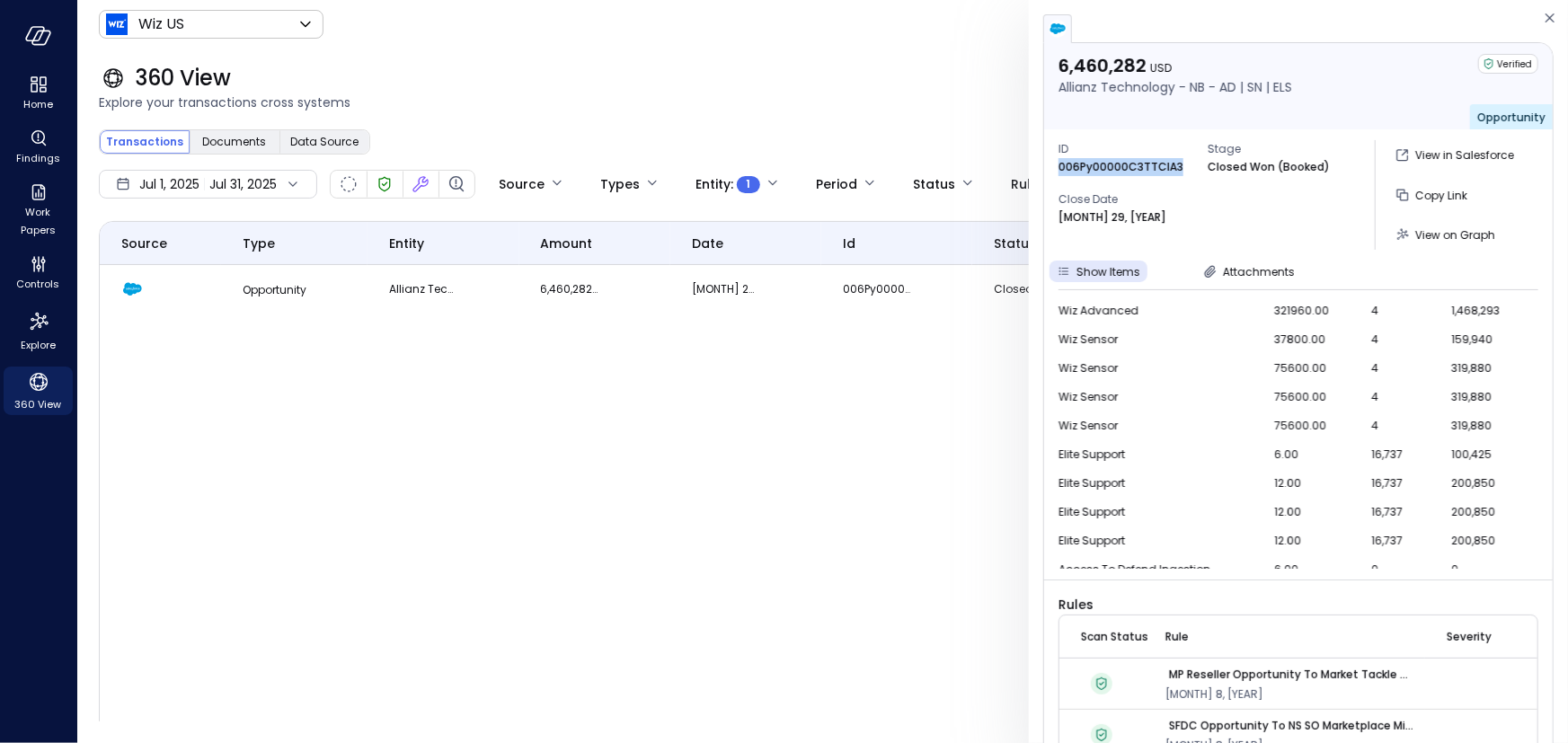 scroll, scrollTop: 279, scrollLeft: 0, axis: vertical 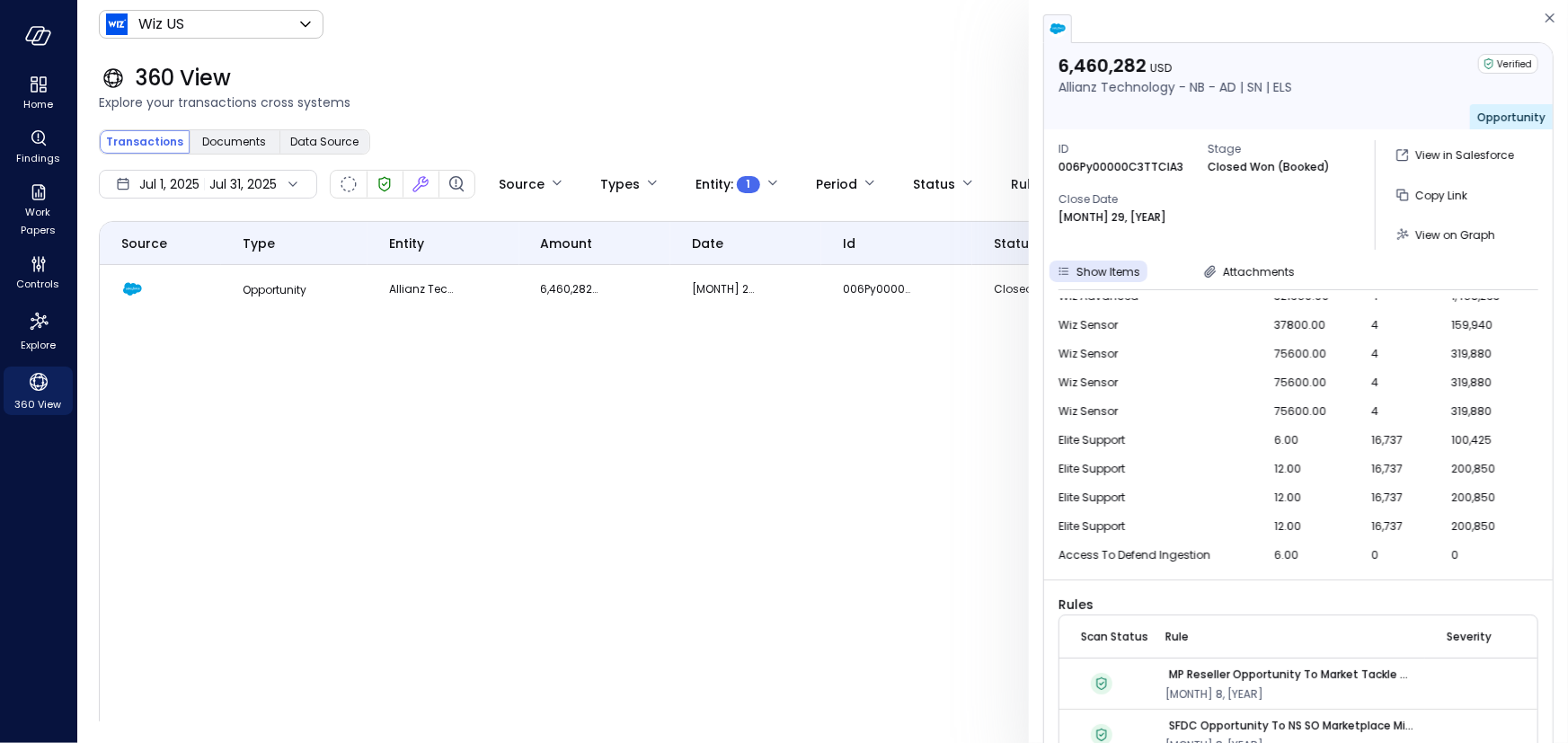 click on "360 View   Explore your transactions cross systems" at bounding box center (811, 88) 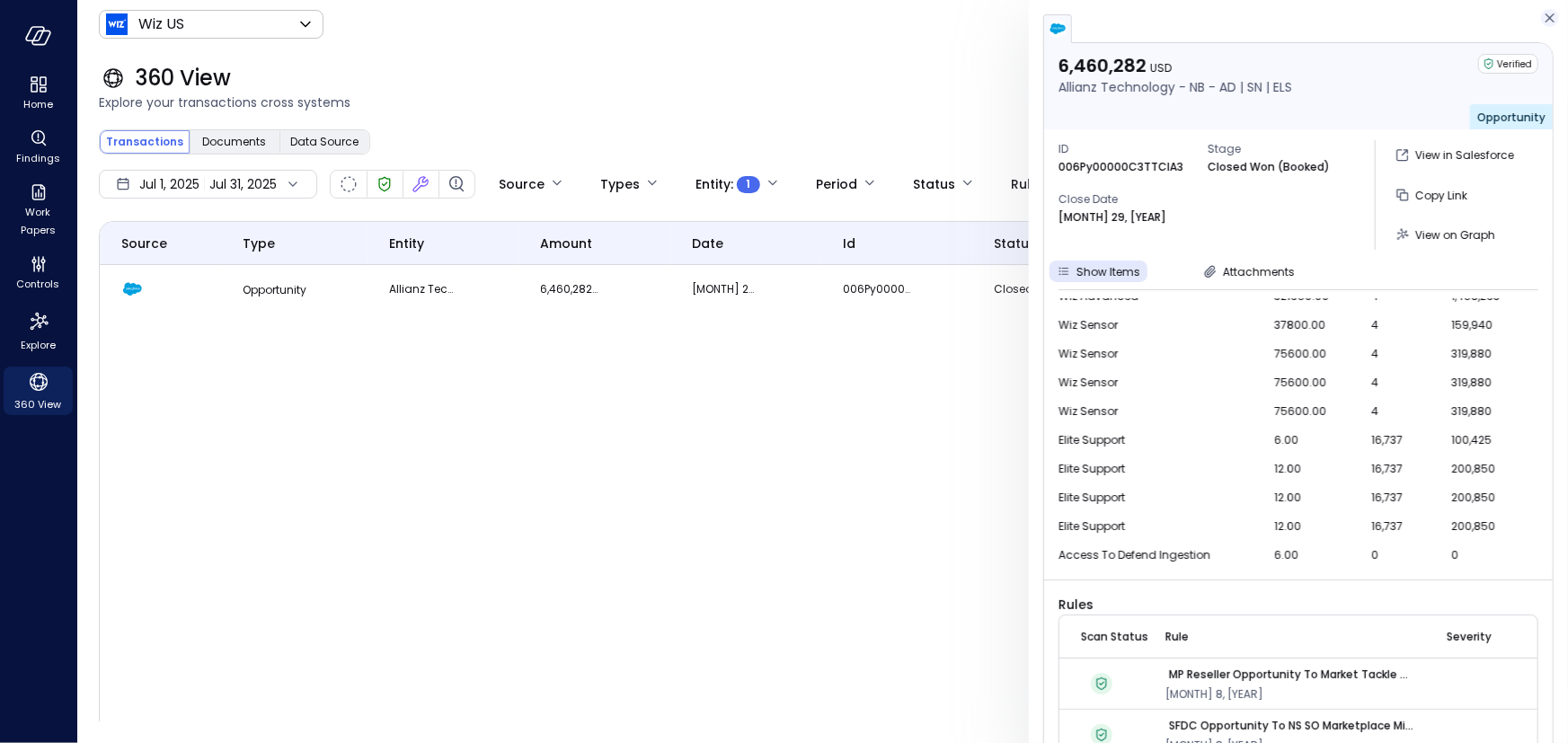 click 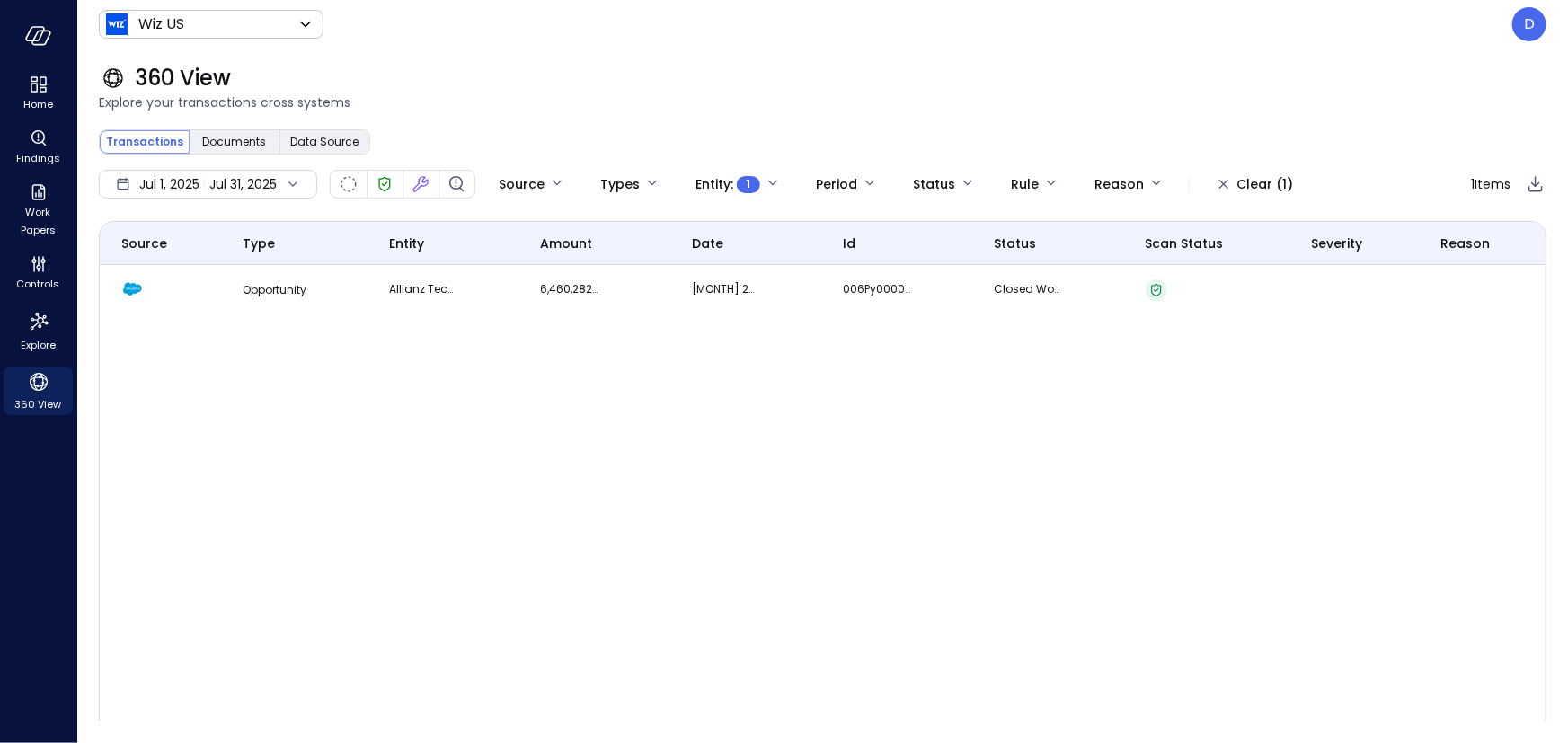 click on "Wiz US ****** ​ D" at bounding box center (822, 24) 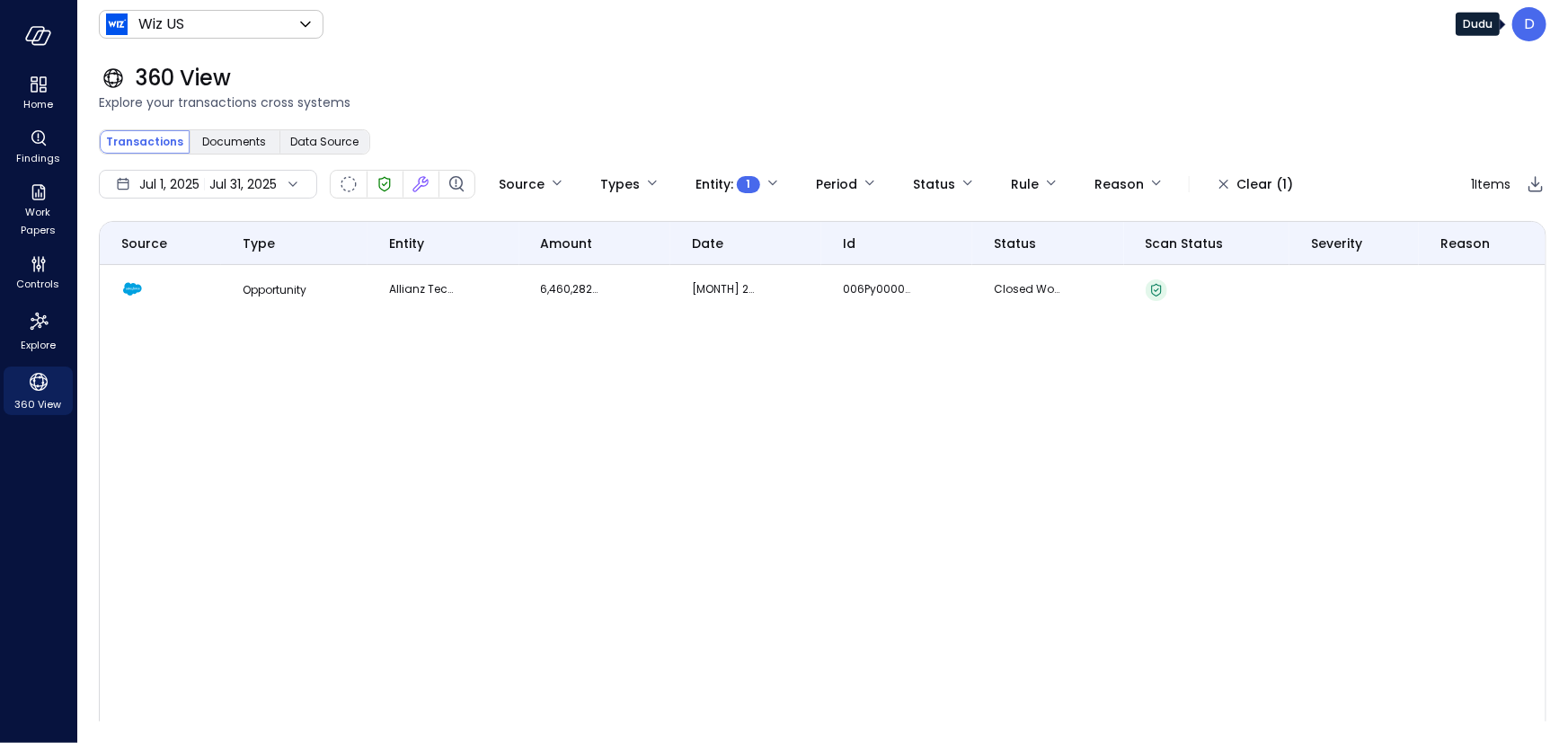 click on "D" at bounding box center (1529, 24) 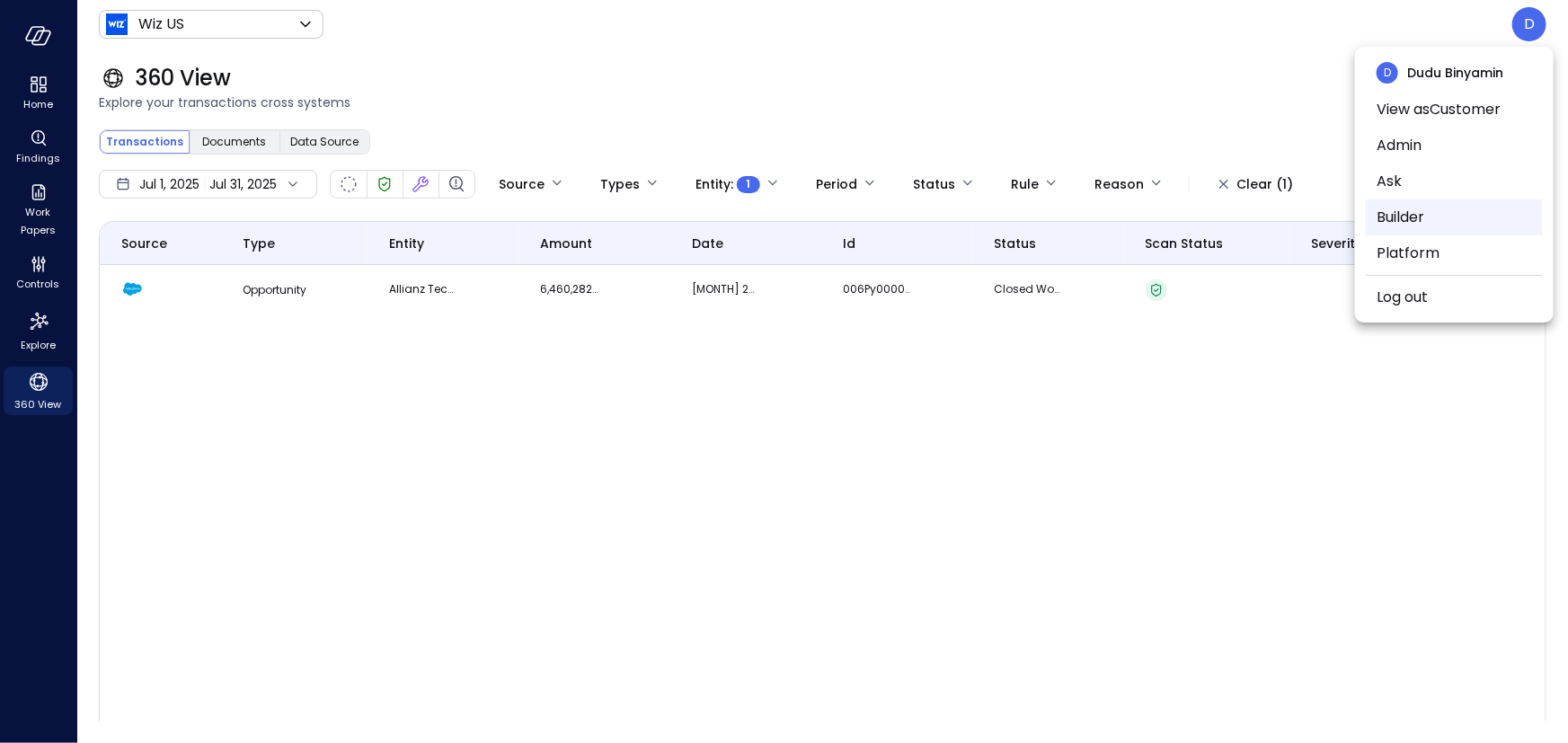 click on "Builder" at bounding box center [1454, 217] 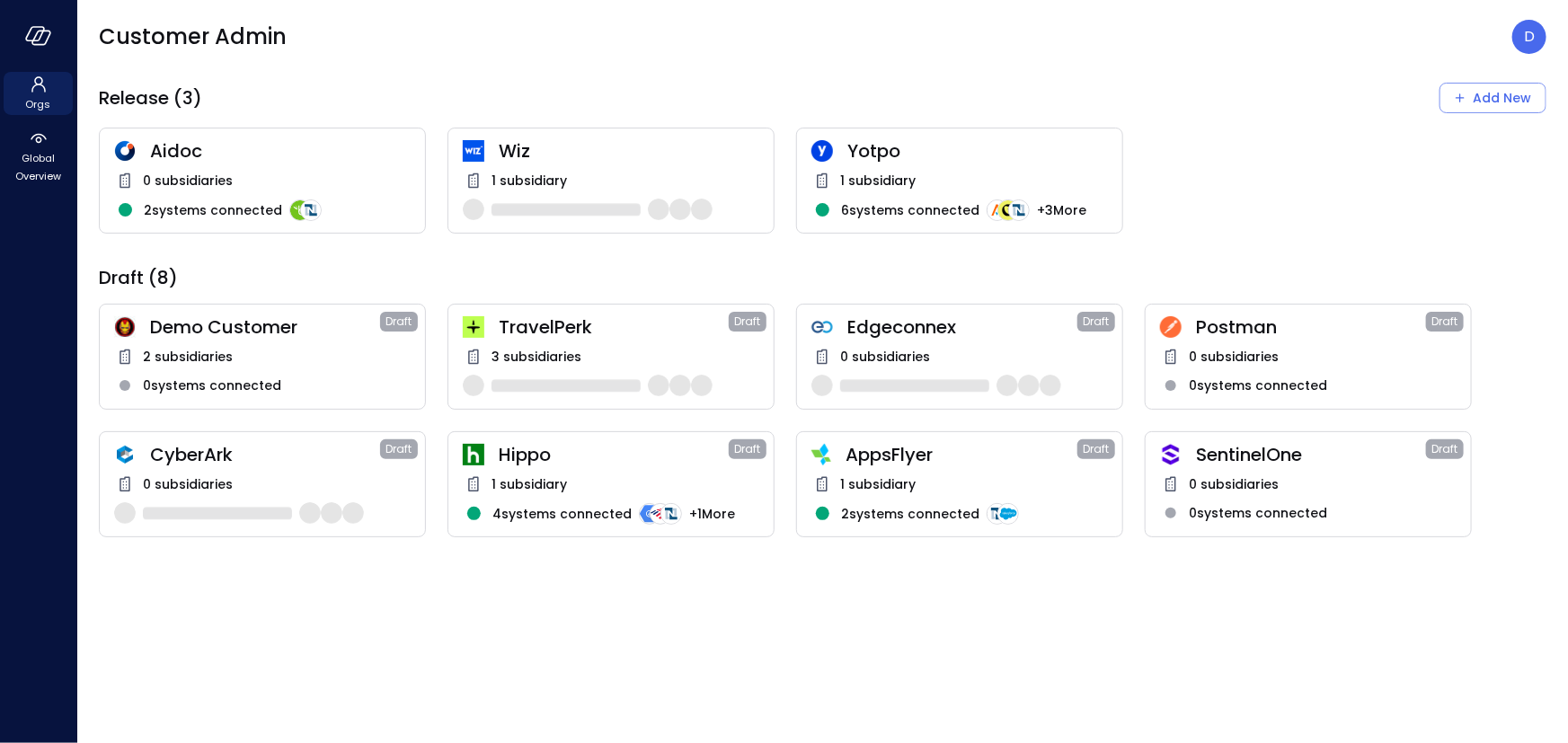 click on "Wiz" at bounding box center [629, 151] 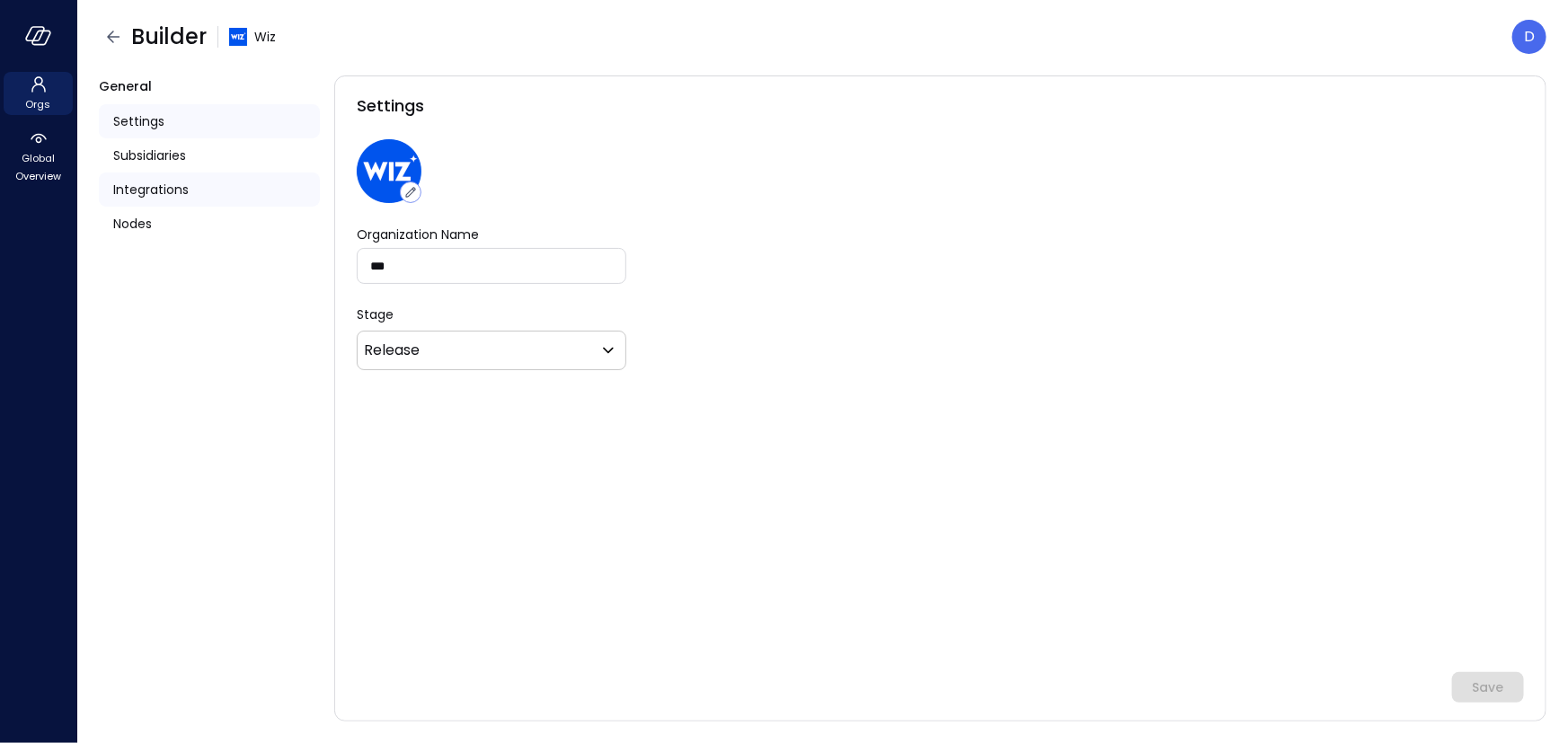 click on "Integrations" at bounding box center [151, 190] 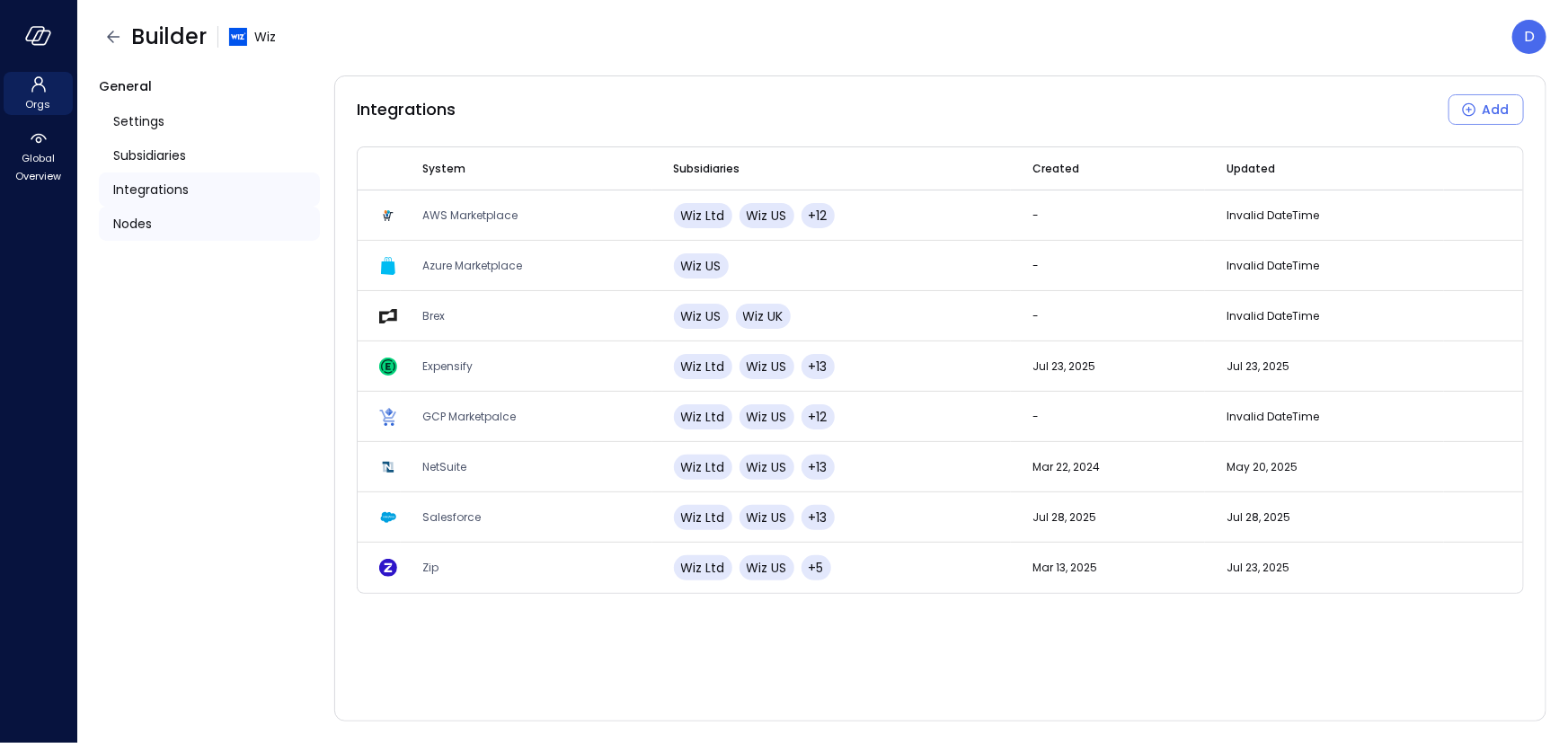 click on "Nodes" at bounding box center [132, 224] 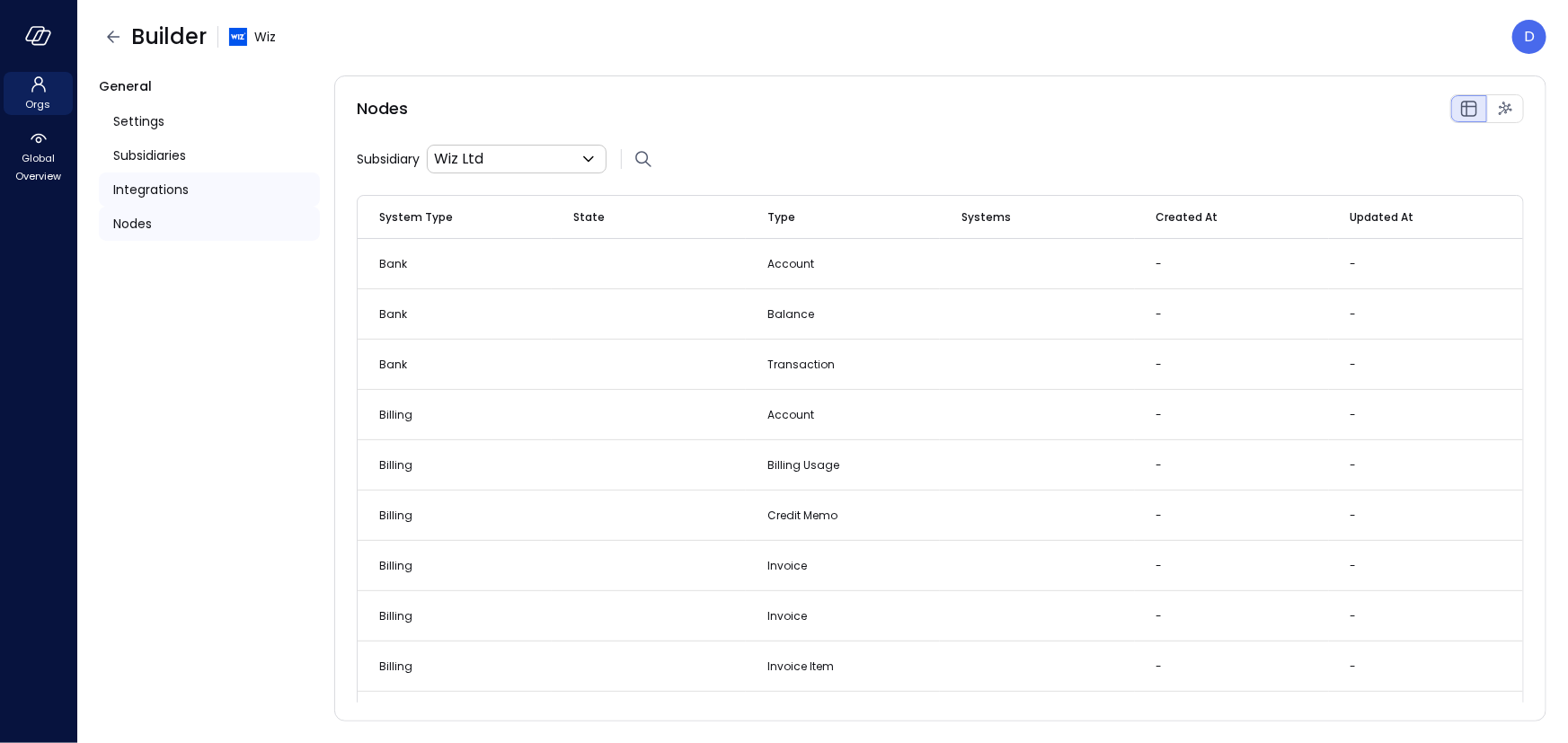 click on "Integrations" at bounding box center [151, 190] 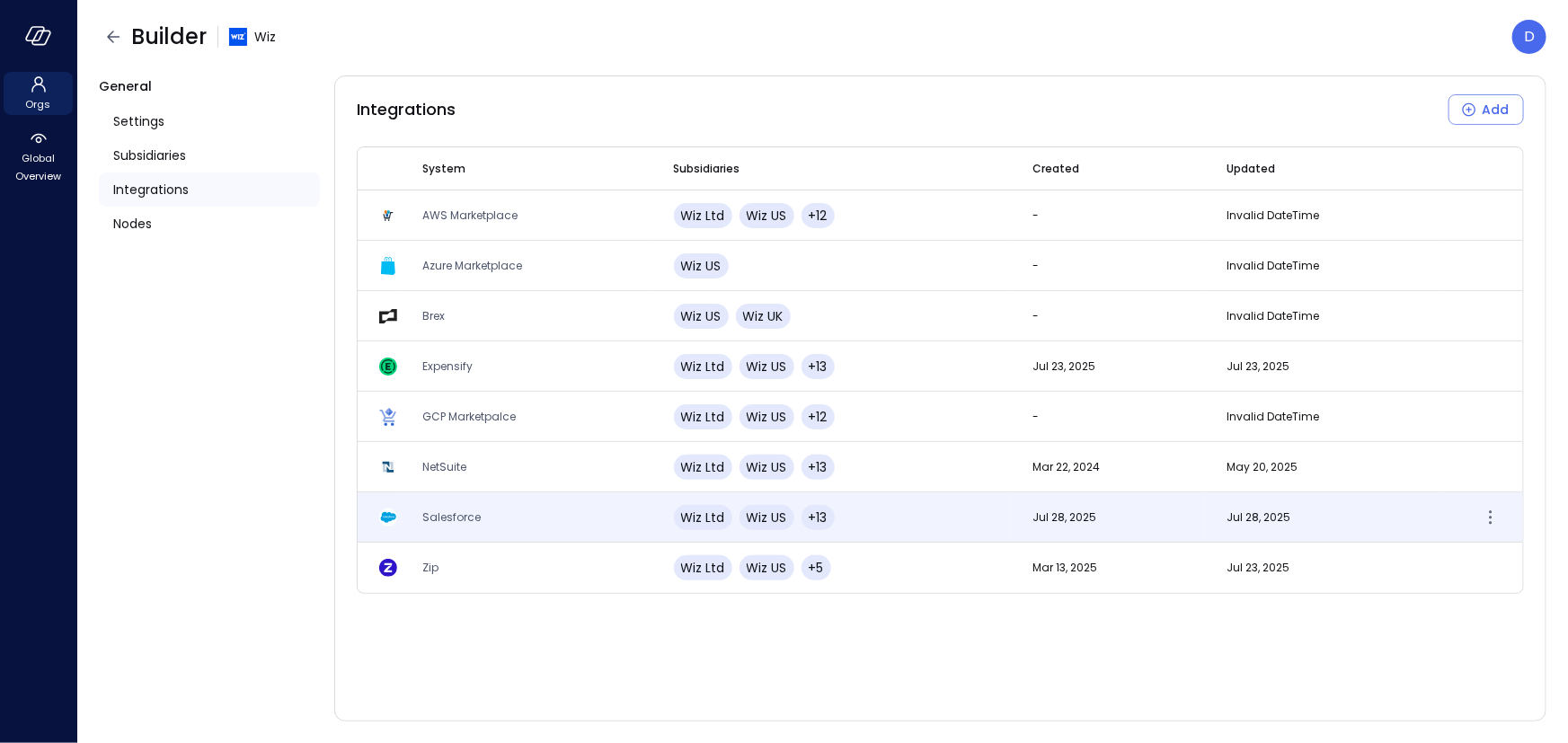 click on "Salesforce" at bounding box center (451, 517) 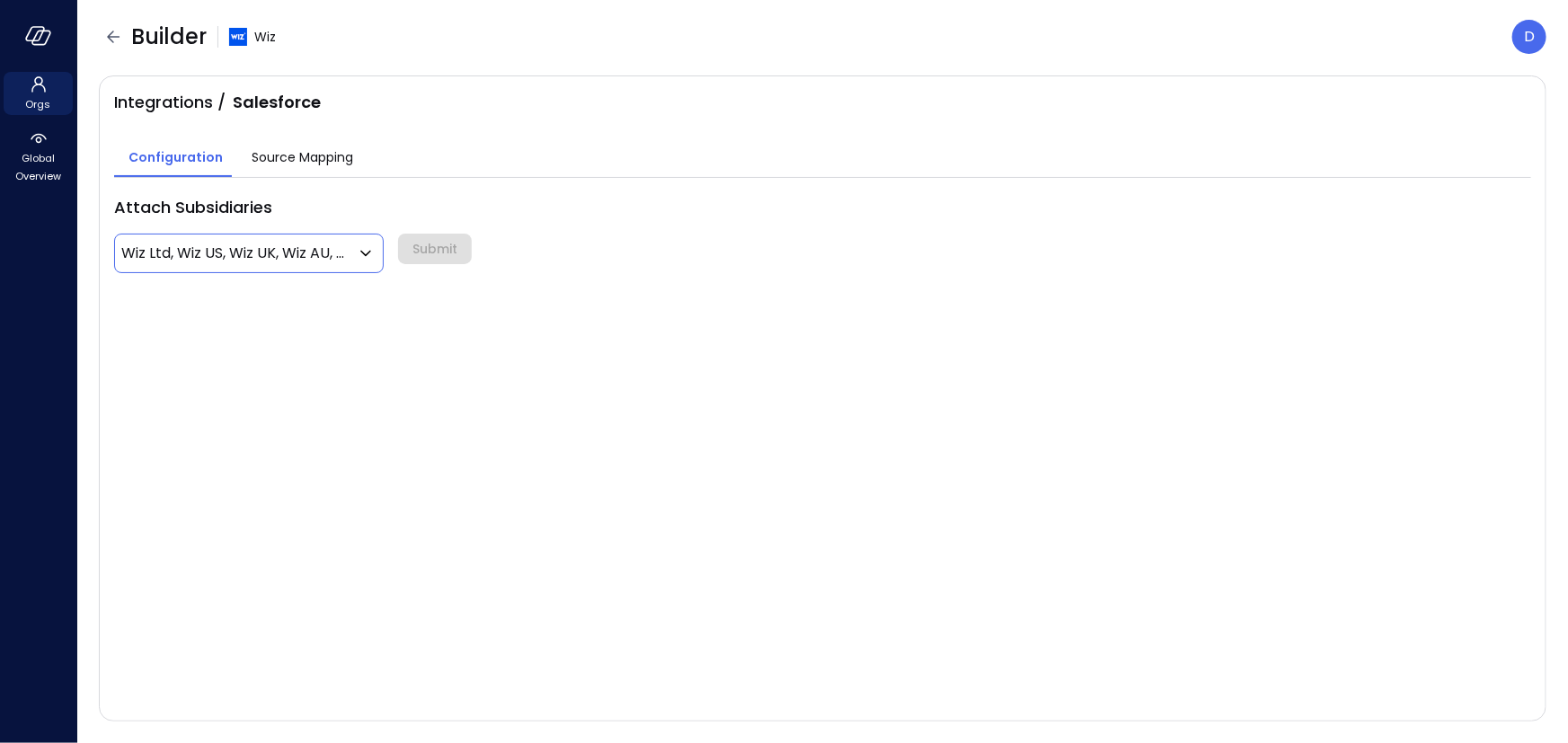 click on "**********" at bounding box center [784, 371] 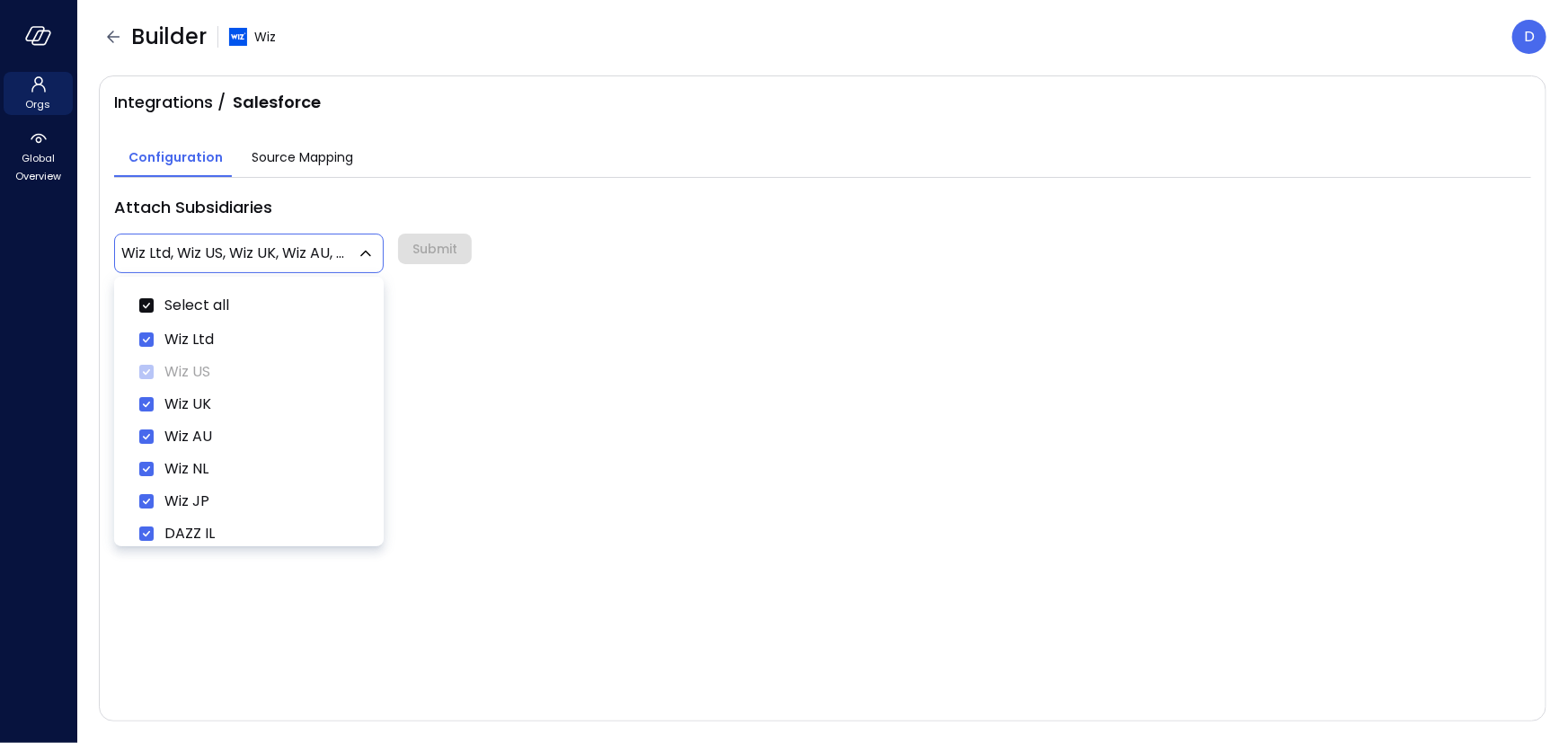 click at bounding box center (784, 371) 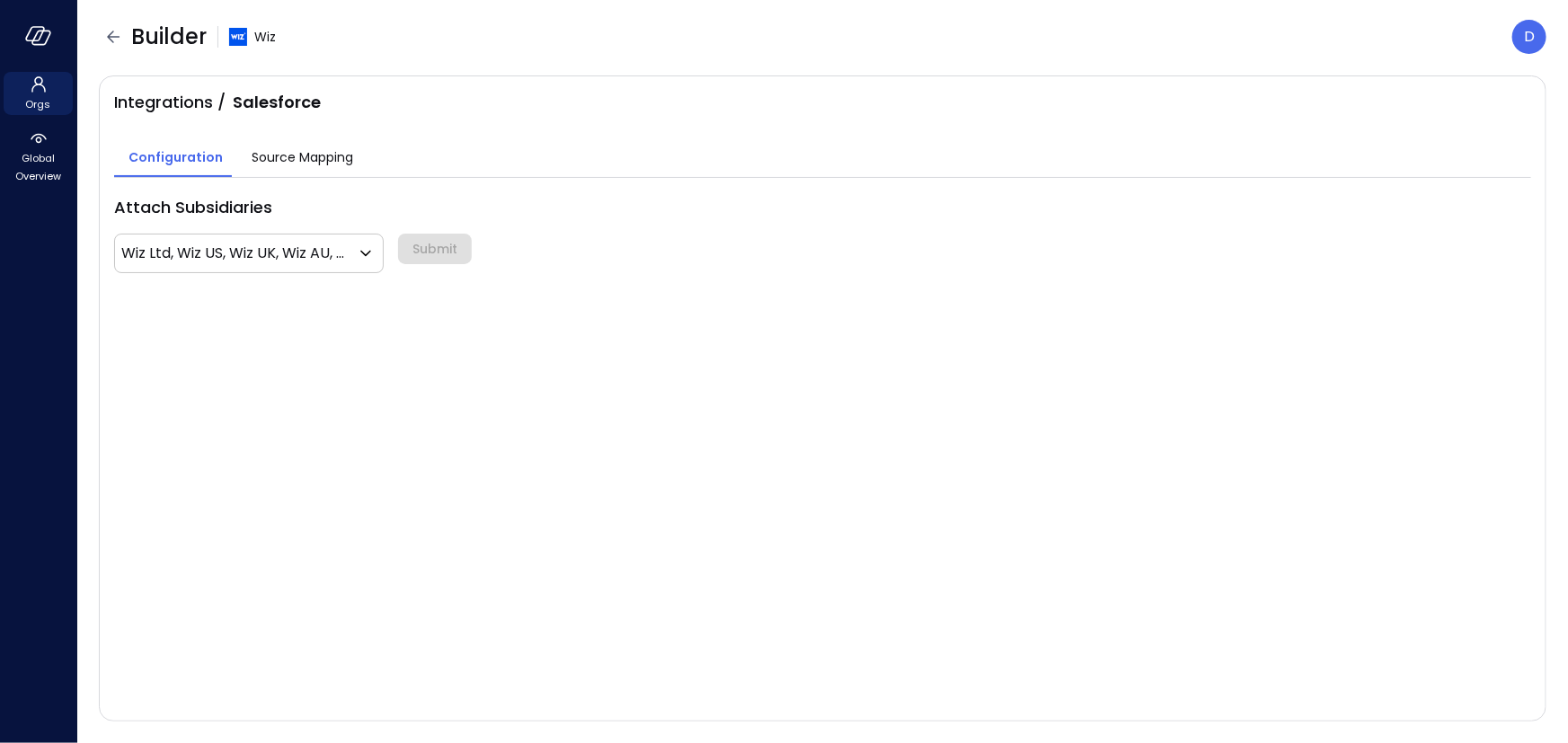 click on "Source Mapping" at bounding box center (302, 157) 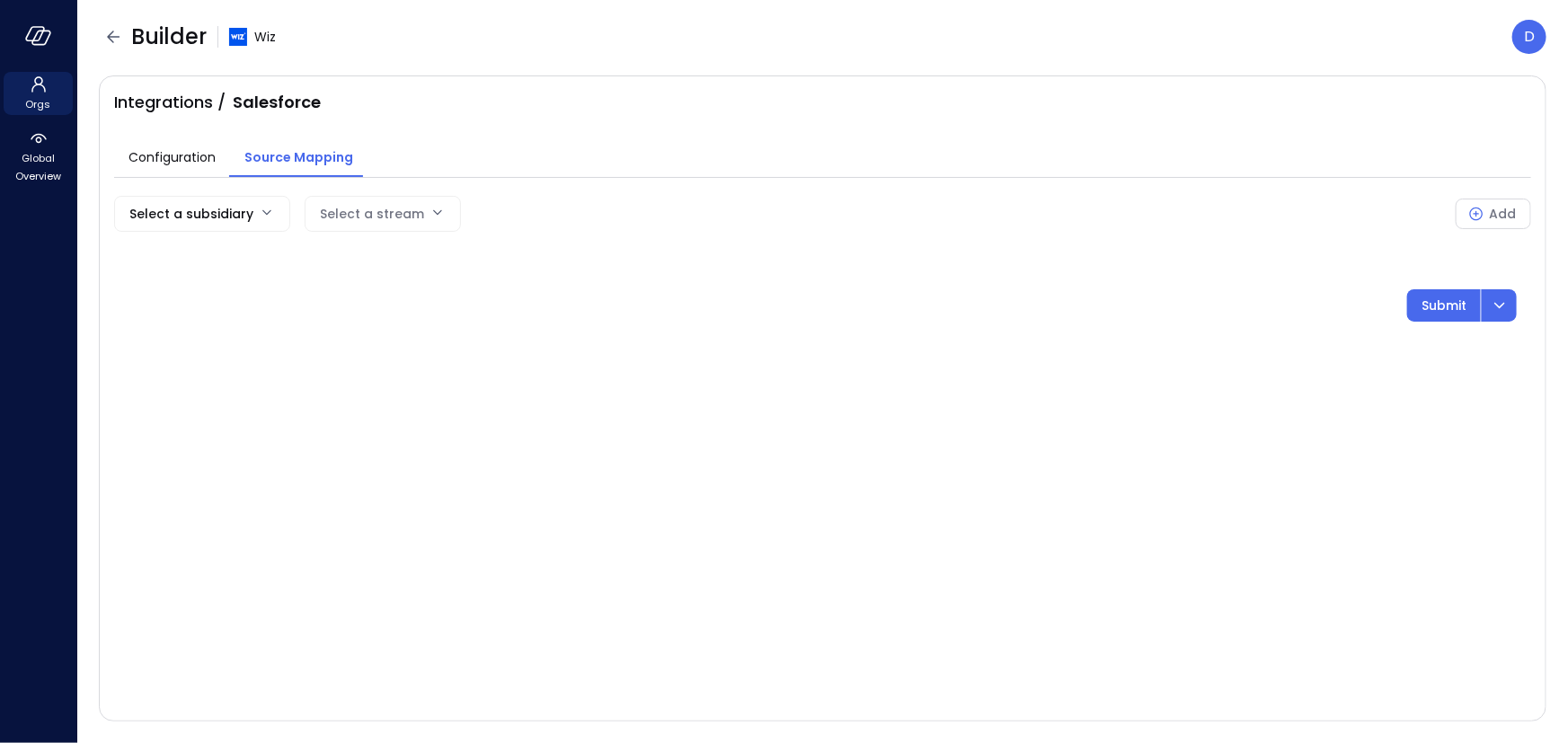 click on "Orgs Global Overview Builder Wiz D Integrations / Salesforce Configuration Source Mapping Select a subsidiary Select a stream Add Submit Safebooks.ai" at bounding box center [784, 371] 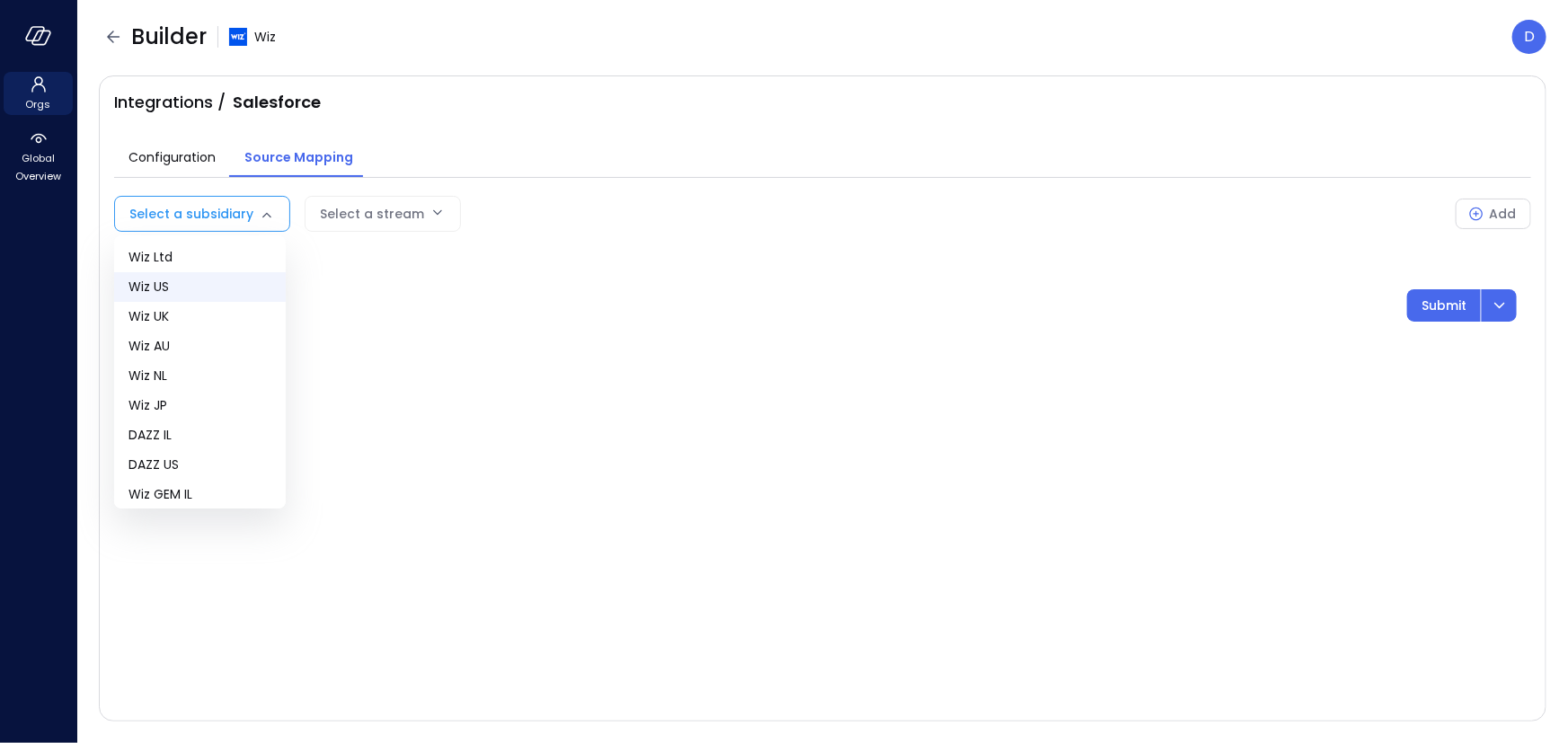 click on "Wiz US" at bounding box center [199, 287] 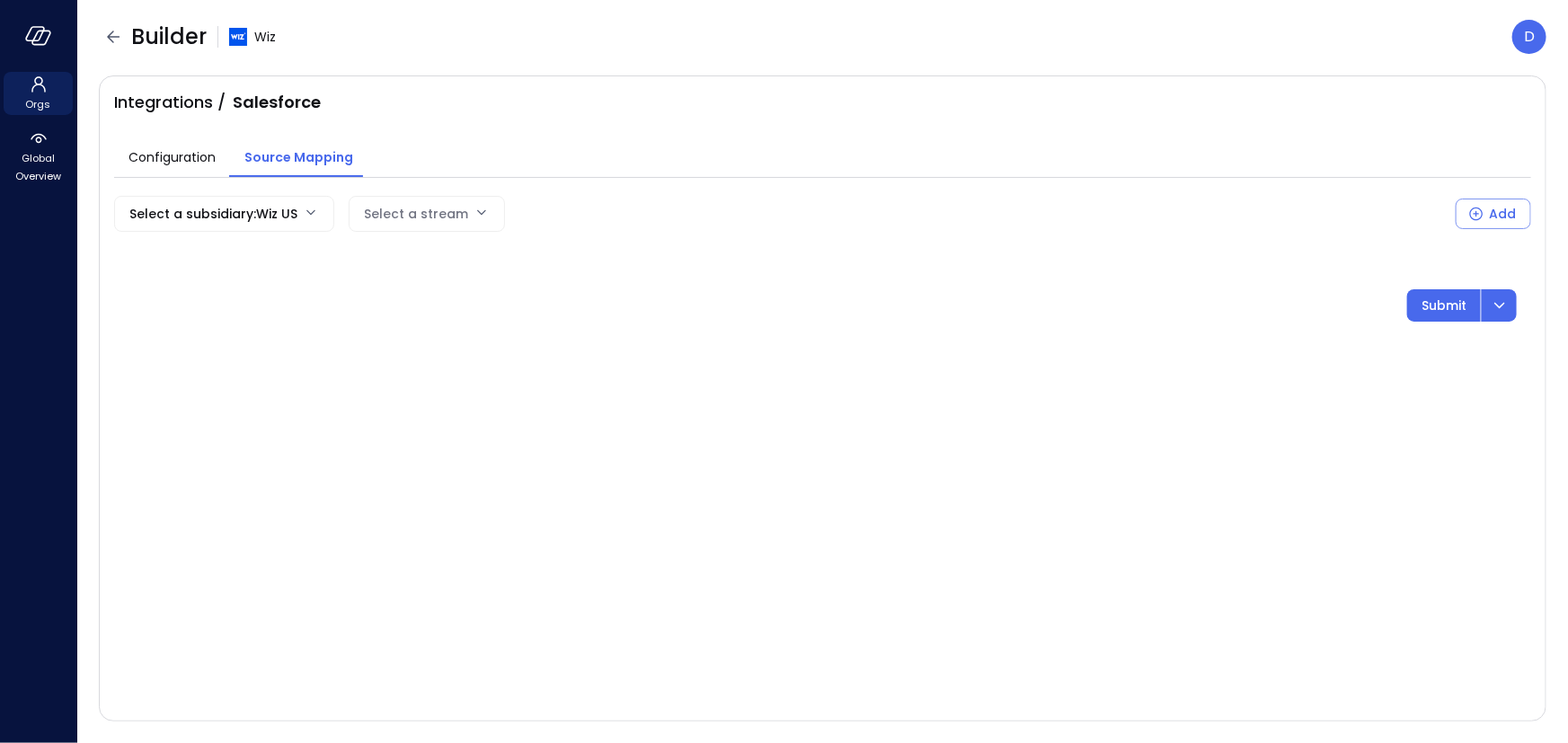 click on "Select a stream" at bounding box center (416, 214) 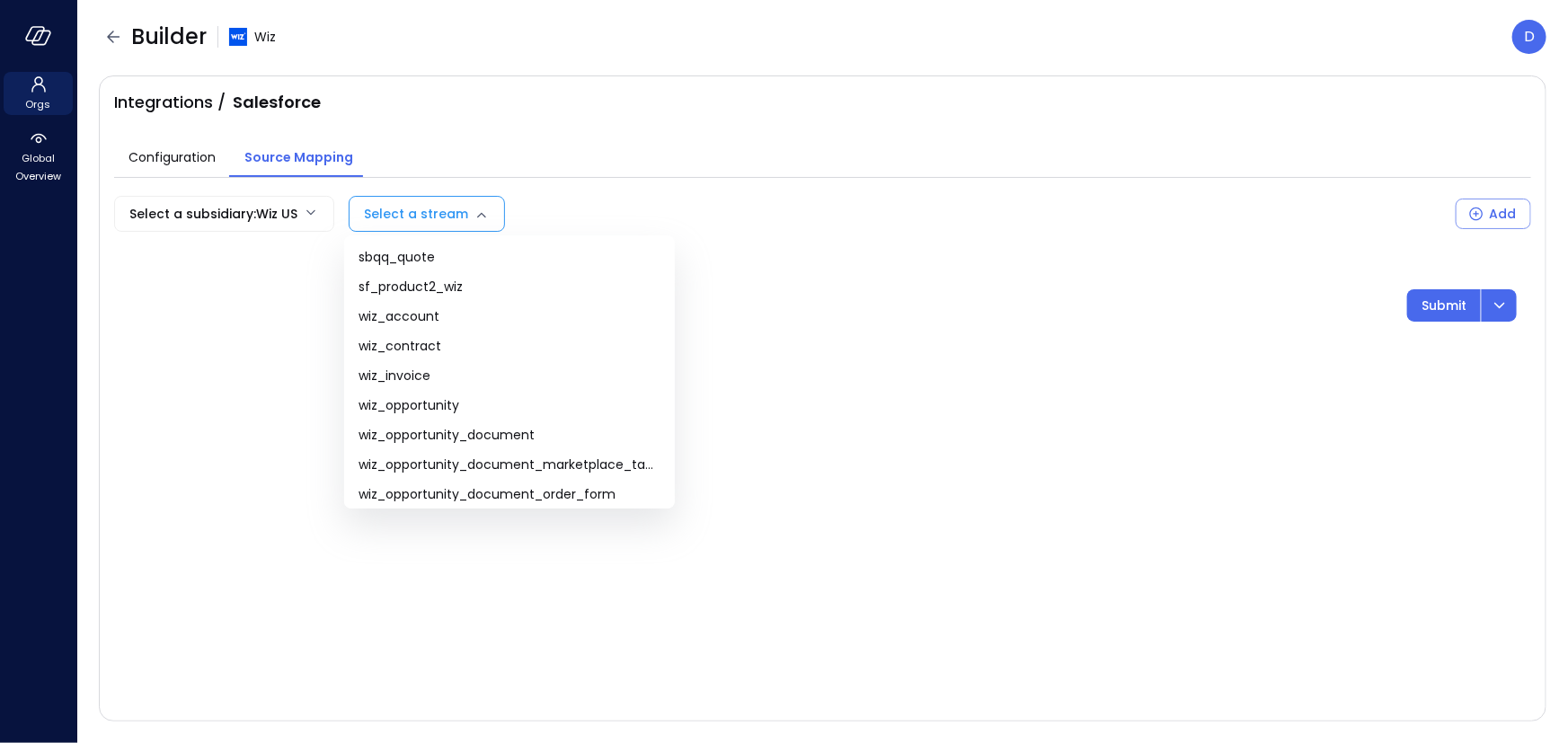 click on "Orgs Global Overview Builder Wiz D Integrations / Salesforce Configuration Source Mapping Select a subsidiary : Wiz US ** Select a stream Add Submit Safebooks.ai sbqq_quote sf_product2_wiz wiz_account wiz_contract wiz_invoice wiz_opportunity wiz_opportunity_document wiz_opportunity_document_marketplace_tackle wiz_opportunity_document_order_form wiz_opportunity_document_purchase_order wiz_opportunity_document_service_agreement wiz_opportunity_document_tax_certificate wiz_opportunity_document_text_extraction" at bounding box center (784, 371) 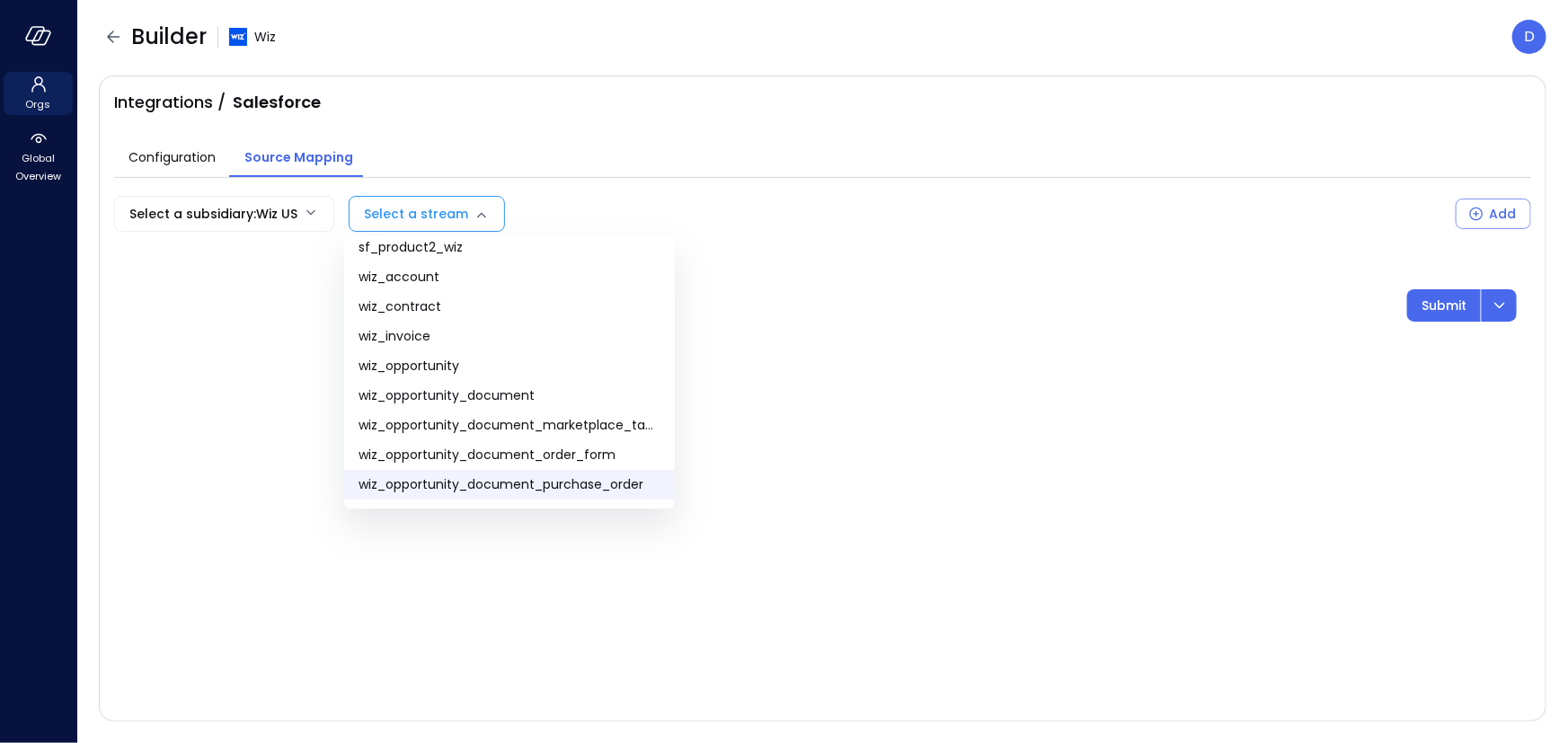 scroll, scrollTop: 41, scrollLeft: 0, axis: vertical 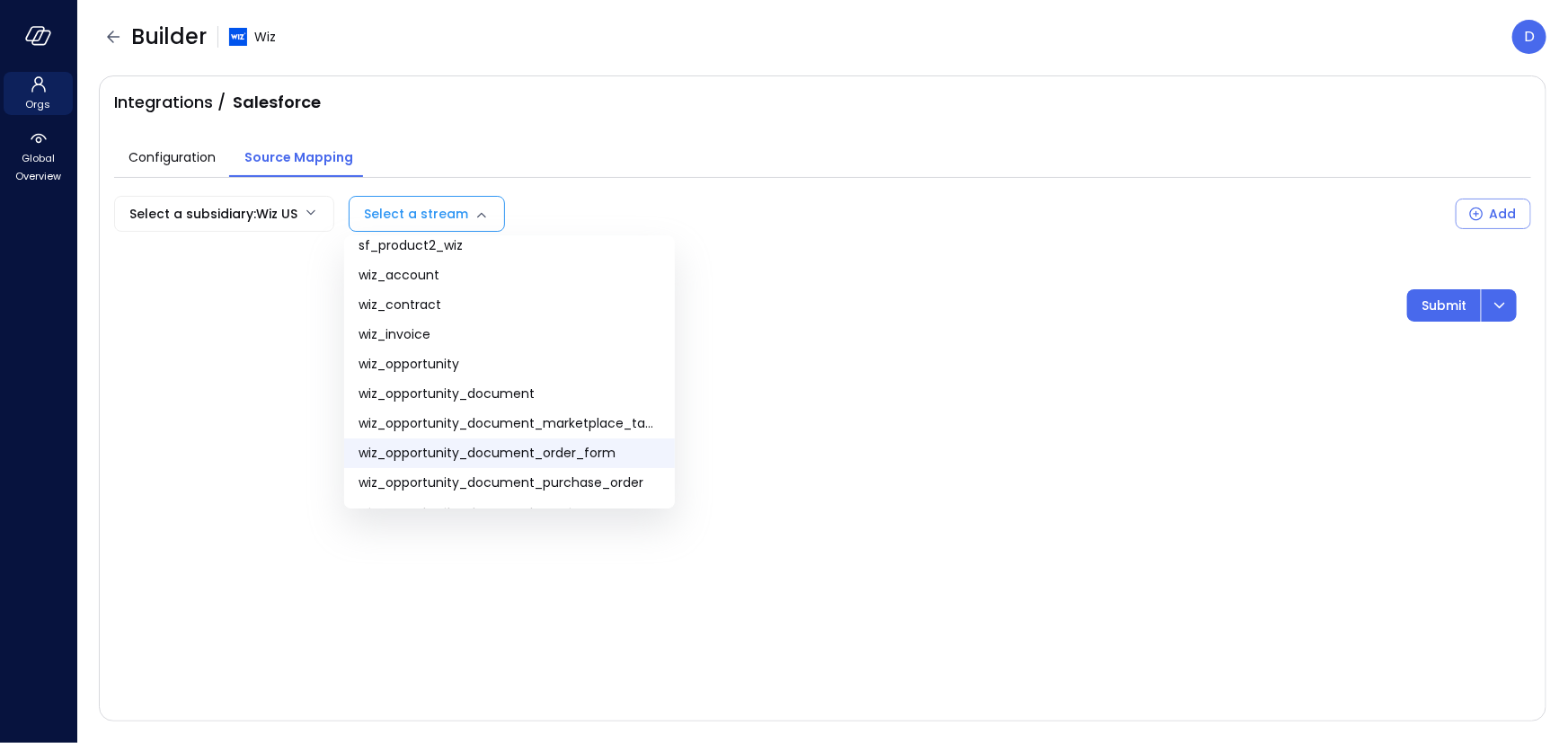 click on "wiz_opportunity_document_order_form" at bounding box center [509, 453] 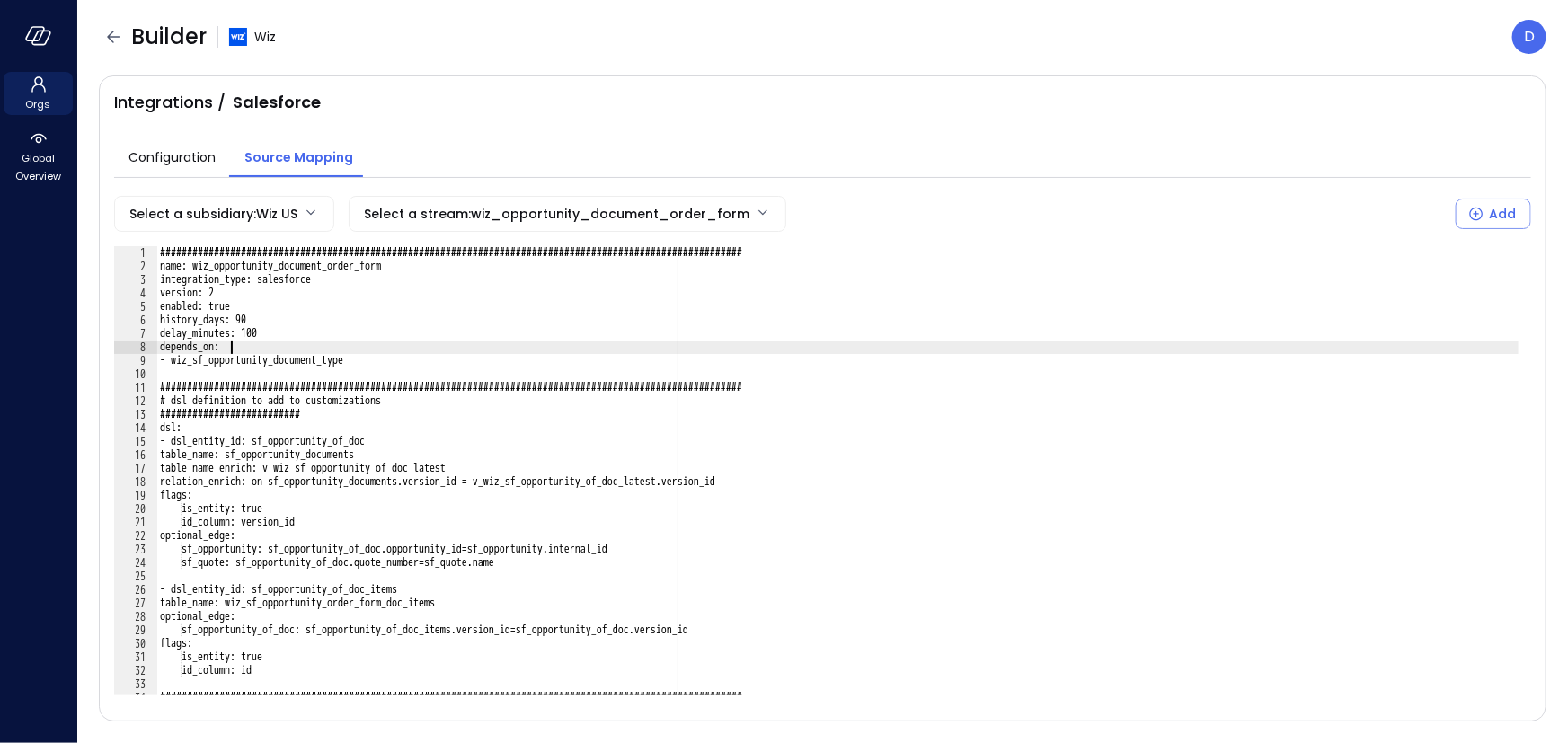 click on "############################################################################################################ name: wiz_opportunity_document_order_form integration_type: salesforce version: 2 enabled: true history_days: 90 delay_minutes: 100 depends_on:   - wiz_sf_opportunity_document_type ############################################################################################################ # dsl definition to add to customizations ########################## dsl:   - dsl_entity_id: sf_opportunity_of_doc     table_name: sf_opportunity_documents     table_name_enrich: v_wiz_sf_opportunity_of_doc_latest     relation_enrich: on sf_opportunity_documents.version_id = v_wiz_sf_opportunity_of_doc_latest.version_id     flags:        is_entity: true        id_column: version_id     optional_edge:        sf_opportunity: sf_opportunity_of_doc.opportunity_id=sf_opportunity.internal_id        sf_quote: sf_opportunity_of_doc.quote_number=sf_quote.name   - dsl_entity_id: sf_opportunity_of_doc_items     optional_edge:" at bounding box center [24331, 478] 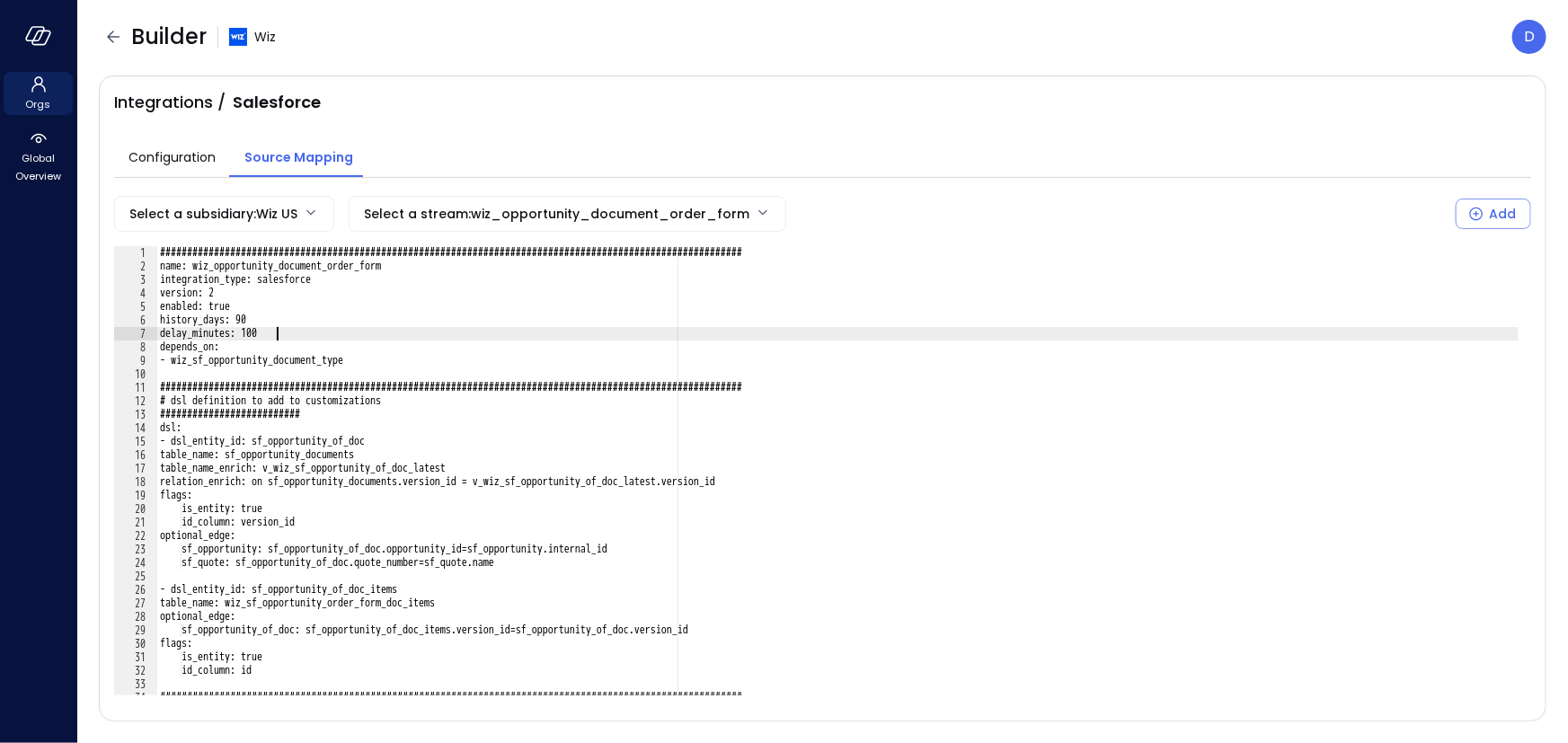 type on "**********" 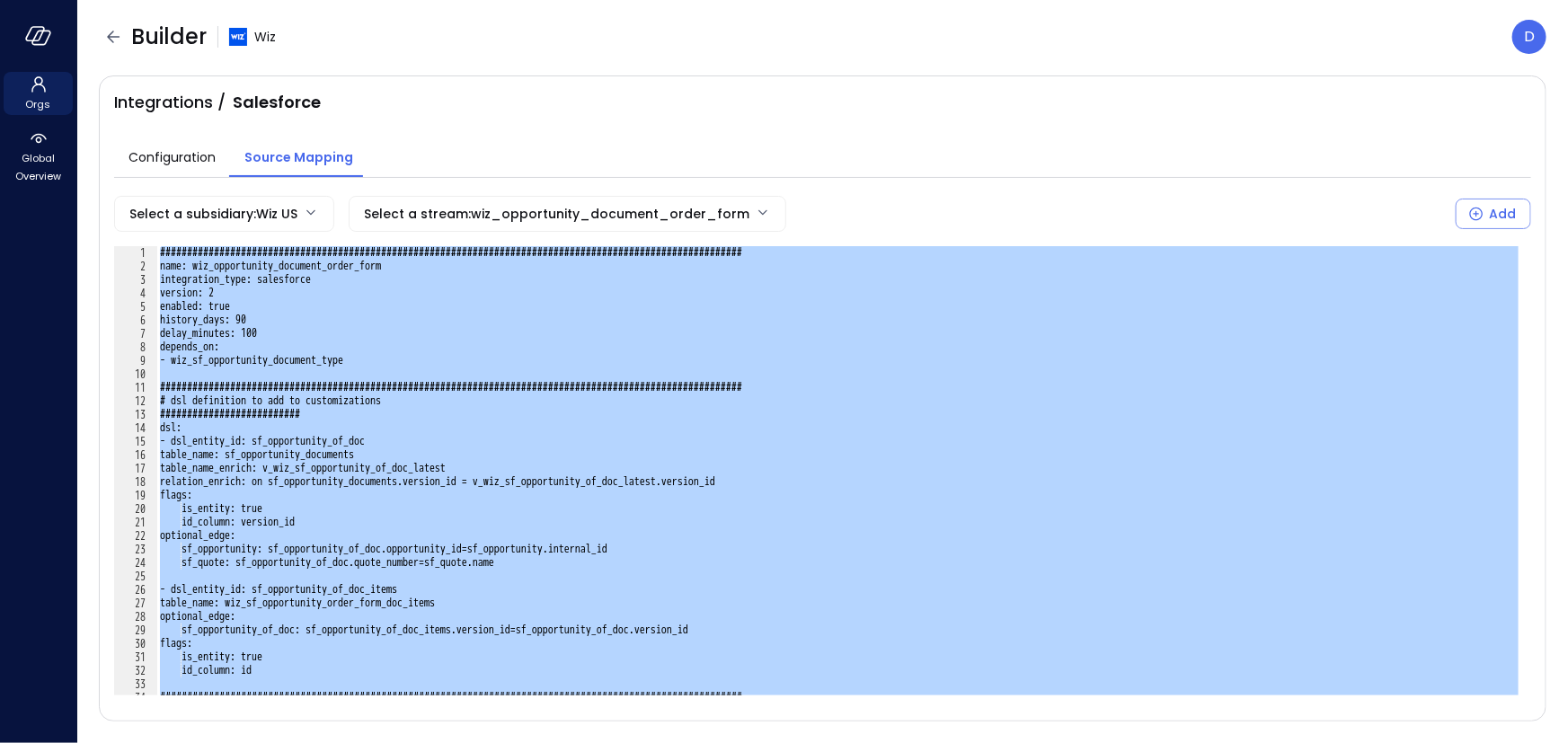 click on "**********" at bounding box center [784, 371] 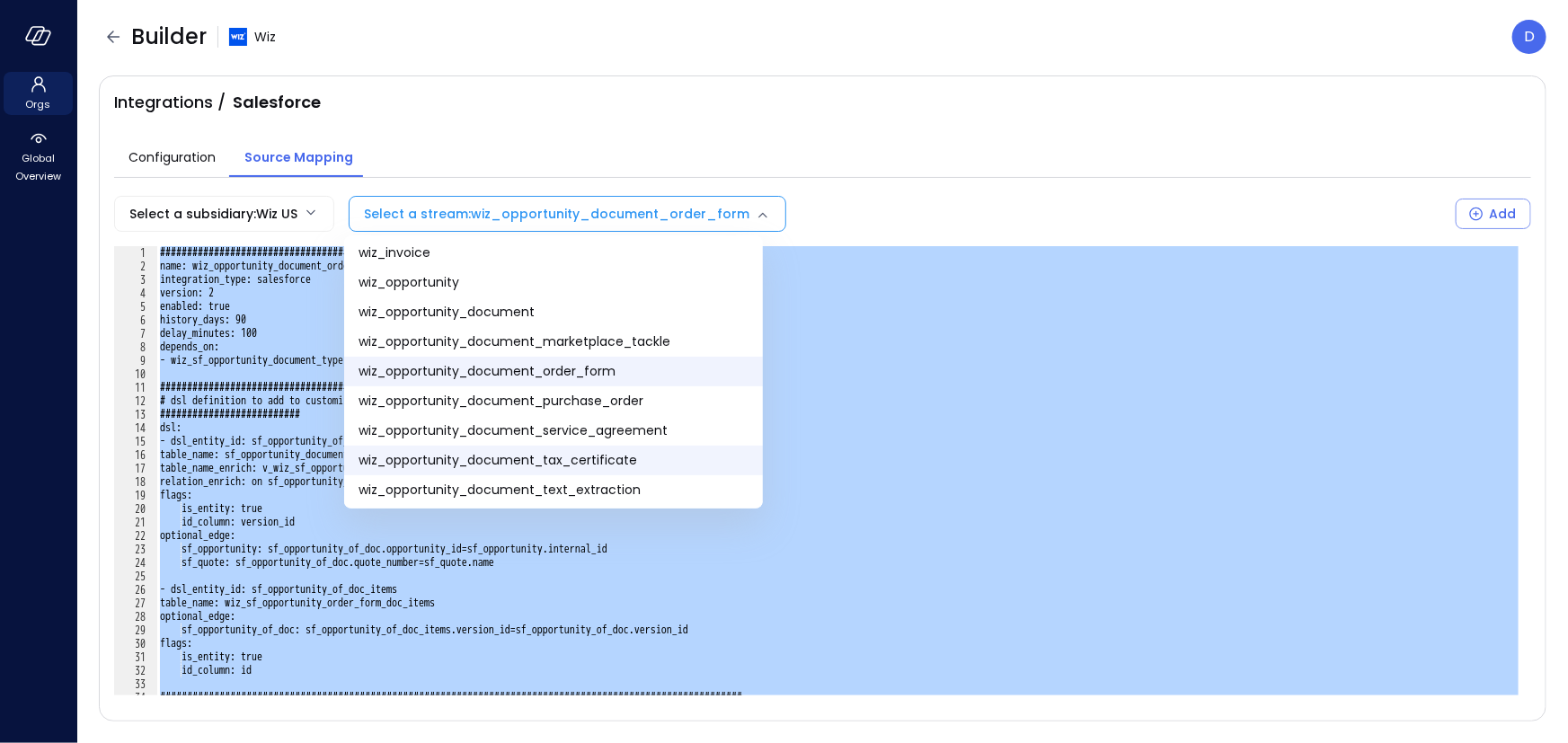 scroll, scrollTop: 126, scrollLeft: 0, axis: vertical 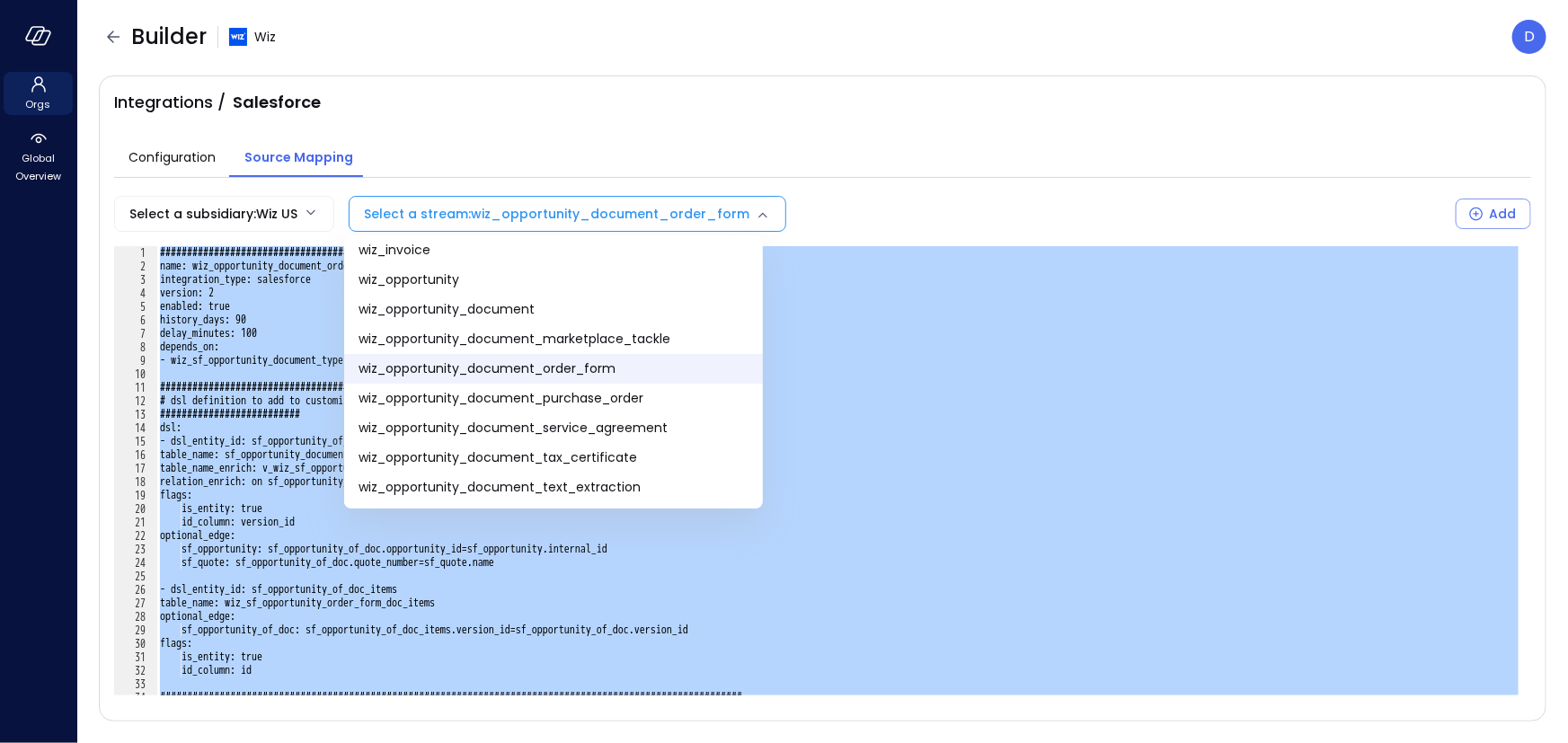 click at bounding box center (784, 371) 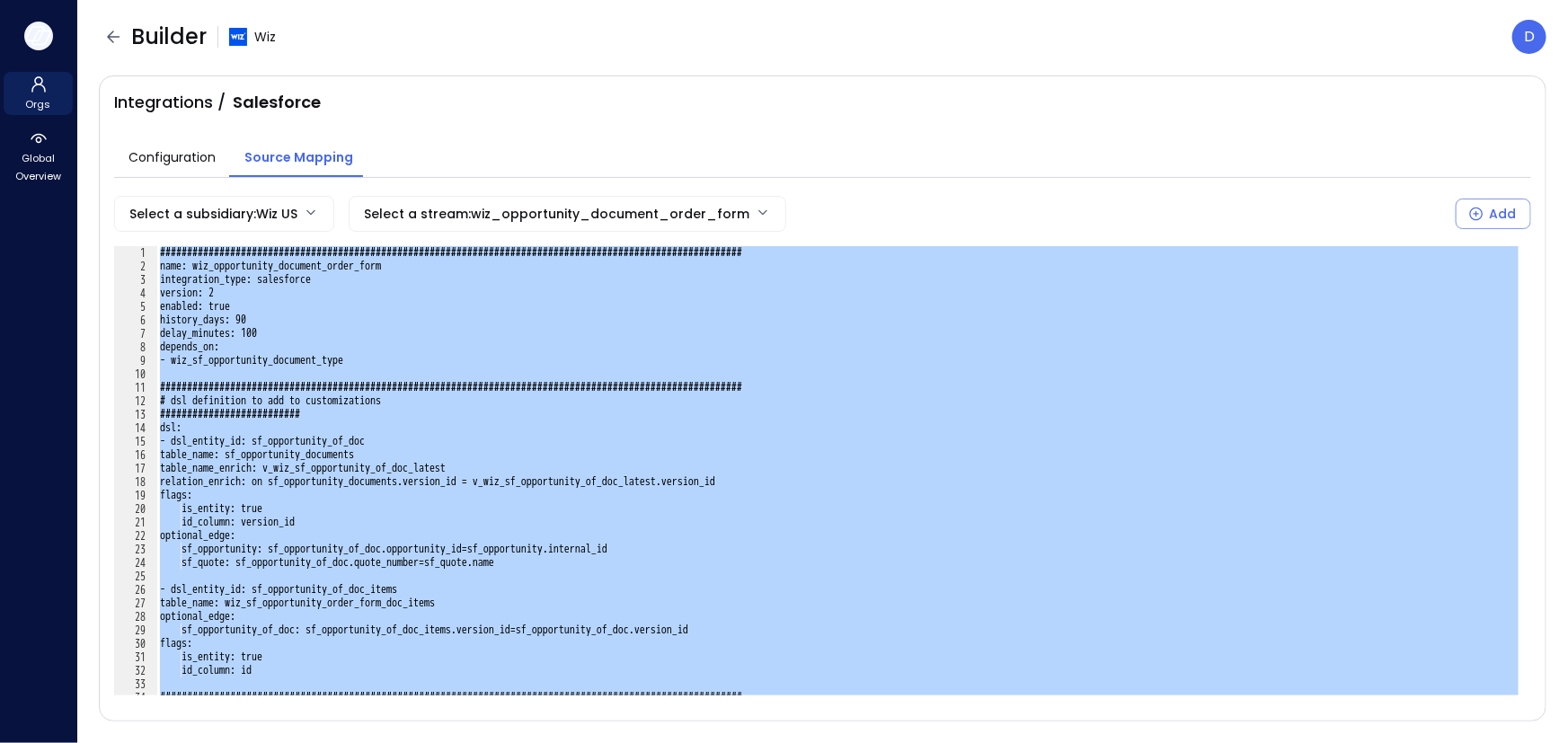click 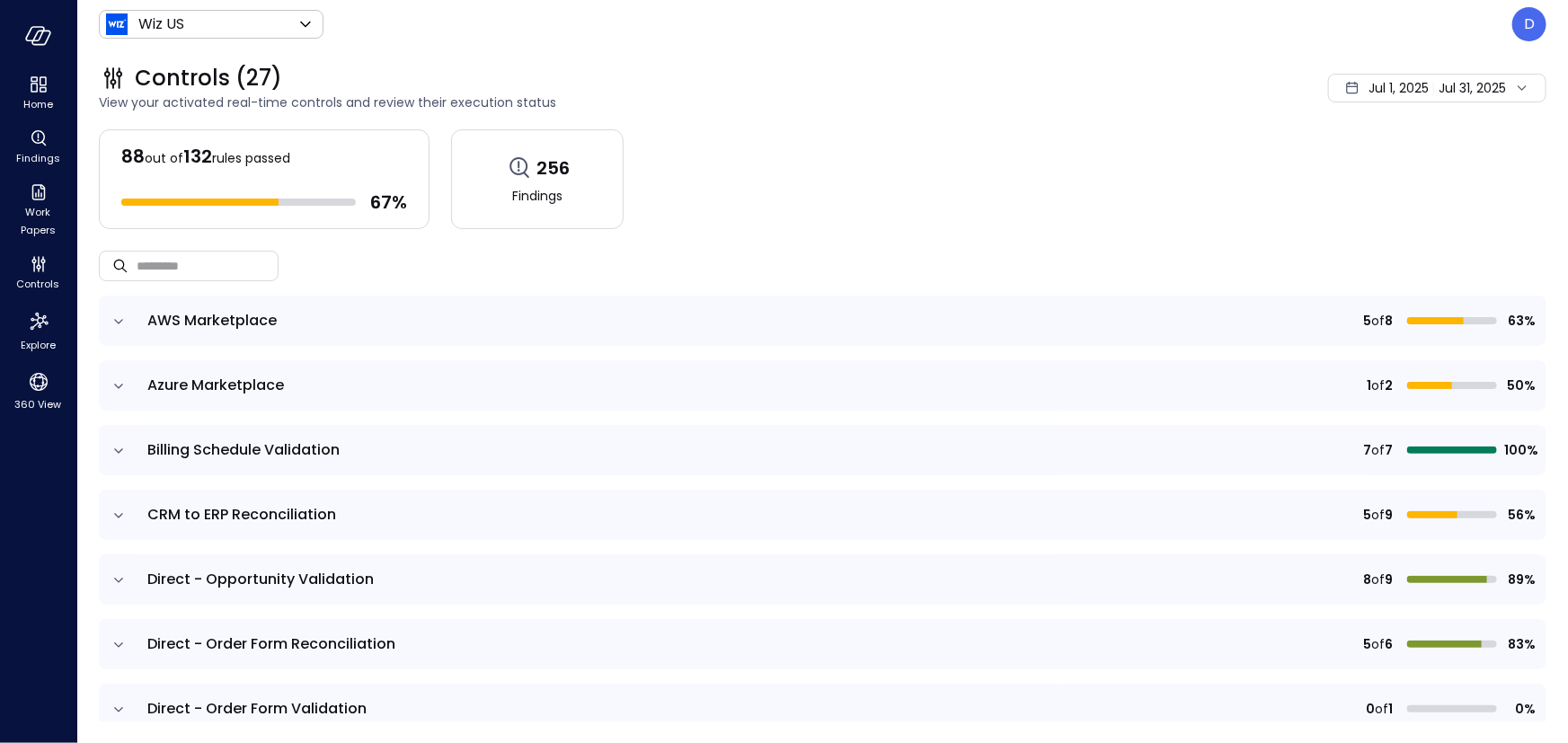 type 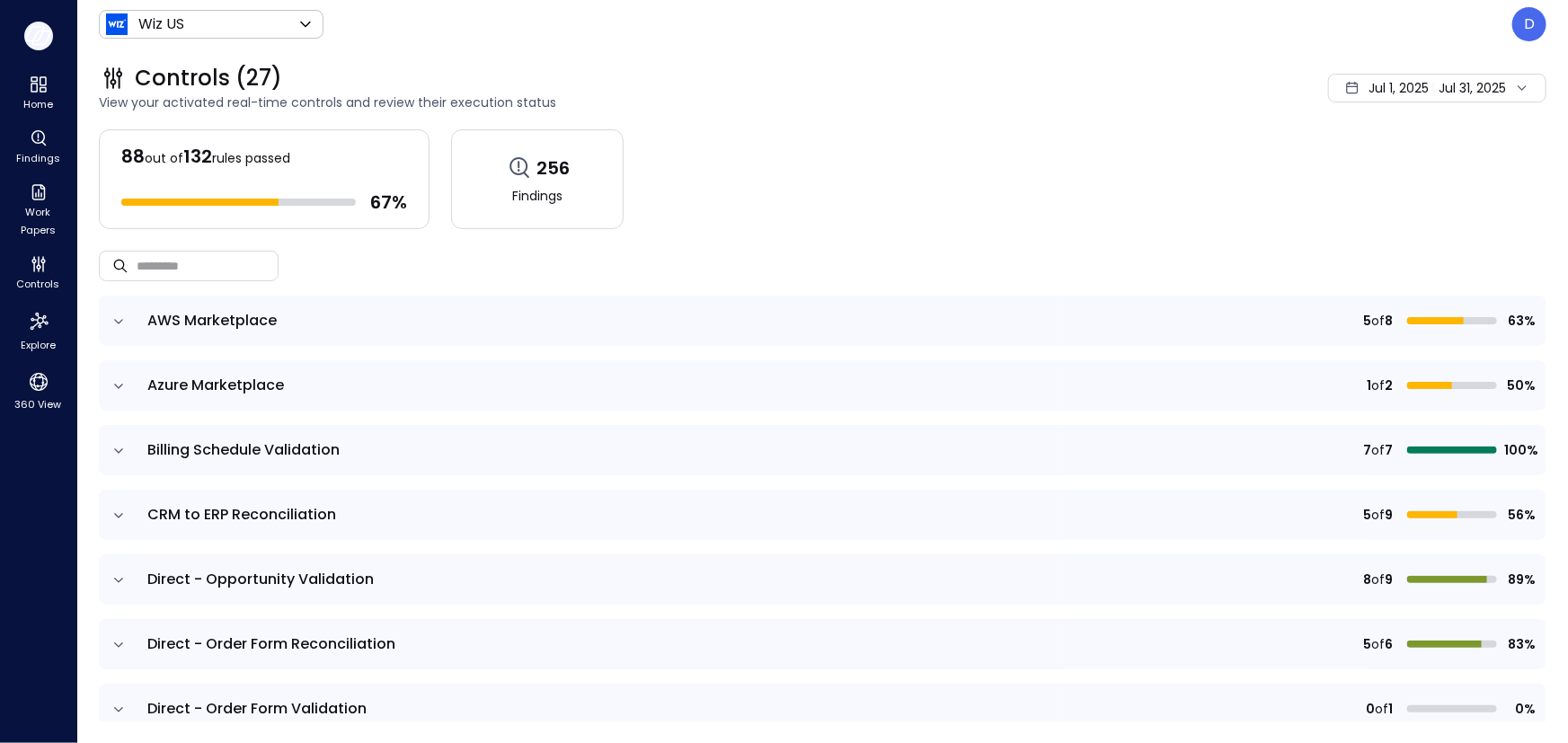 click 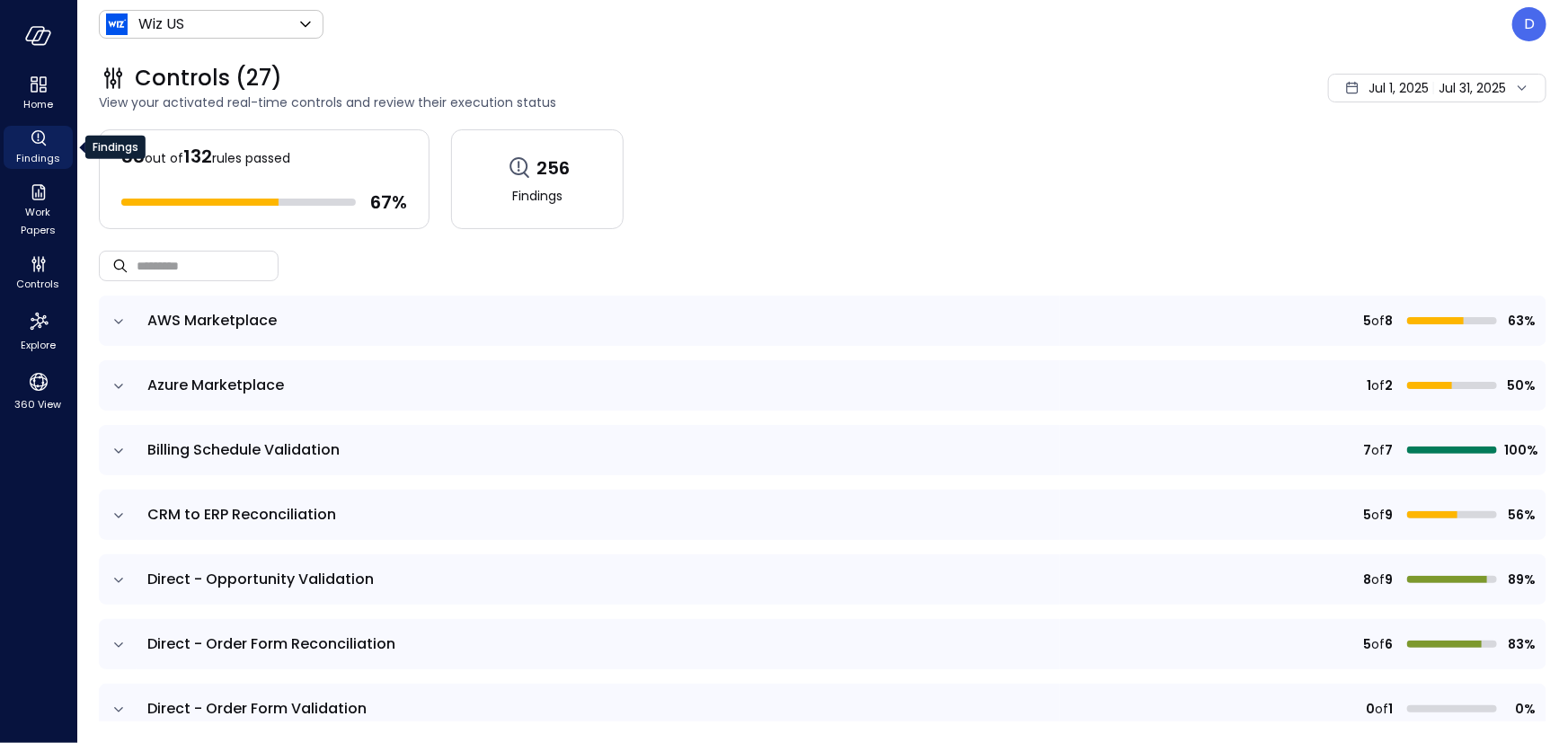 click 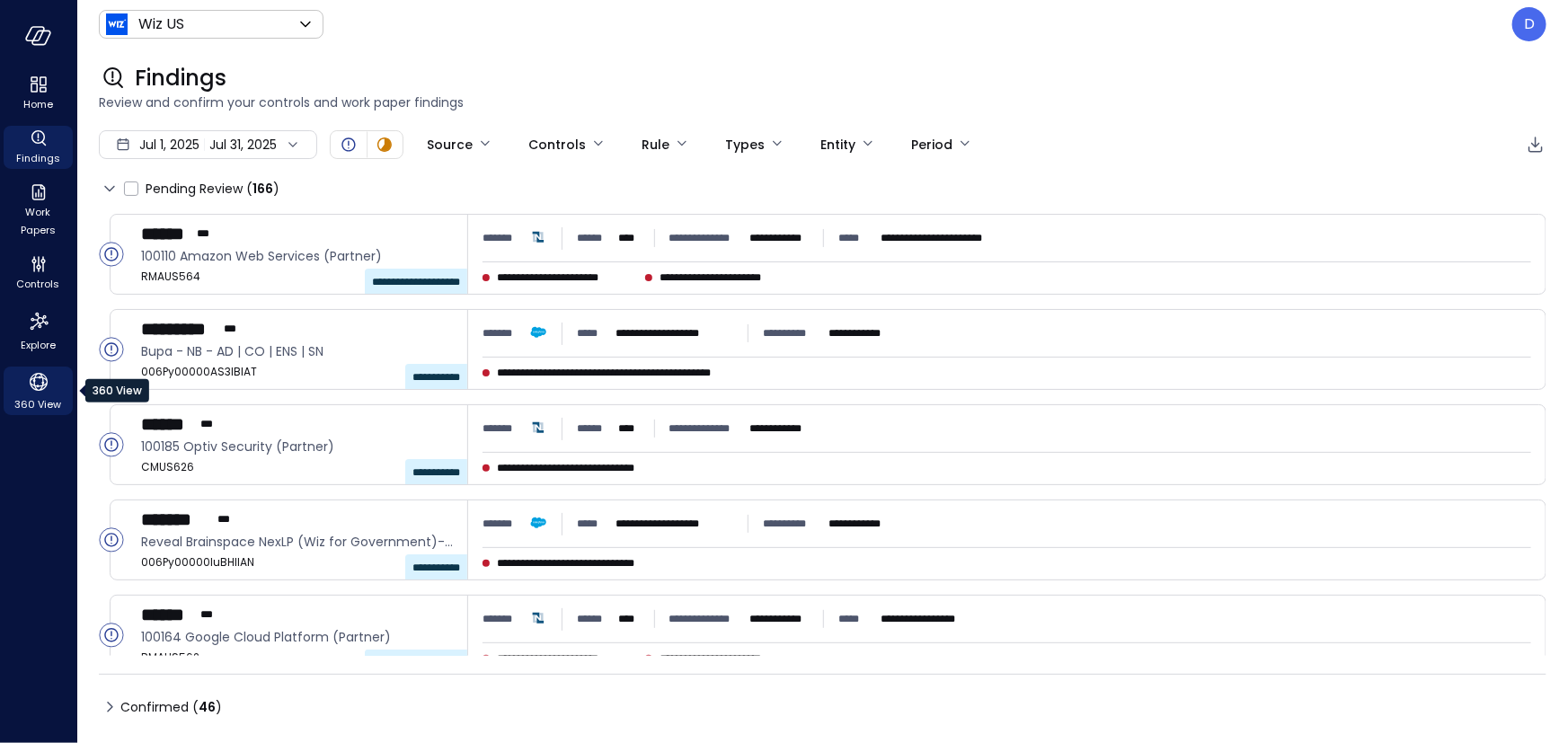 click on "360 View" at bounding box center [39, 404] 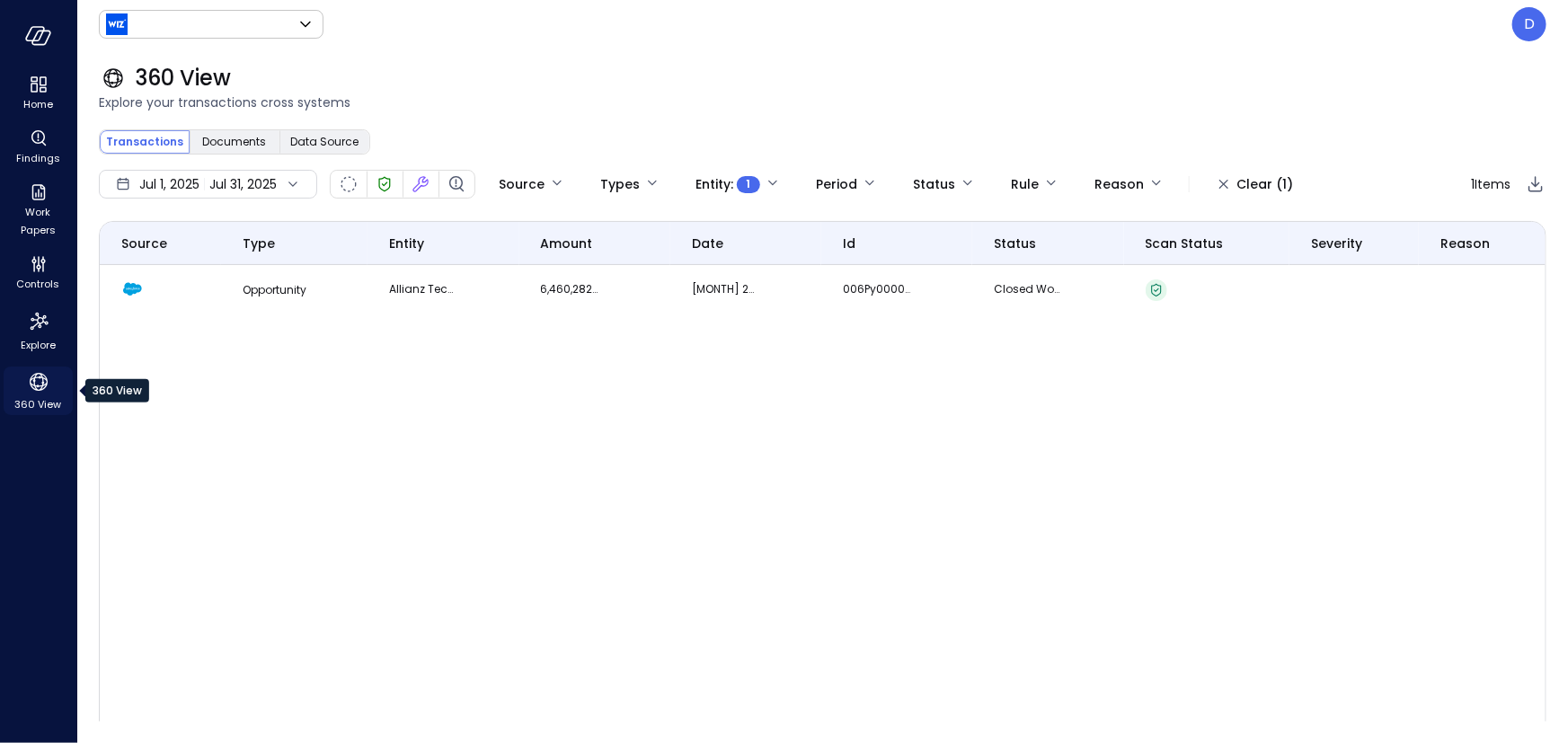 type on "******" 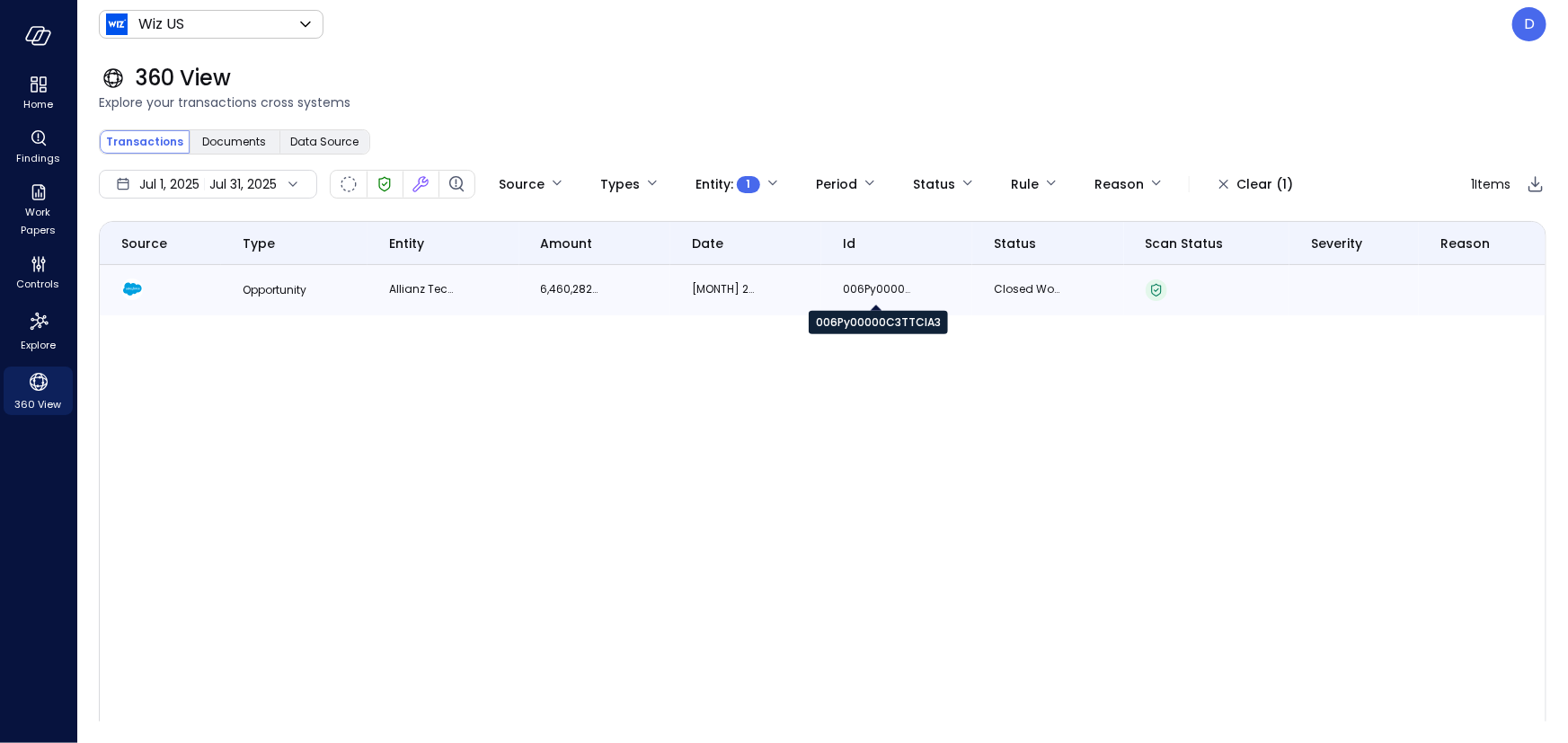click on "006Py00000C3TTCIA3" at bounding box center [876, 289] 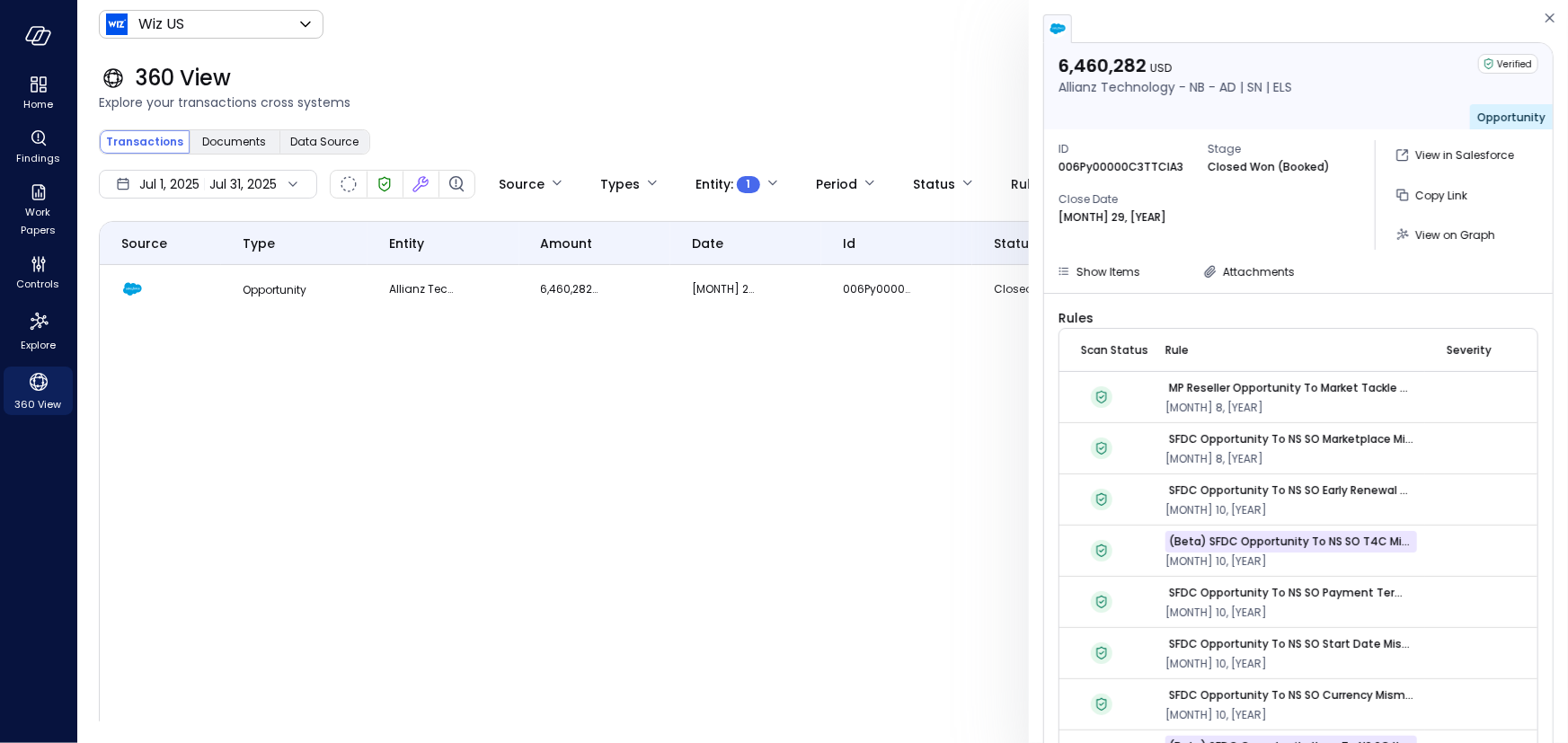 click on "006Py00000C3TTCIA3" at bounding box center (1121, 167) 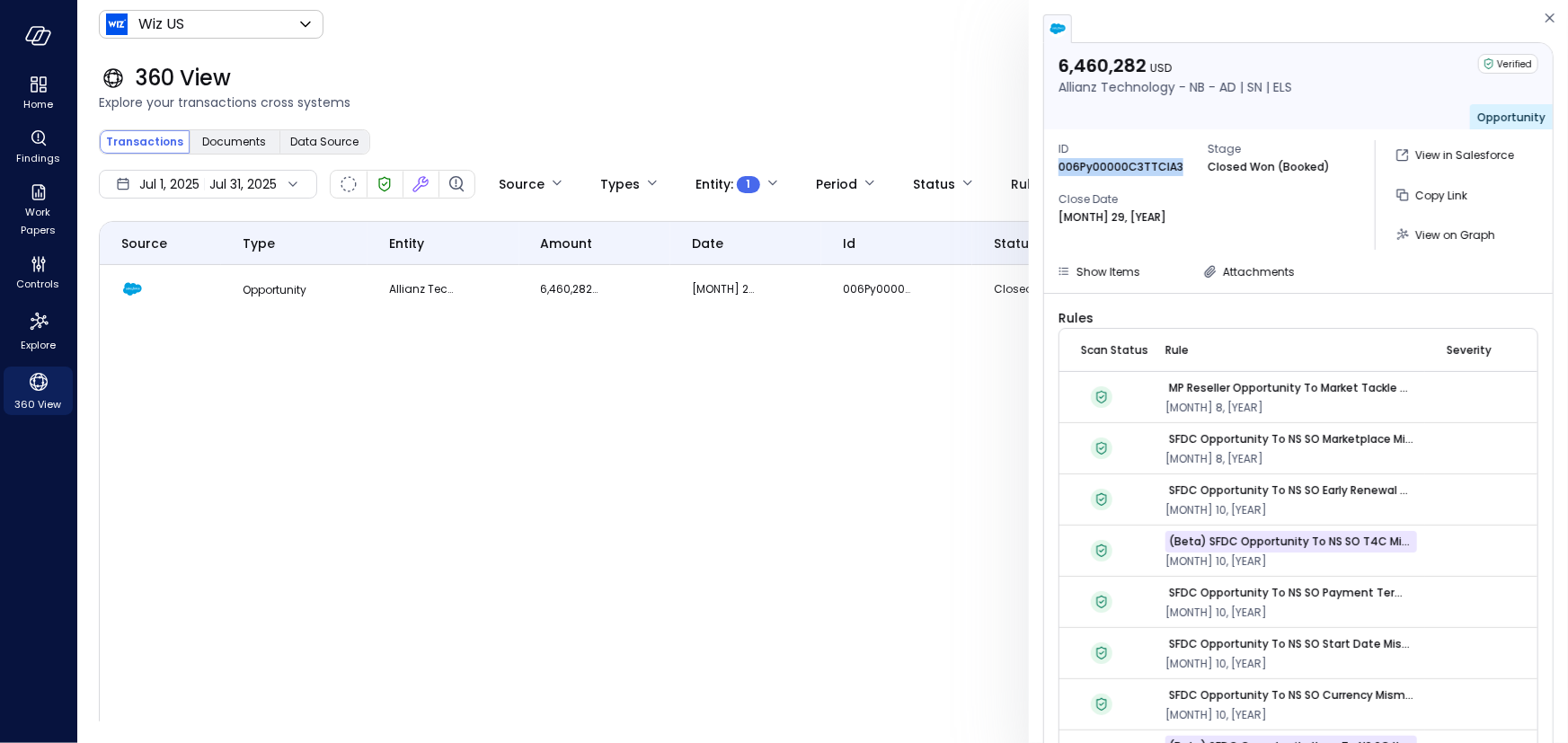 click on "006Py00000C3TTCIA3" at bounding box center (1121, 167) 